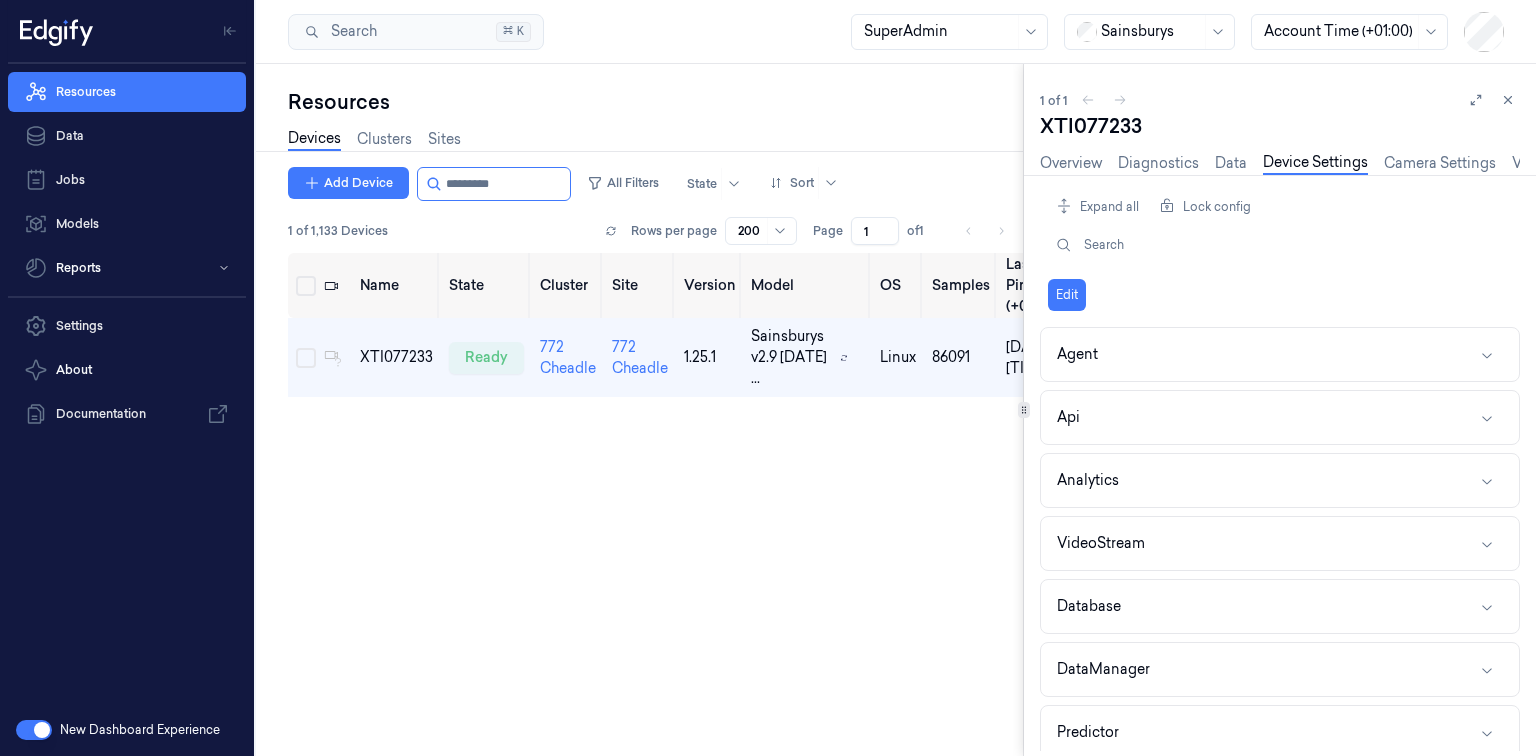 scroll, scrollTop: 0, scrollLeft: 0, axis: both 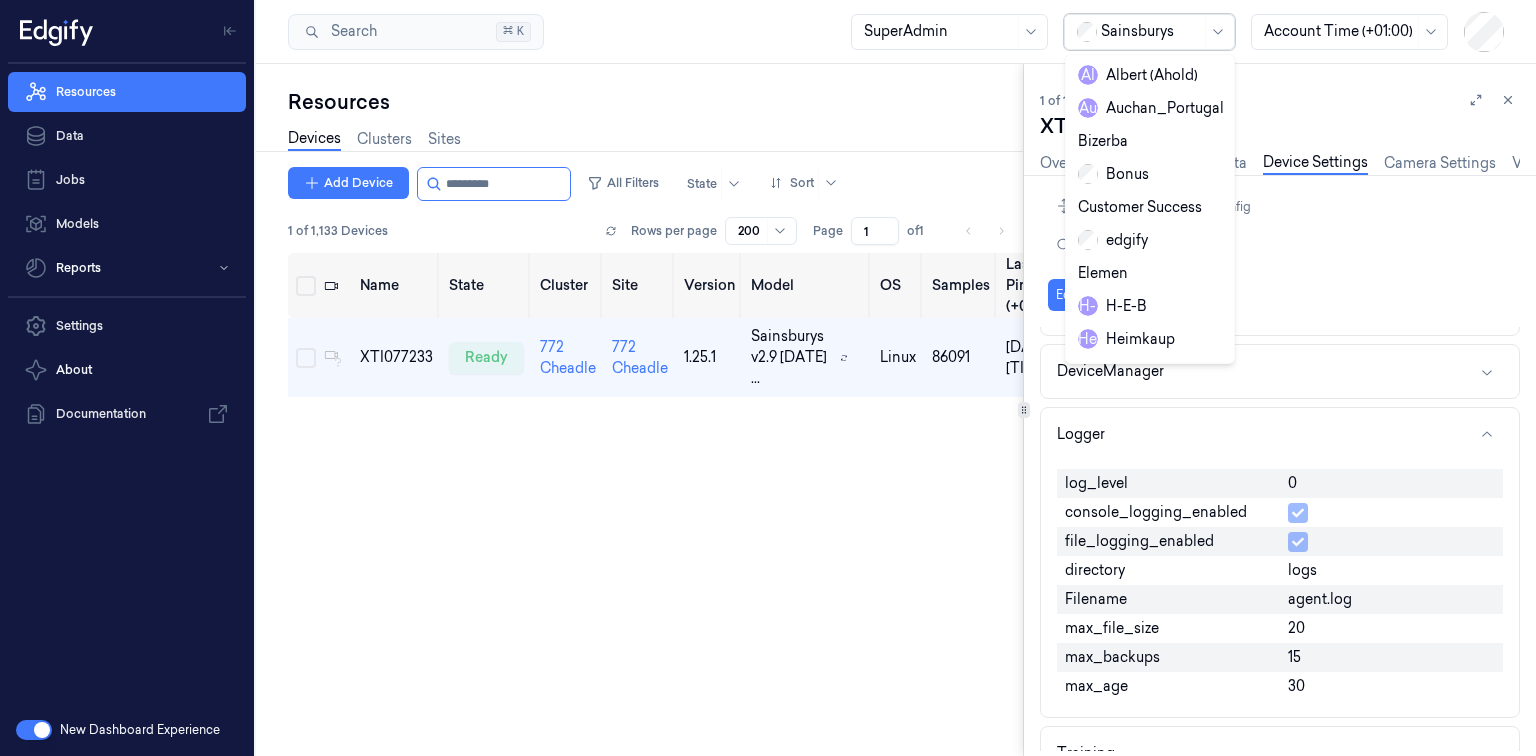 click at bounding box center [1151, 31] 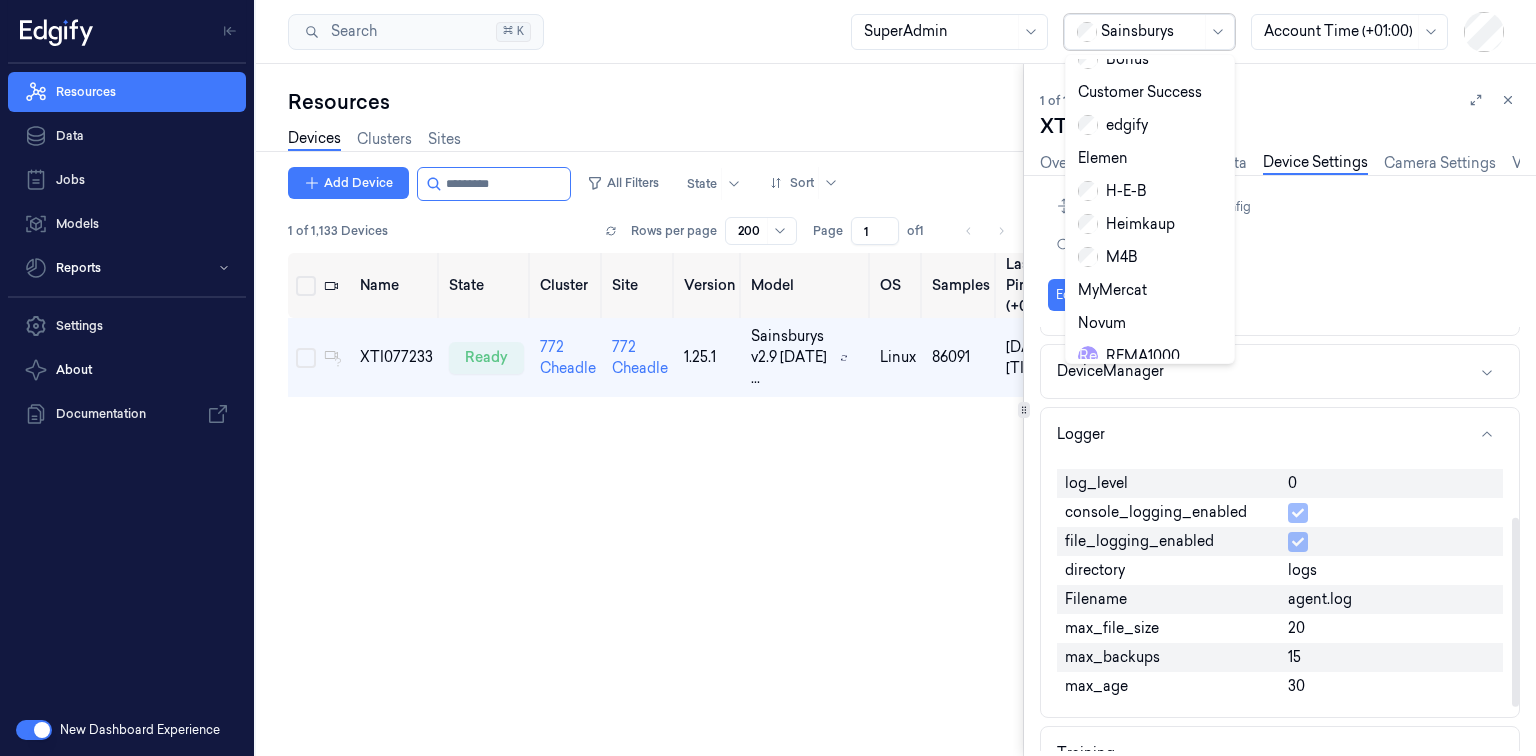 scroll, scrollTop: 0, scrollLeft: 0, axis: both 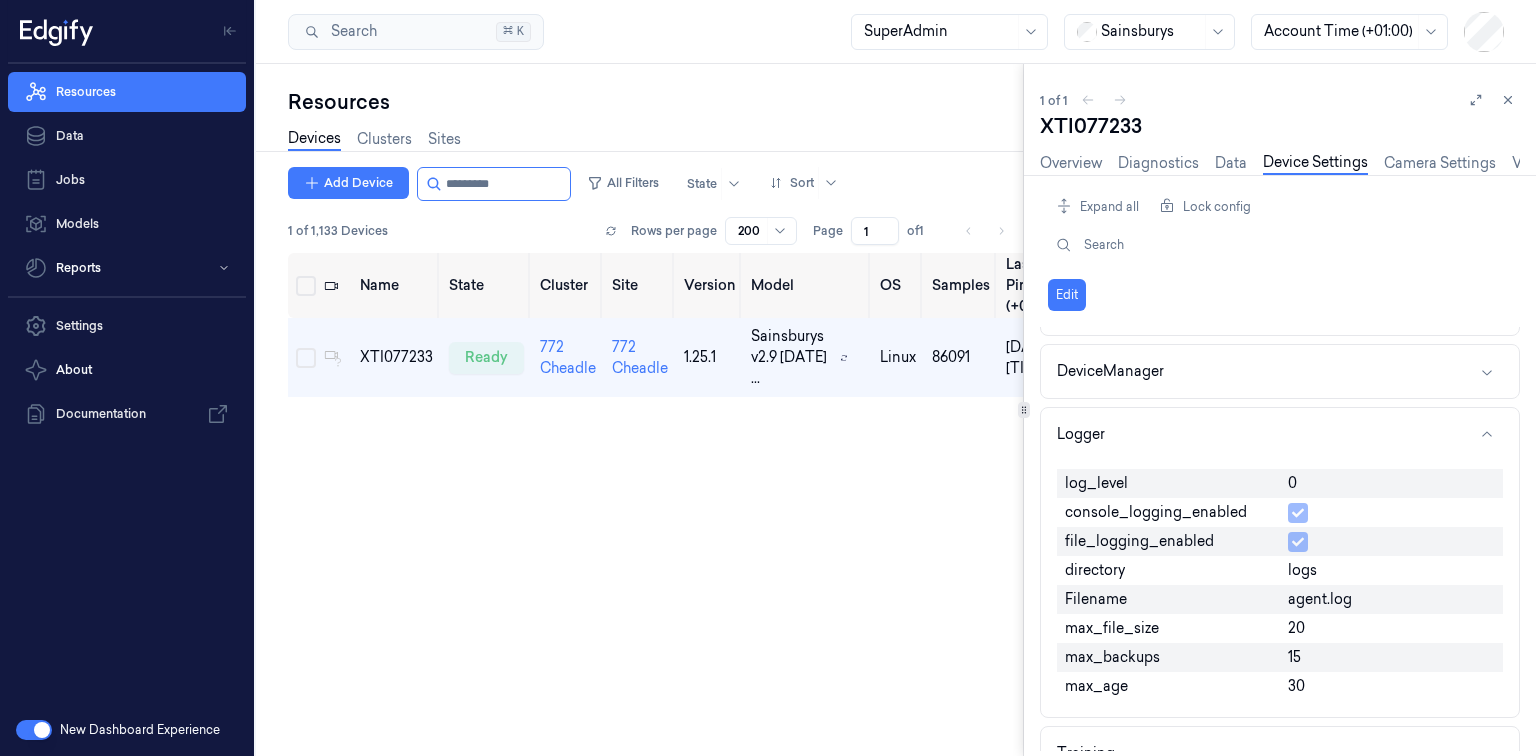 click on "Name State Cluster Site Version Model OS Samples Last Ping (+01:00) IP XTI077233 ready 772 Cheadle 772 Cheadle 1.25.1 Sainsburys v2.9 [DATE] ... linux 86091 [DATE] [TIME] 10.232.102.33" at bounding box center [655, 497] 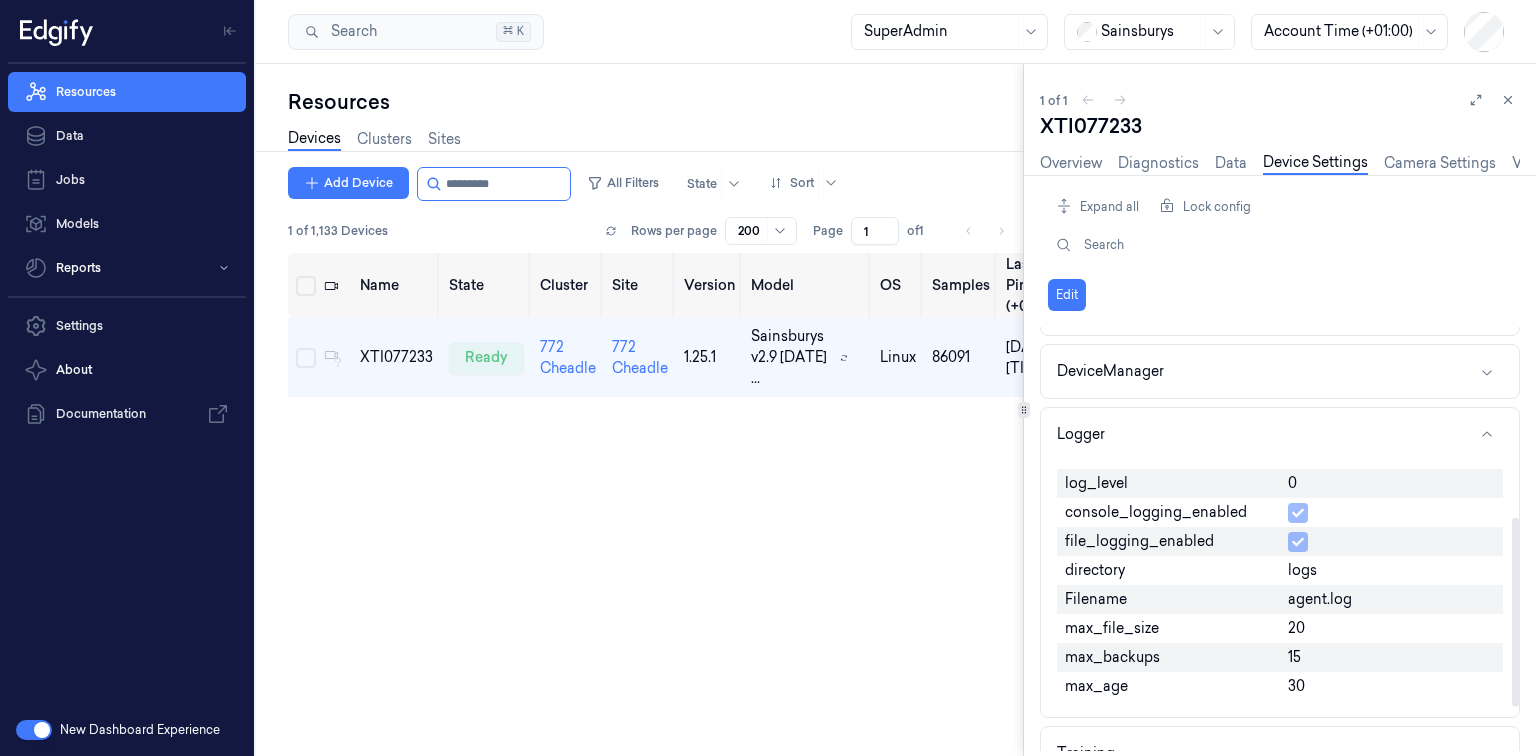click on "log_level" at bounding box center [1096, 483] 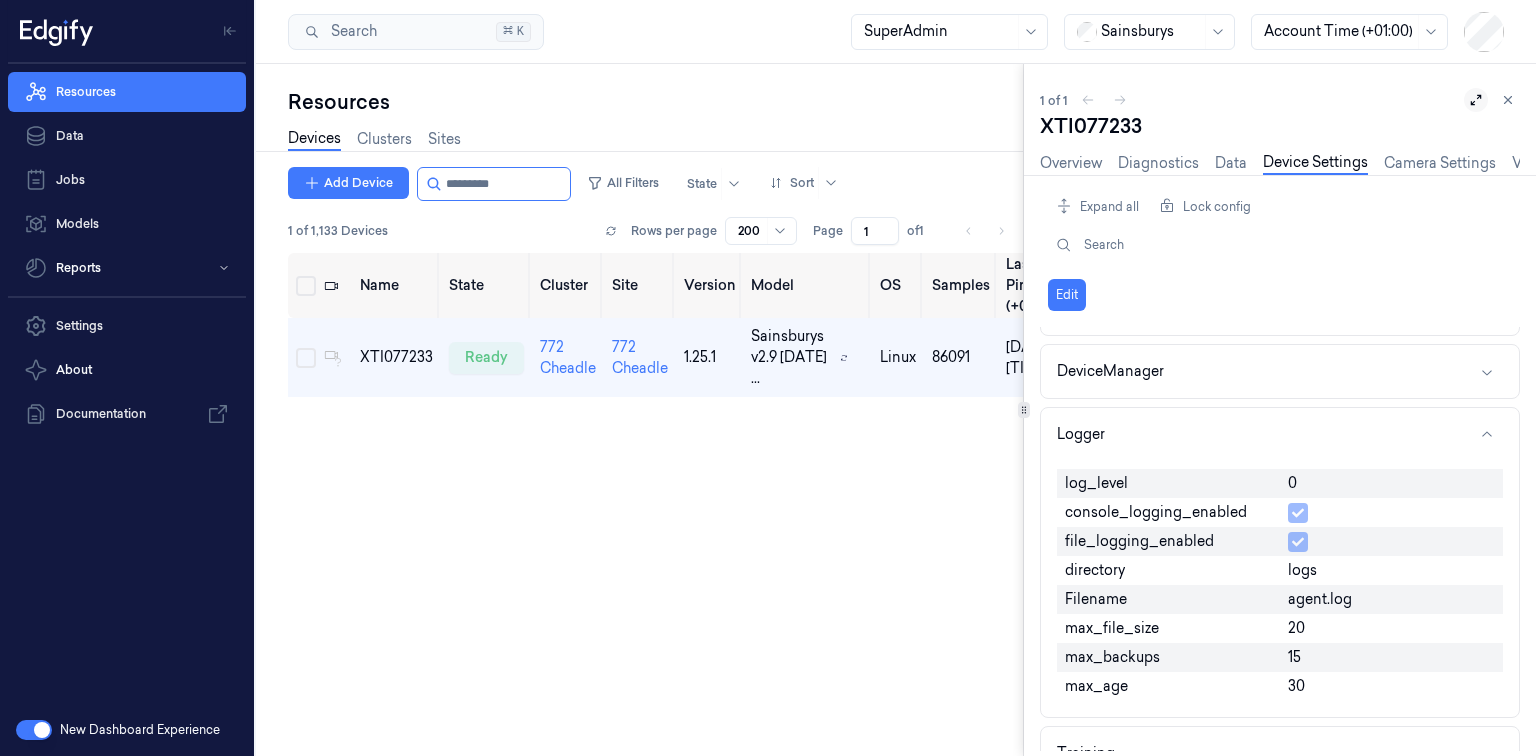 click 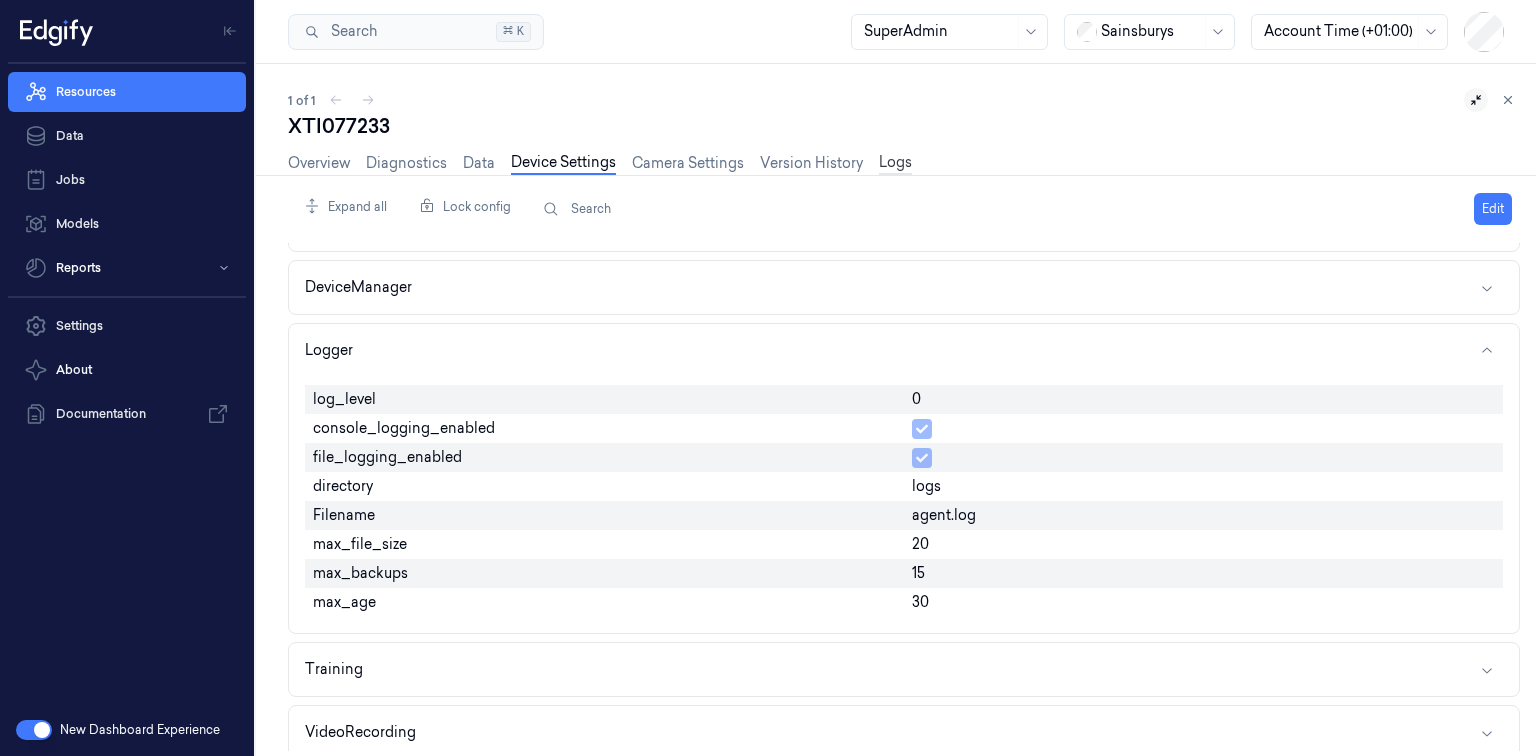 click on "Logs" at bounding box center (895, 163) 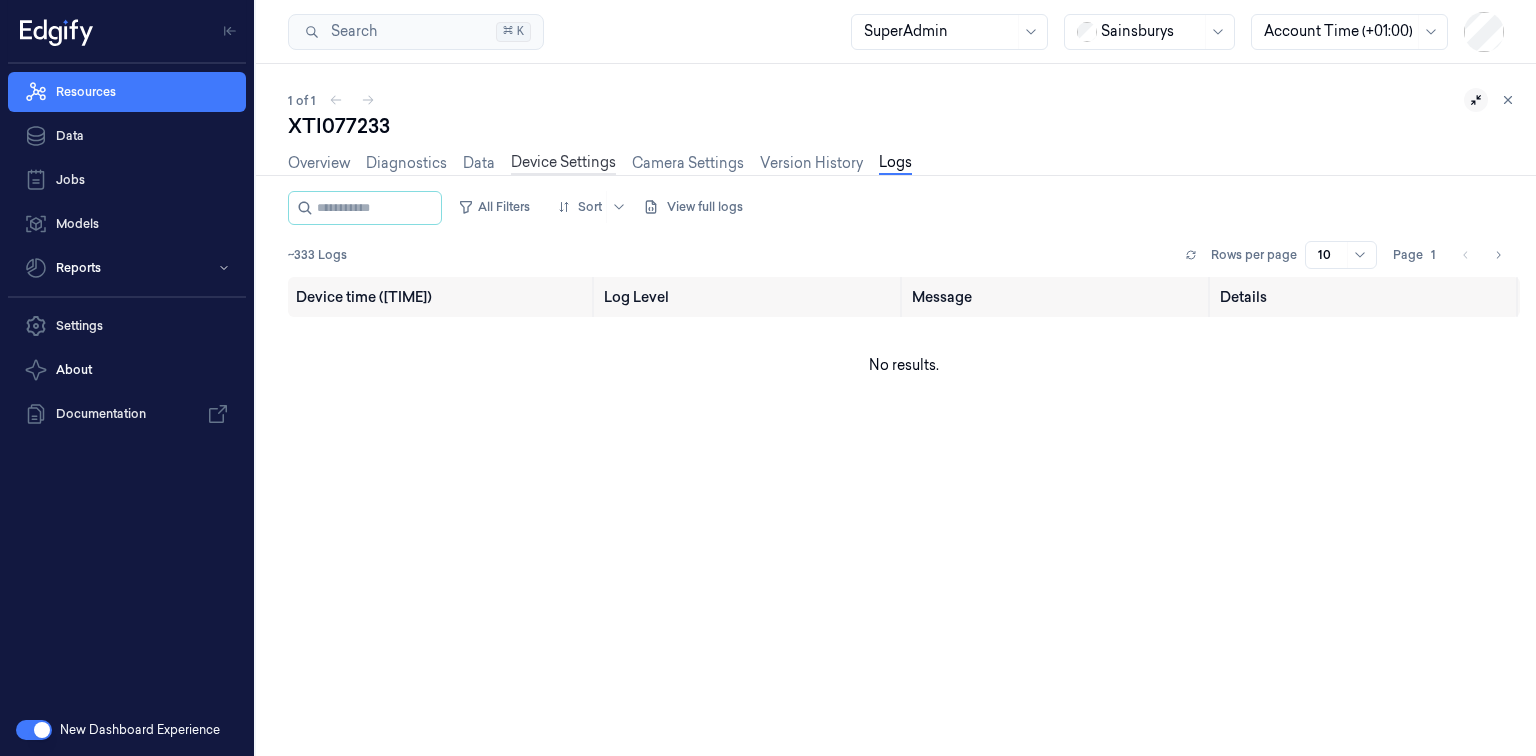 click on "Device Settings" at bounding box center [563, 163] 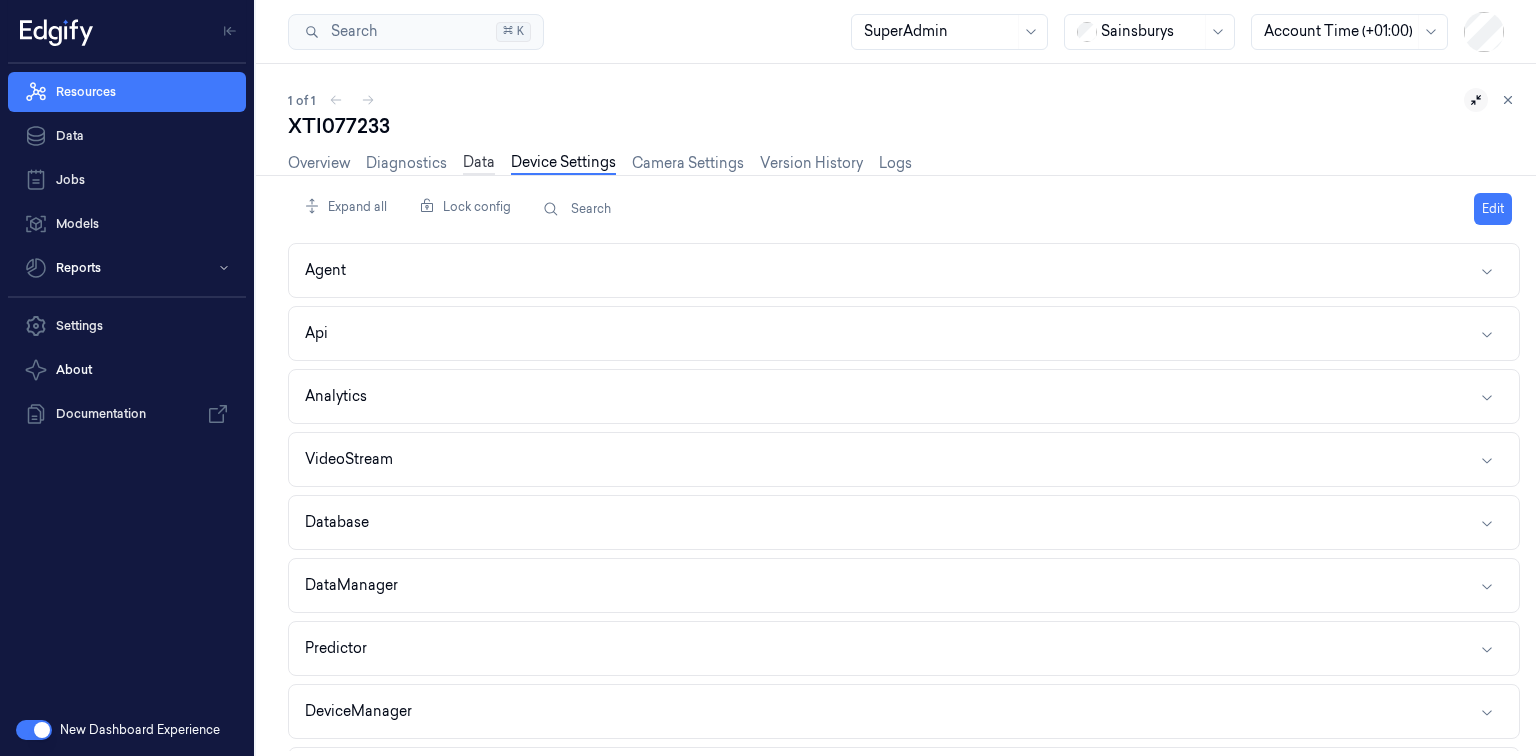 click on "Data" at bounding box center (479, 163) 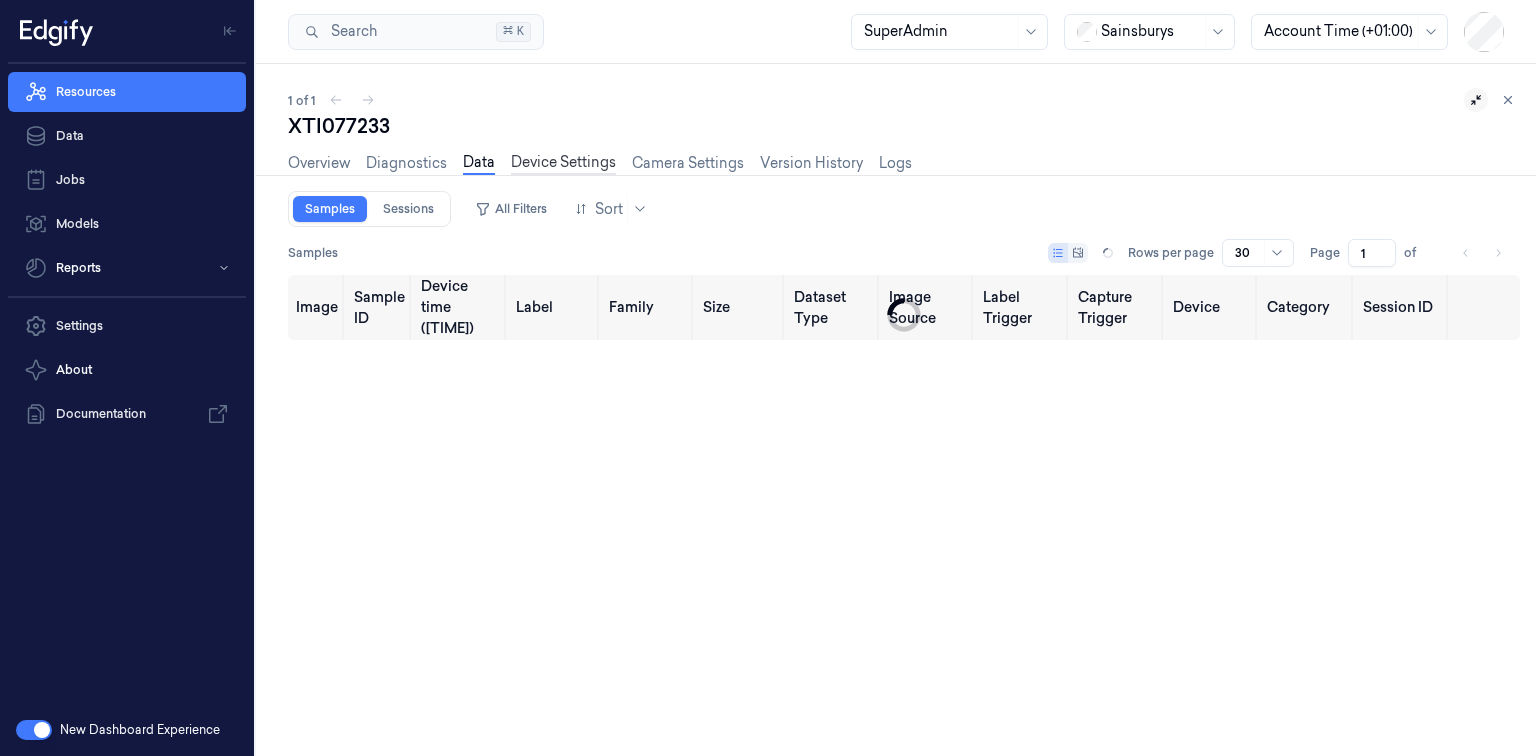 click on "Device Settings" at bounding box center (563, 163) 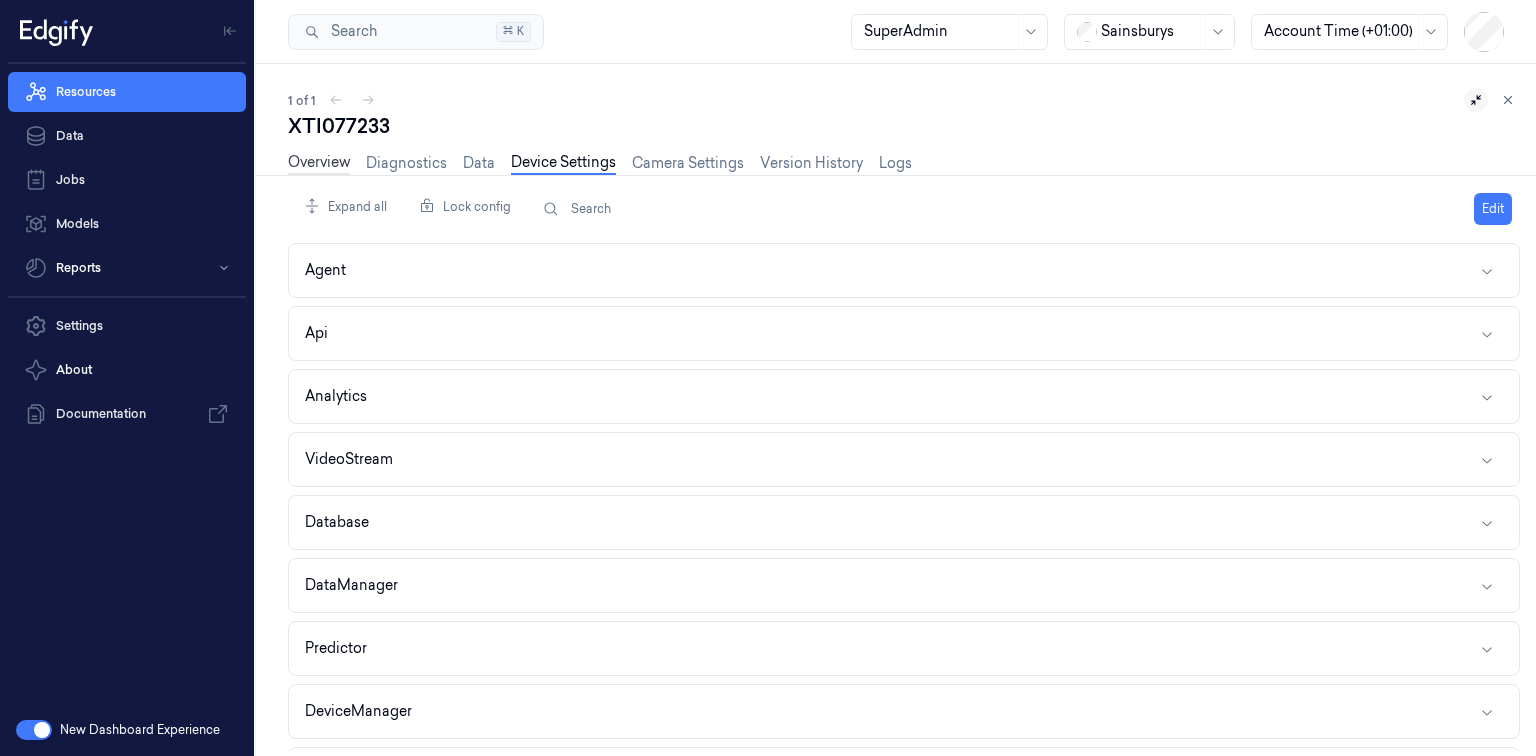 click on "Overview" at bounding box center (319, 163) 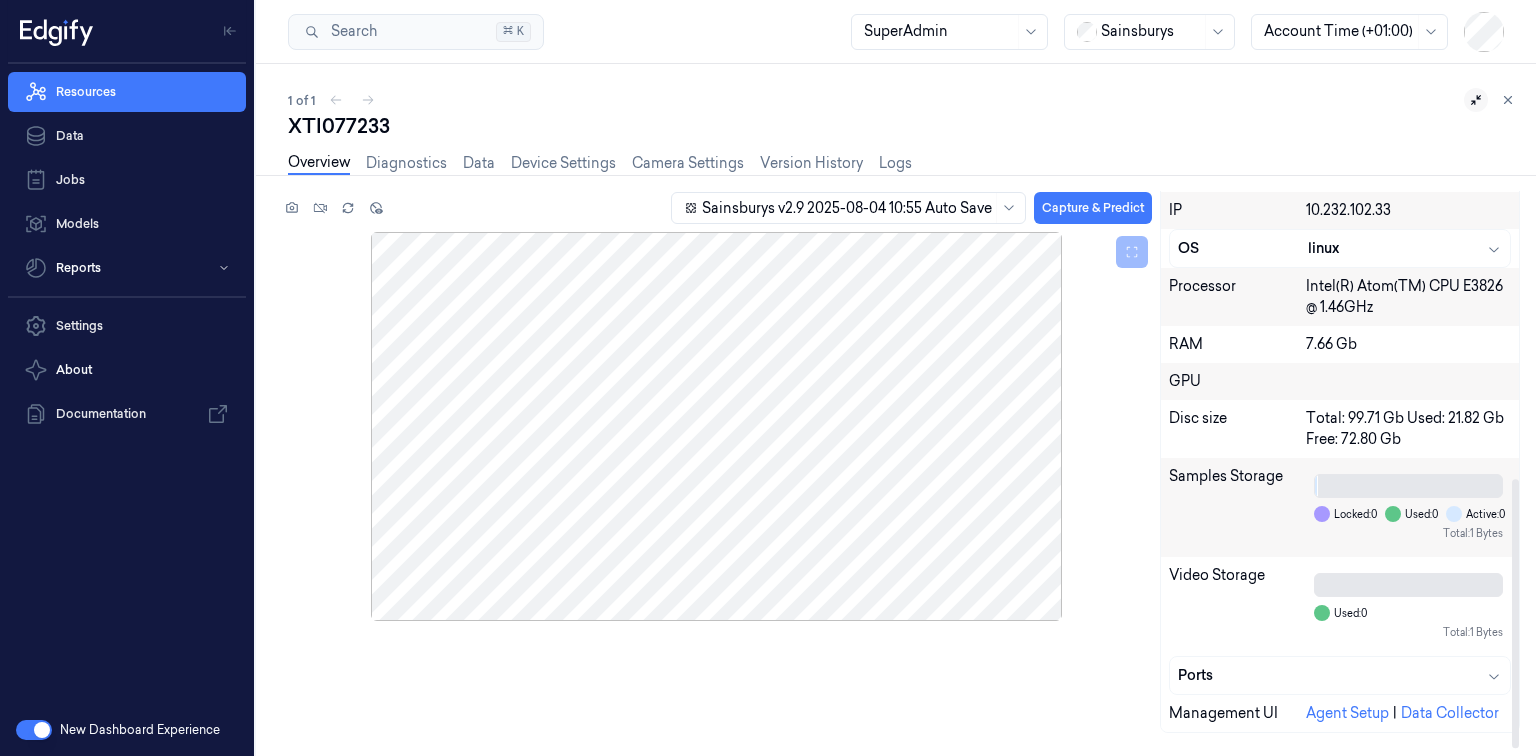 scroll, scrollTop: 596, scrollLeft: 0, axis: vertical 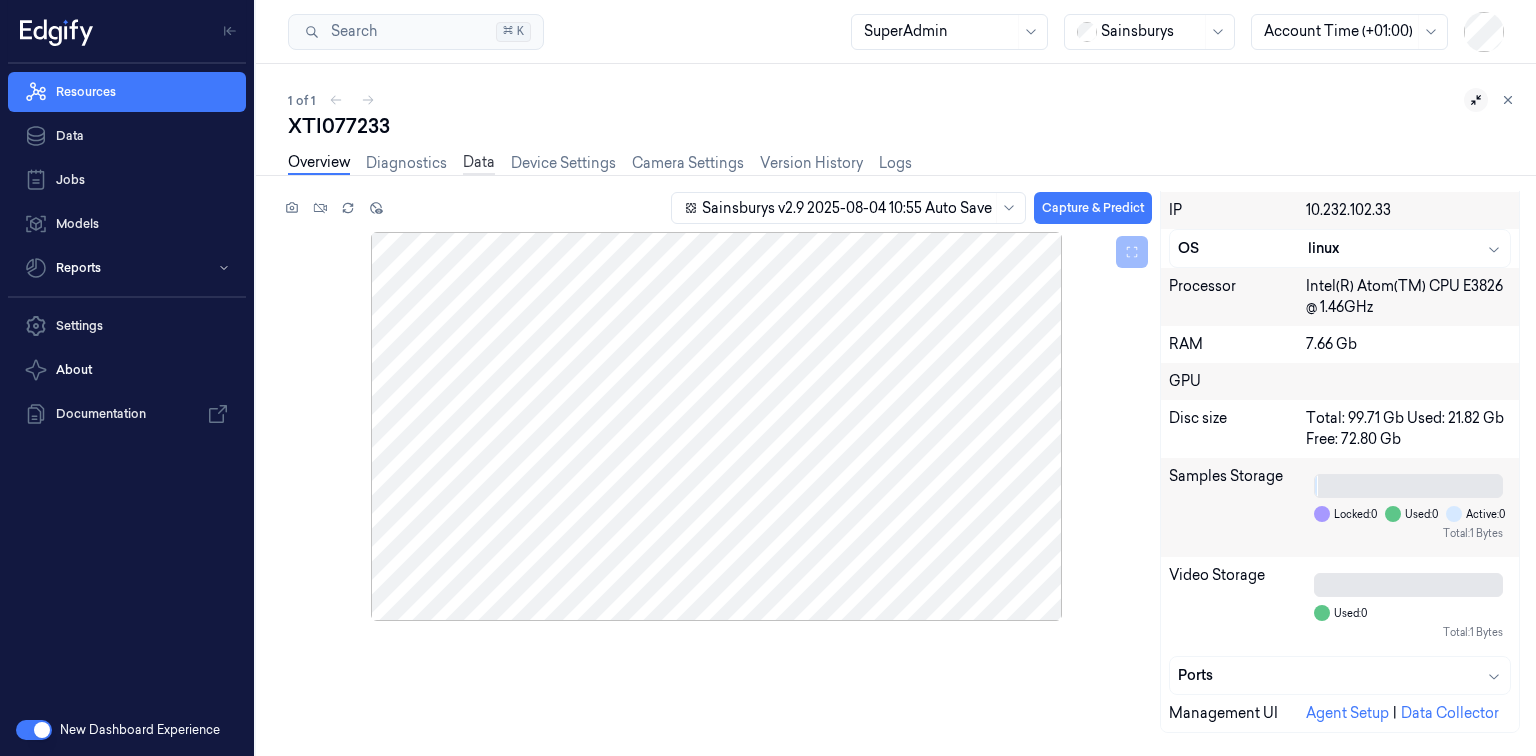 click on "Data" at bounding box center (479, 163) 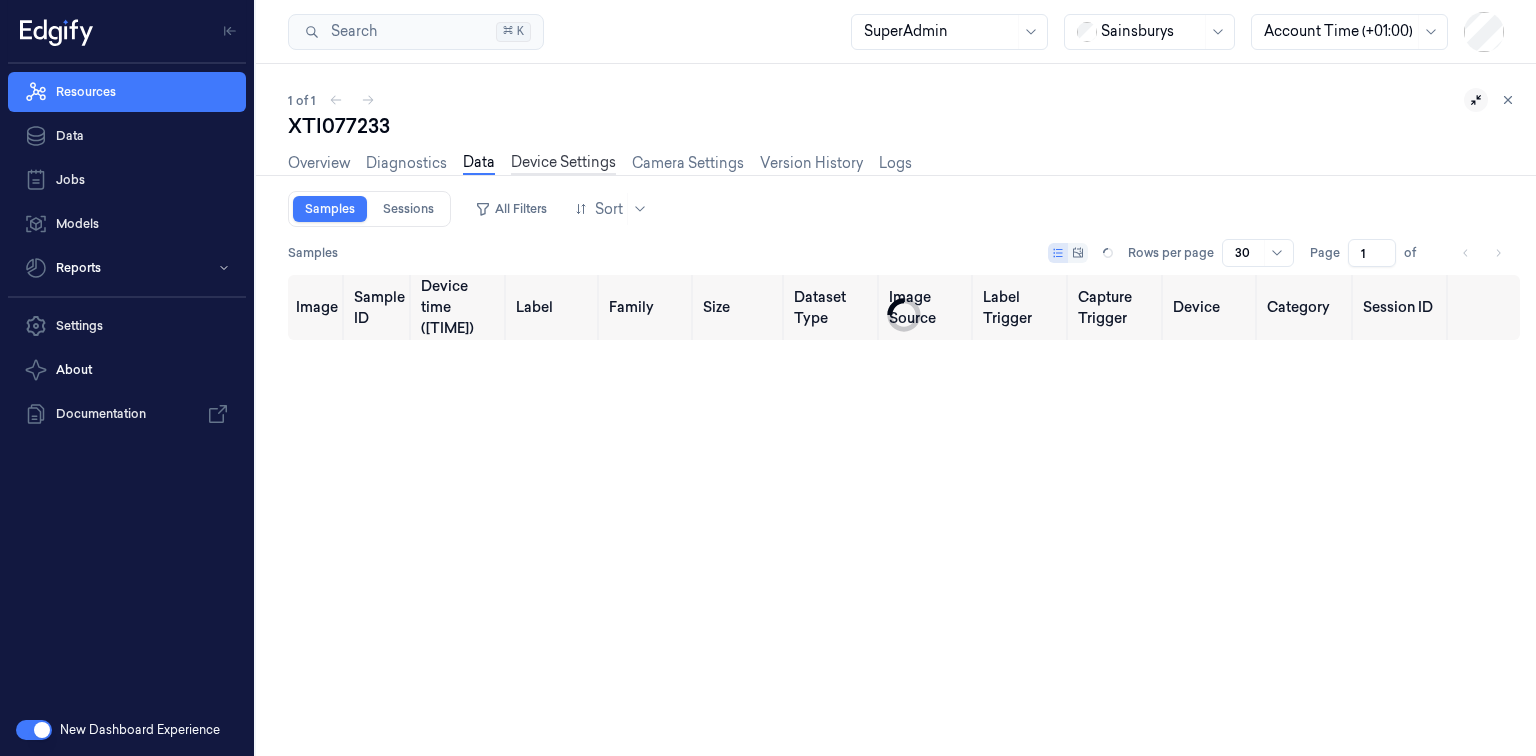 click on "Device Settings" at bounding box center (563, 163) 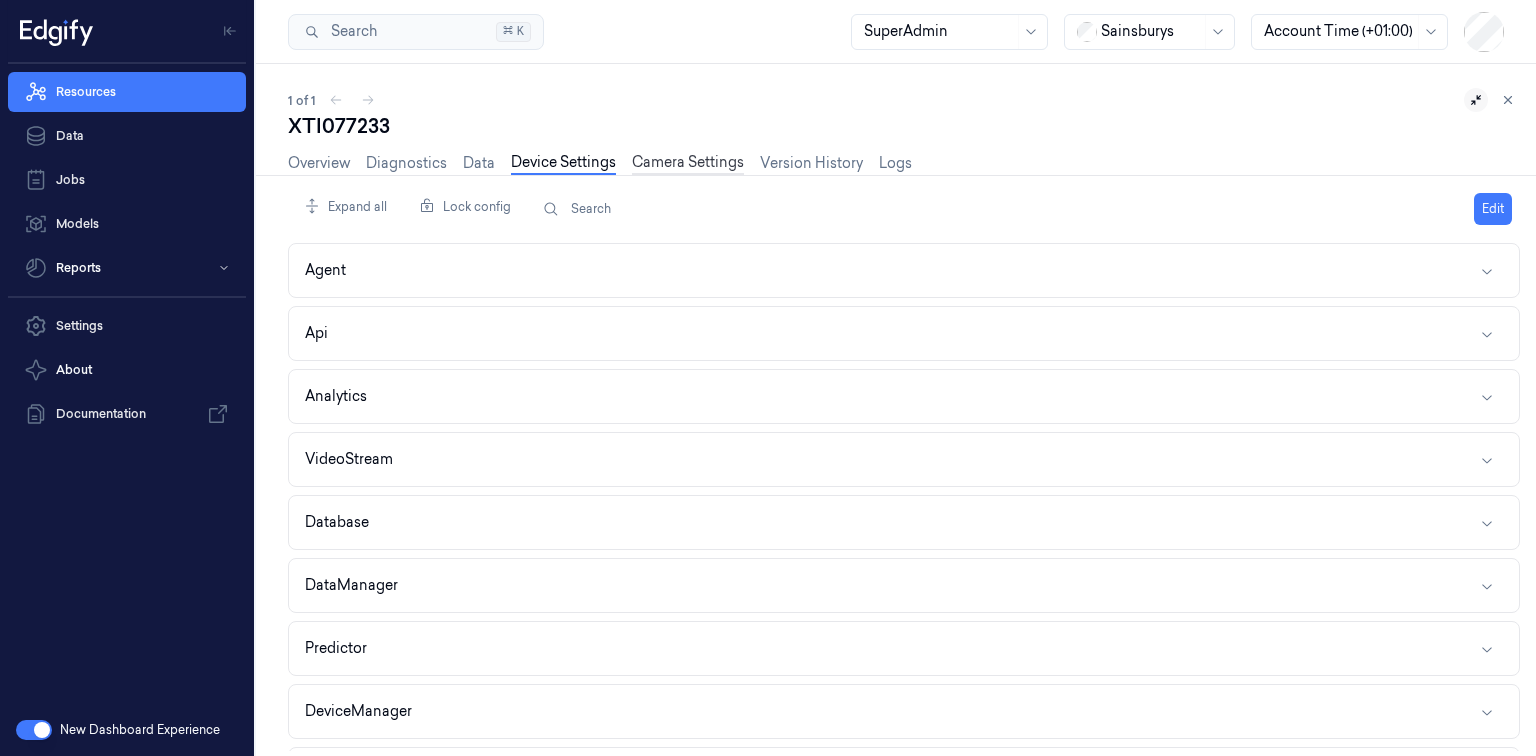 click on "Camera Settings" at bounding box center (688, 163) 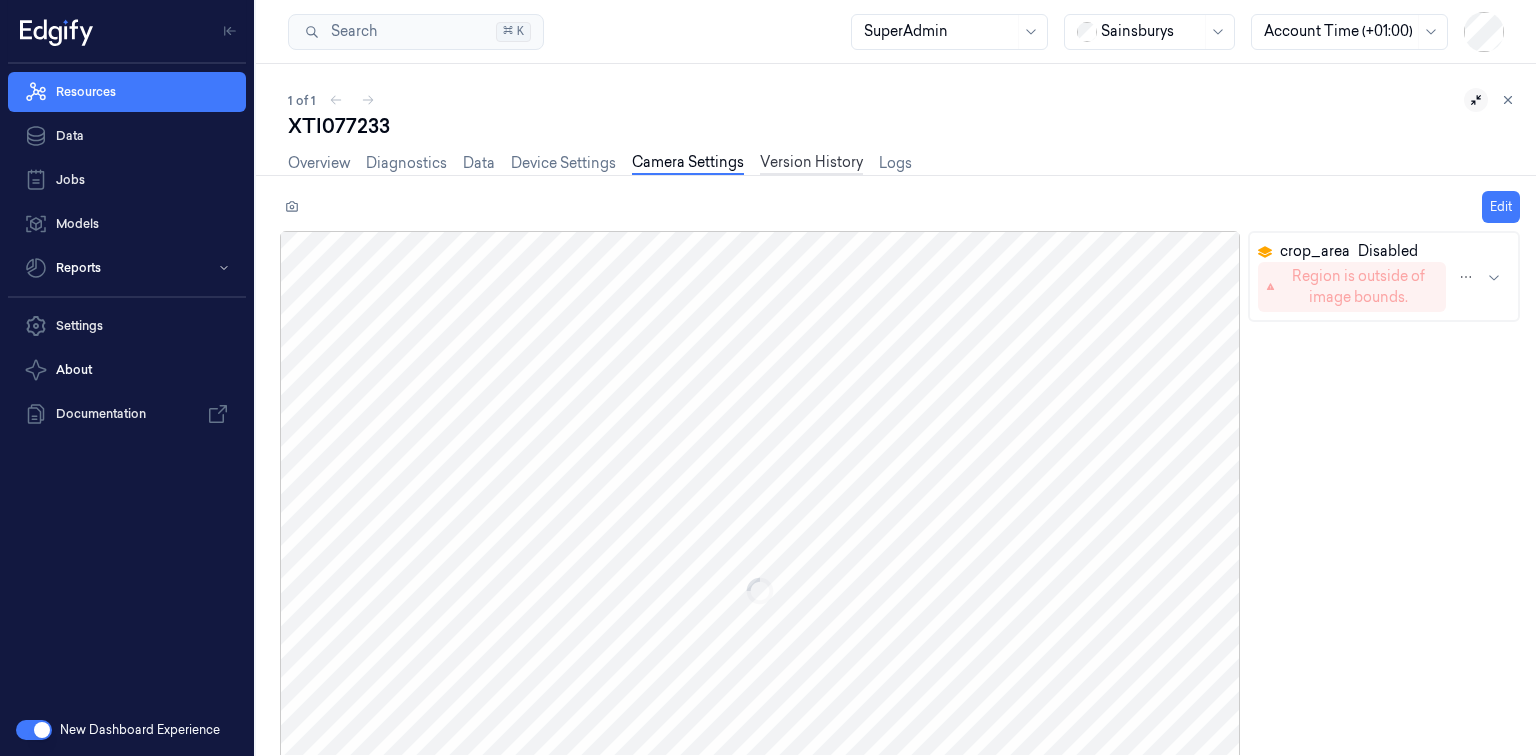 click on "Version History" at bounding box center (811, 163) 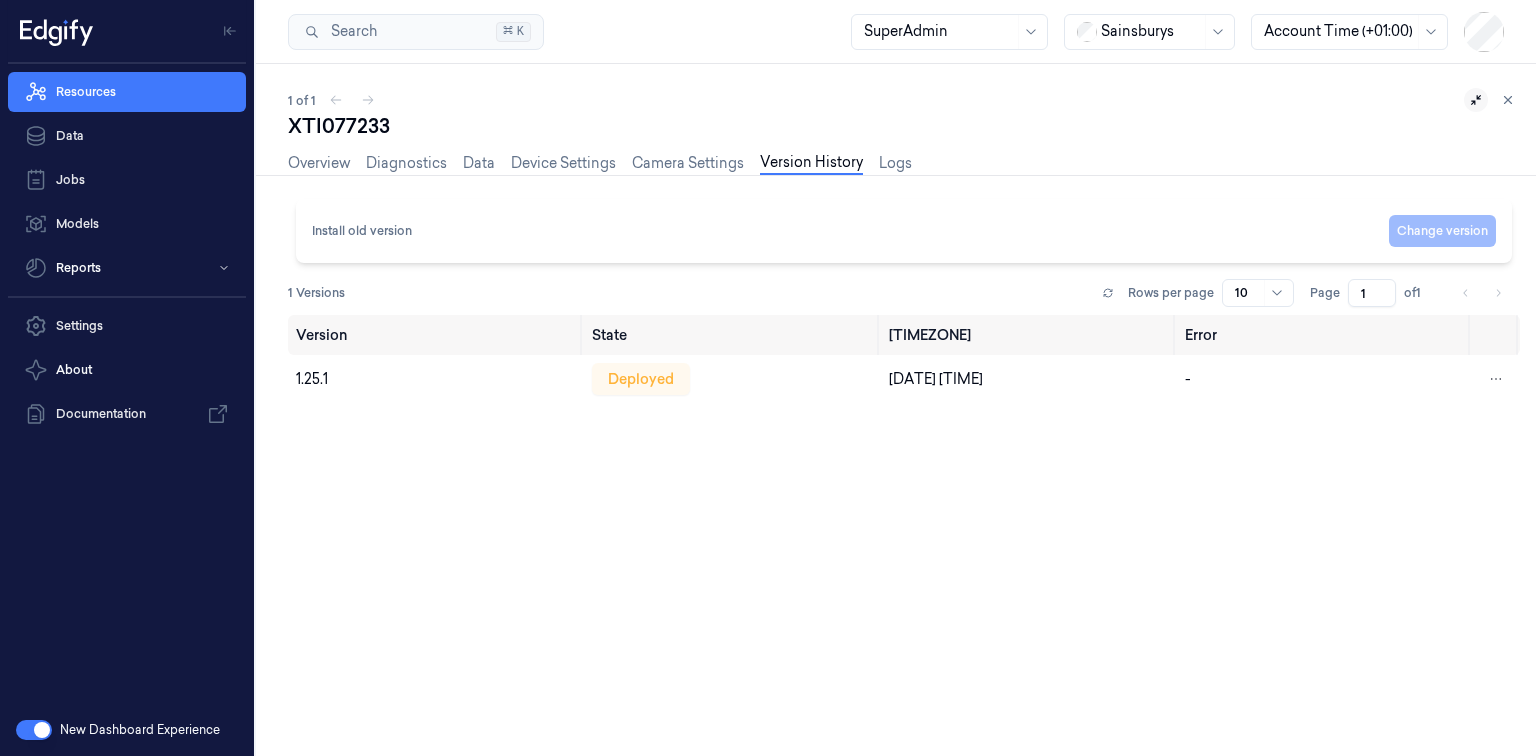 click on "Overview Diagnostics Data Device Settings Camera Settings Version History Logs" at bounding box center [904, 165] 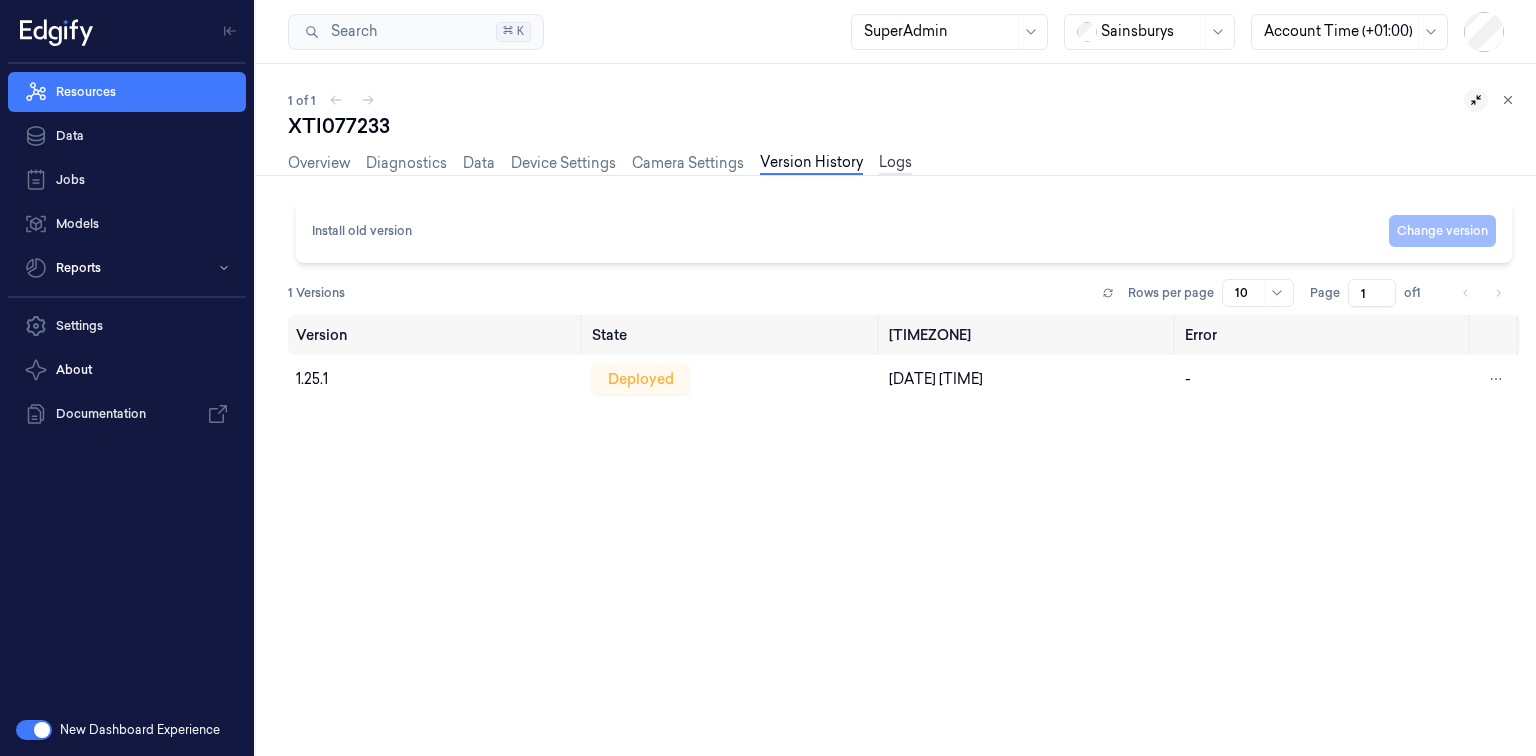click on "Logs" at bounding box center (895, 163) 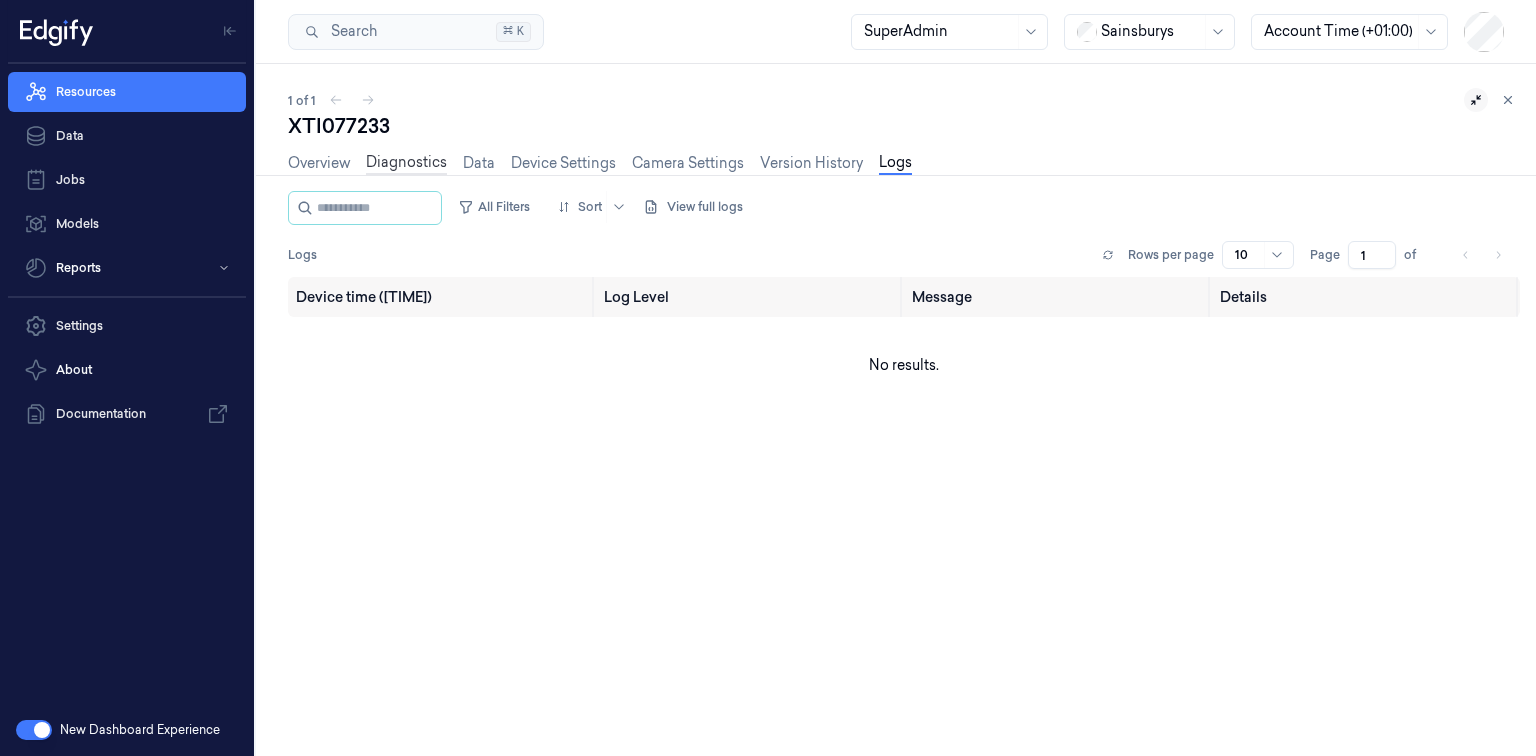 click on "Diagnostics" at bounding box center [406, 163] 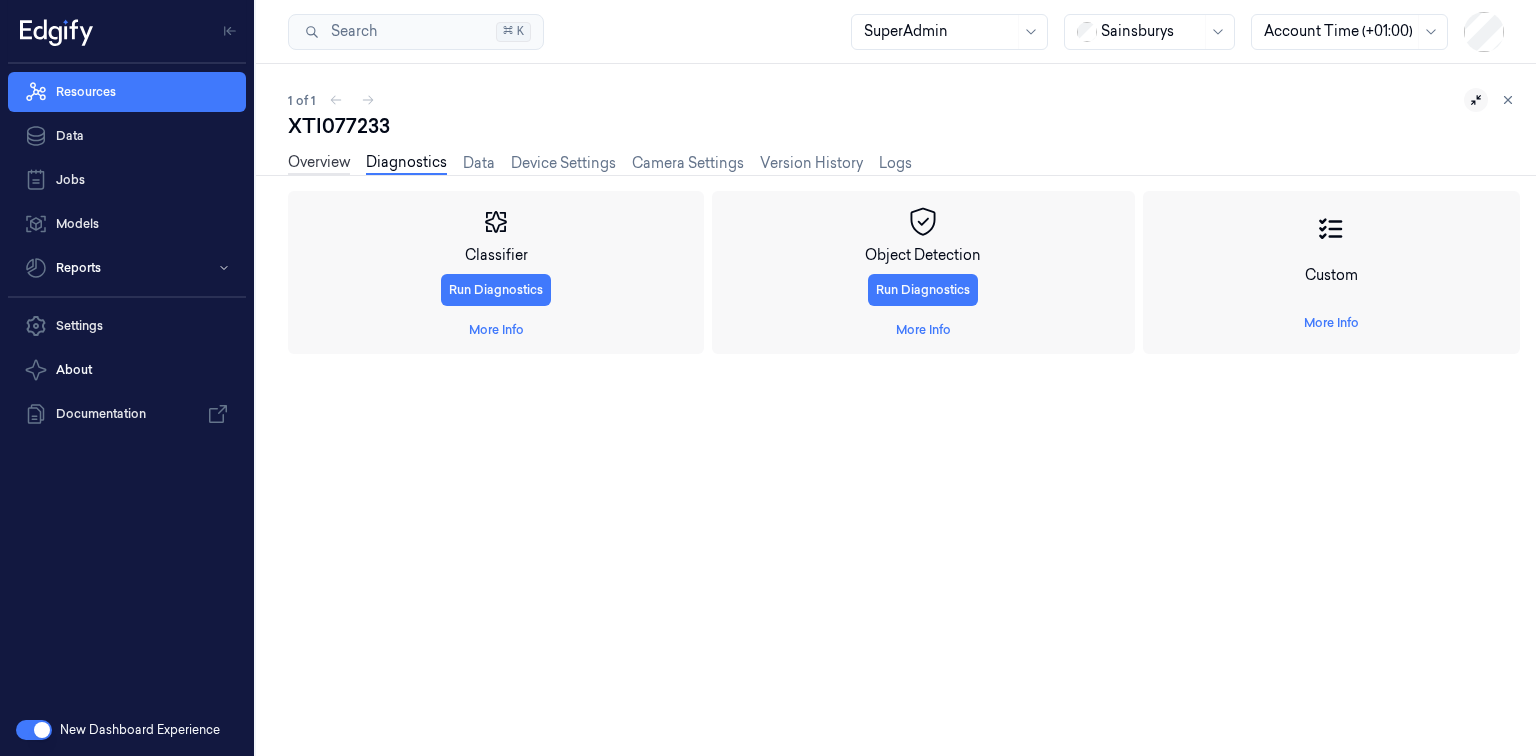click on "Overview" at bounding box center [319, 163] 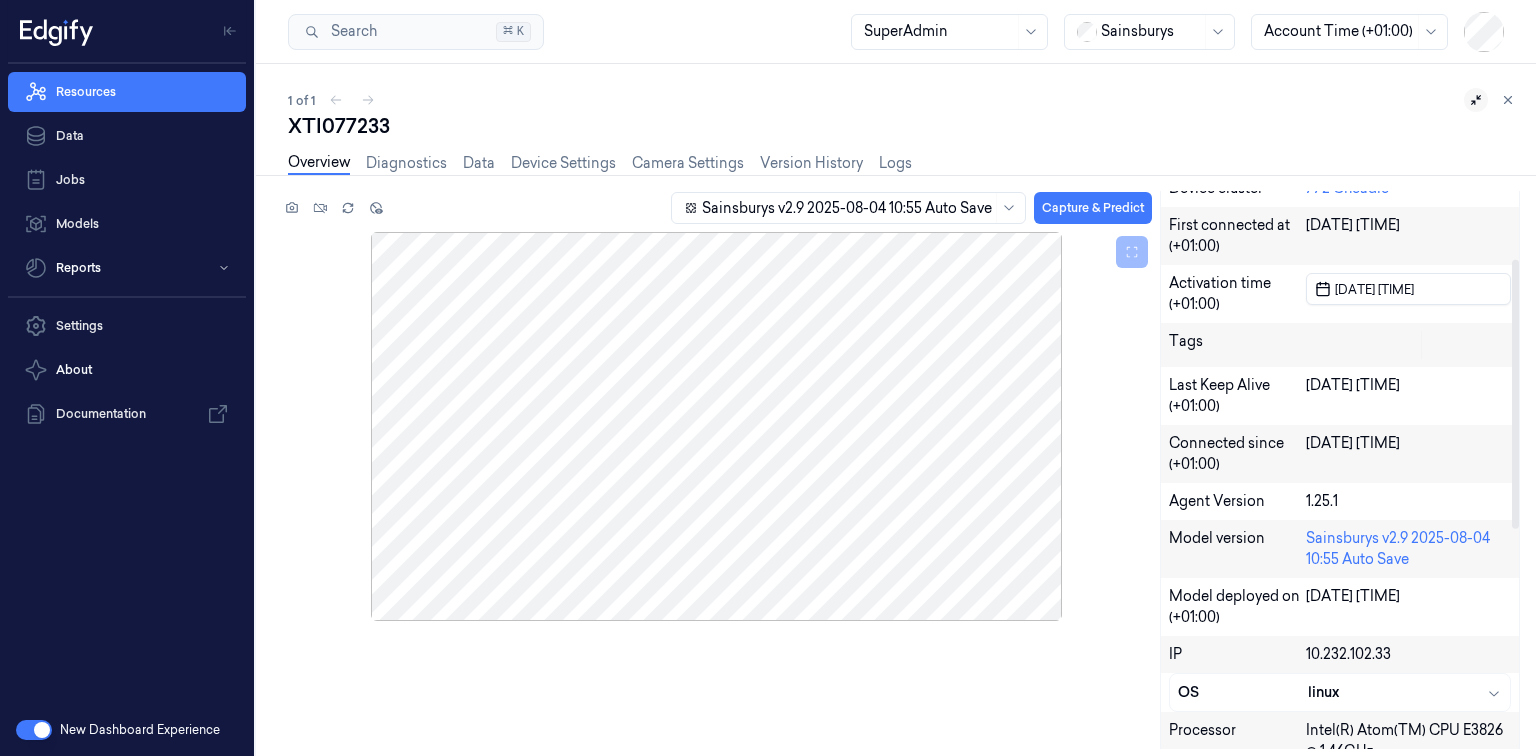 scroll, scrollTop: 0, scrollLeft: 0, axis: both 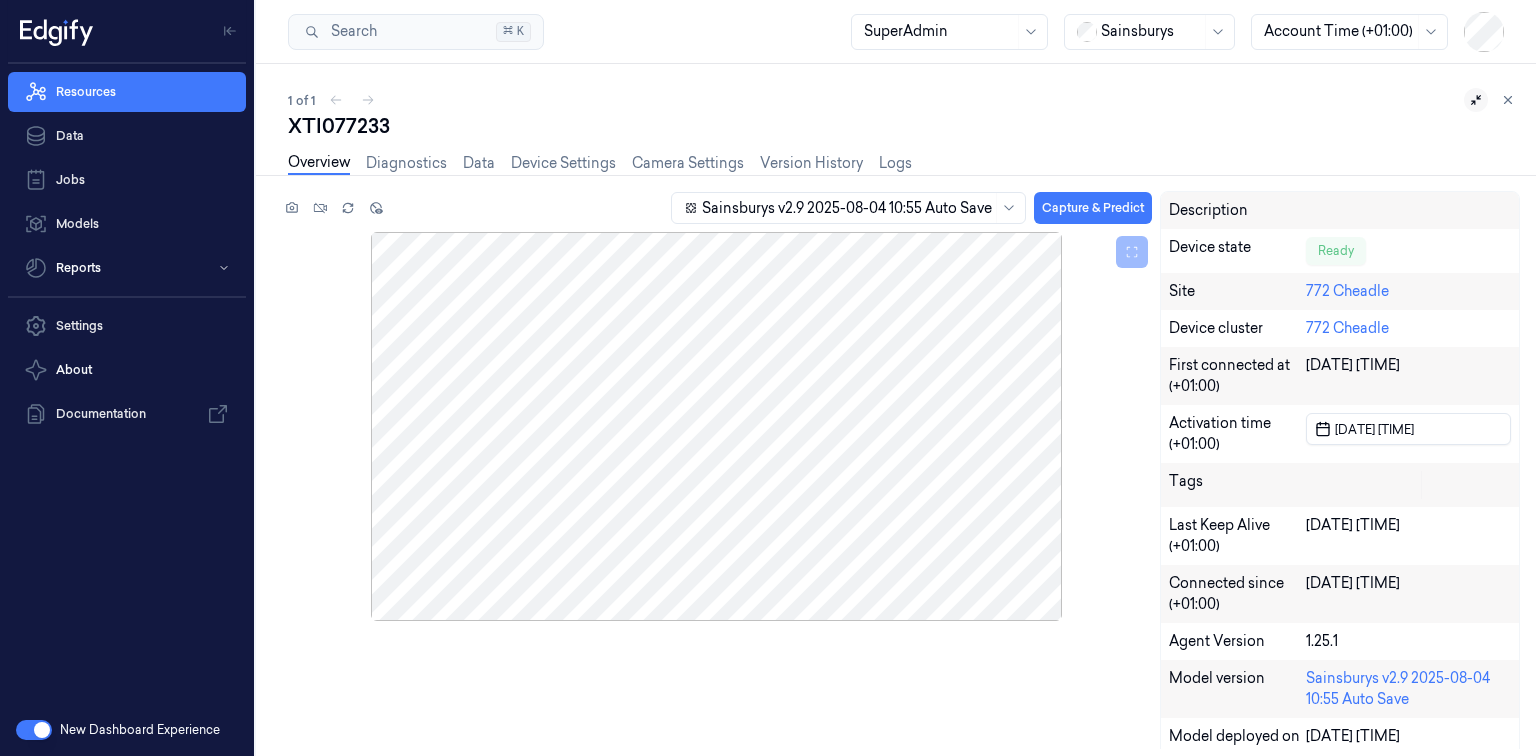 click at bounding box center (1151, 31) 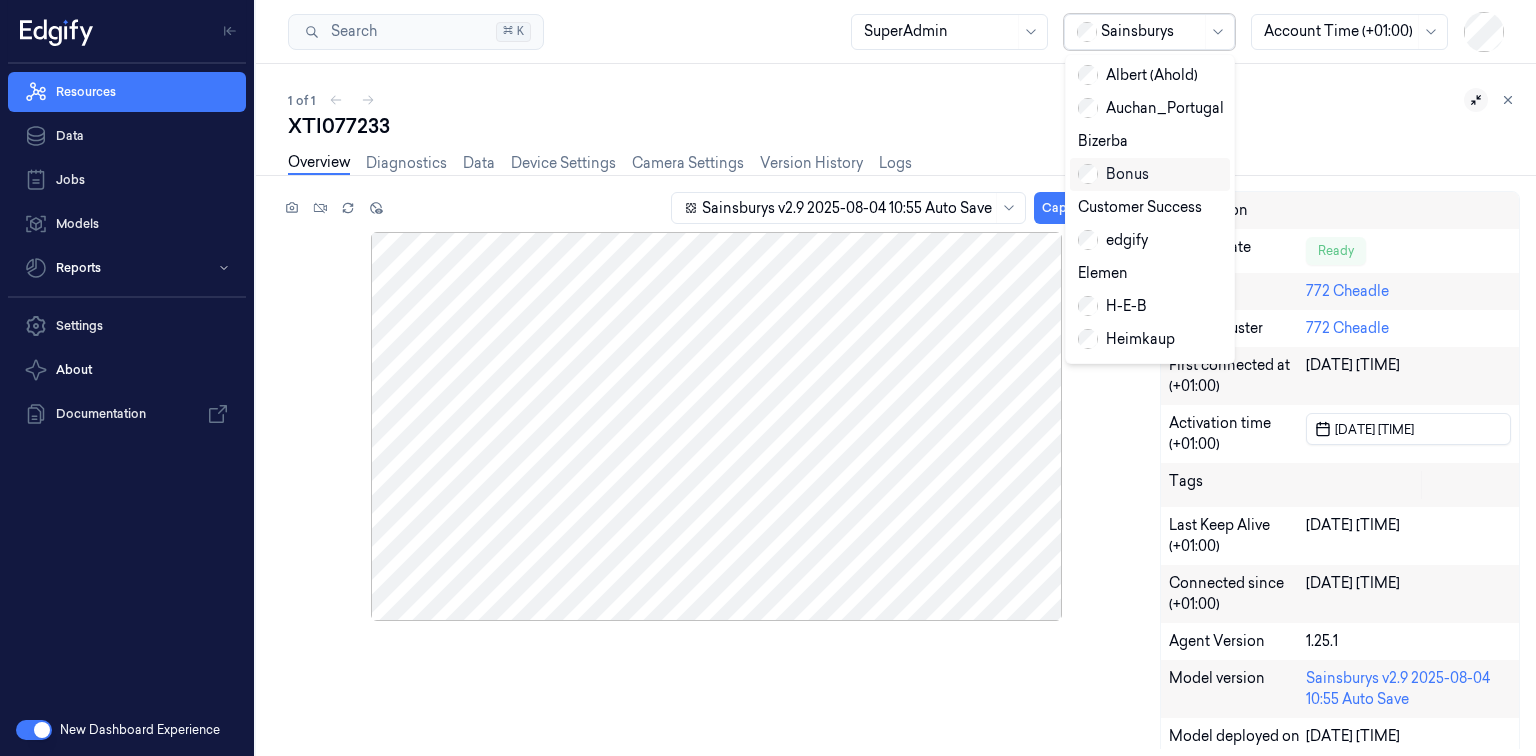 click on "Bonus" at bounding box center [1113, 174] 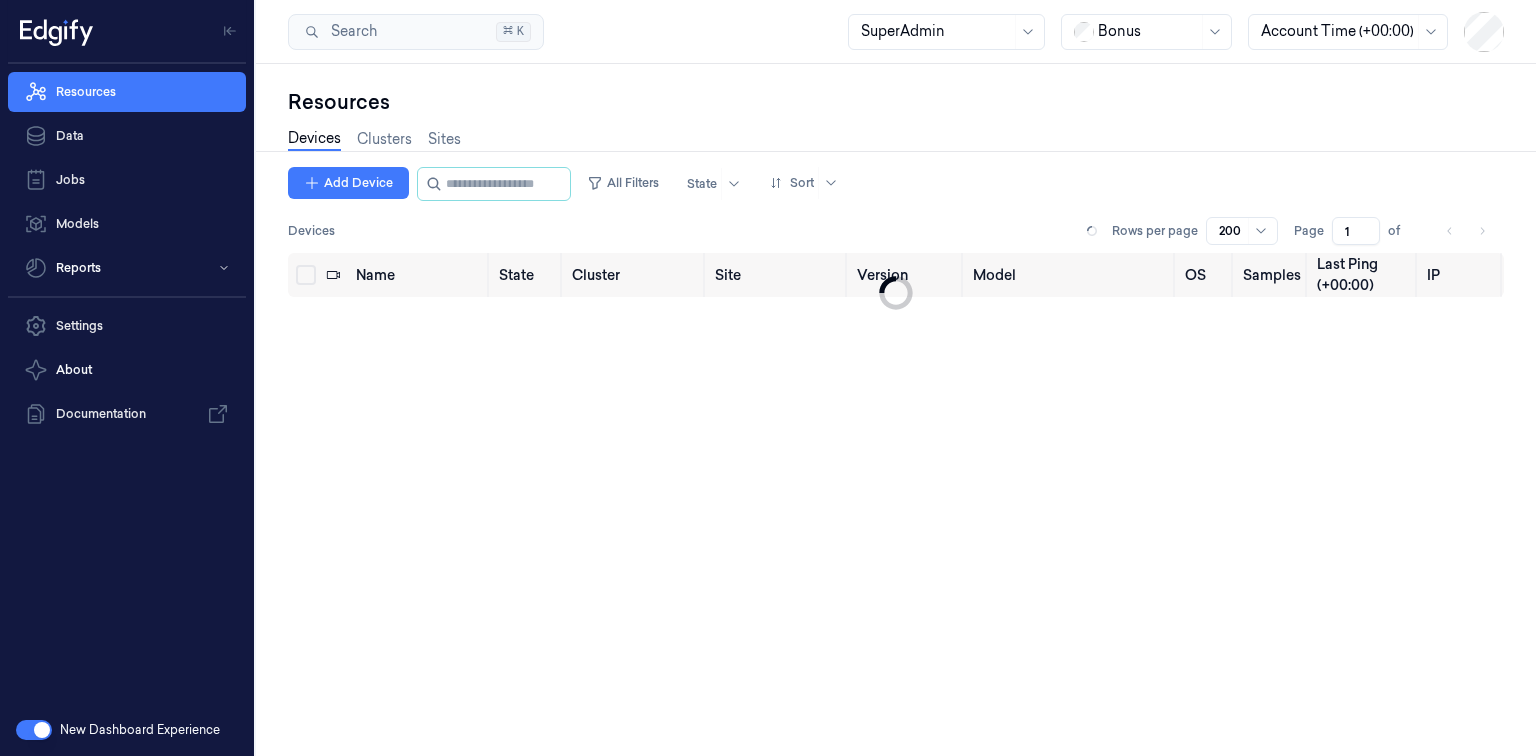 scroll, scrollTop: 0, scrollLeft: 0, axis: both 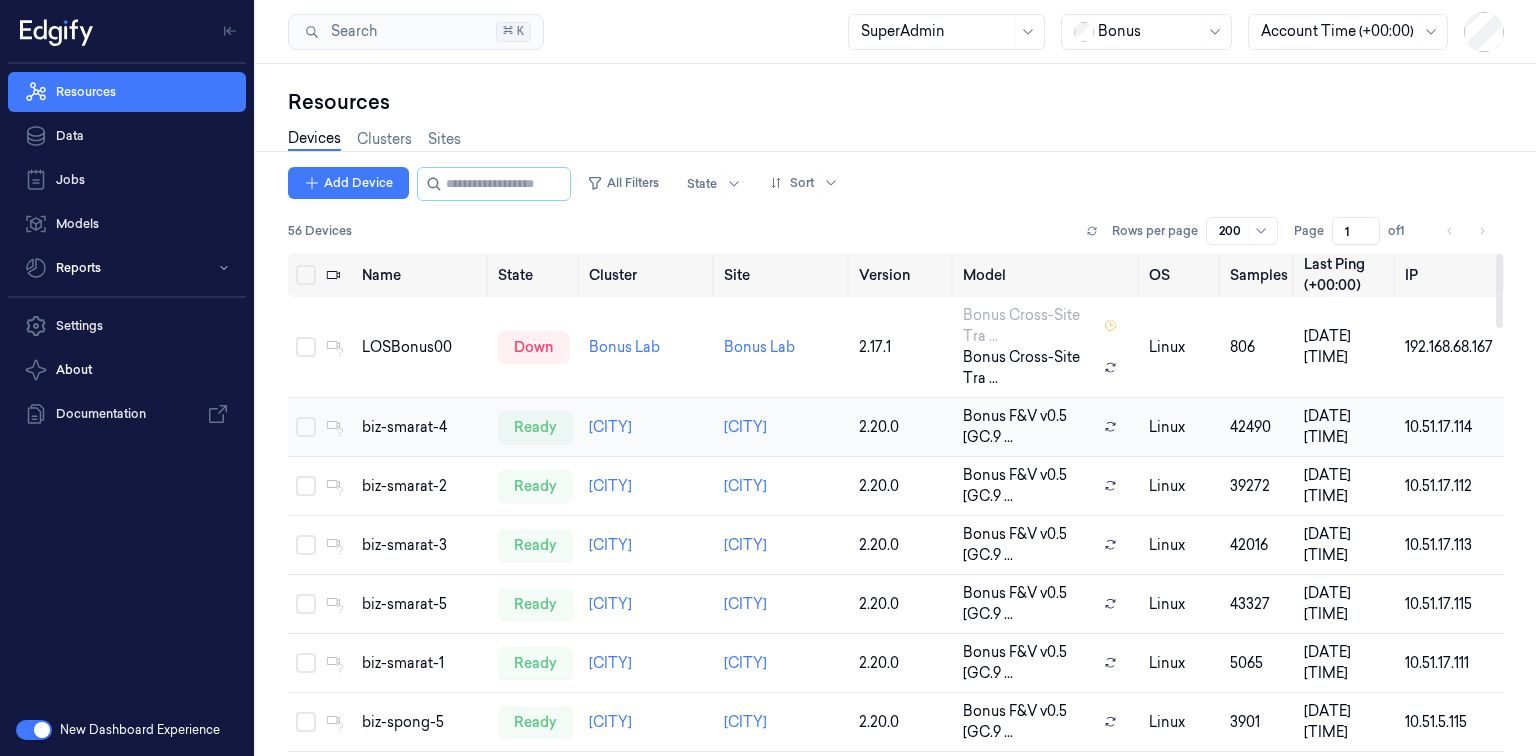 click on "biz-smarat-4" at bounding box center (422, 427) 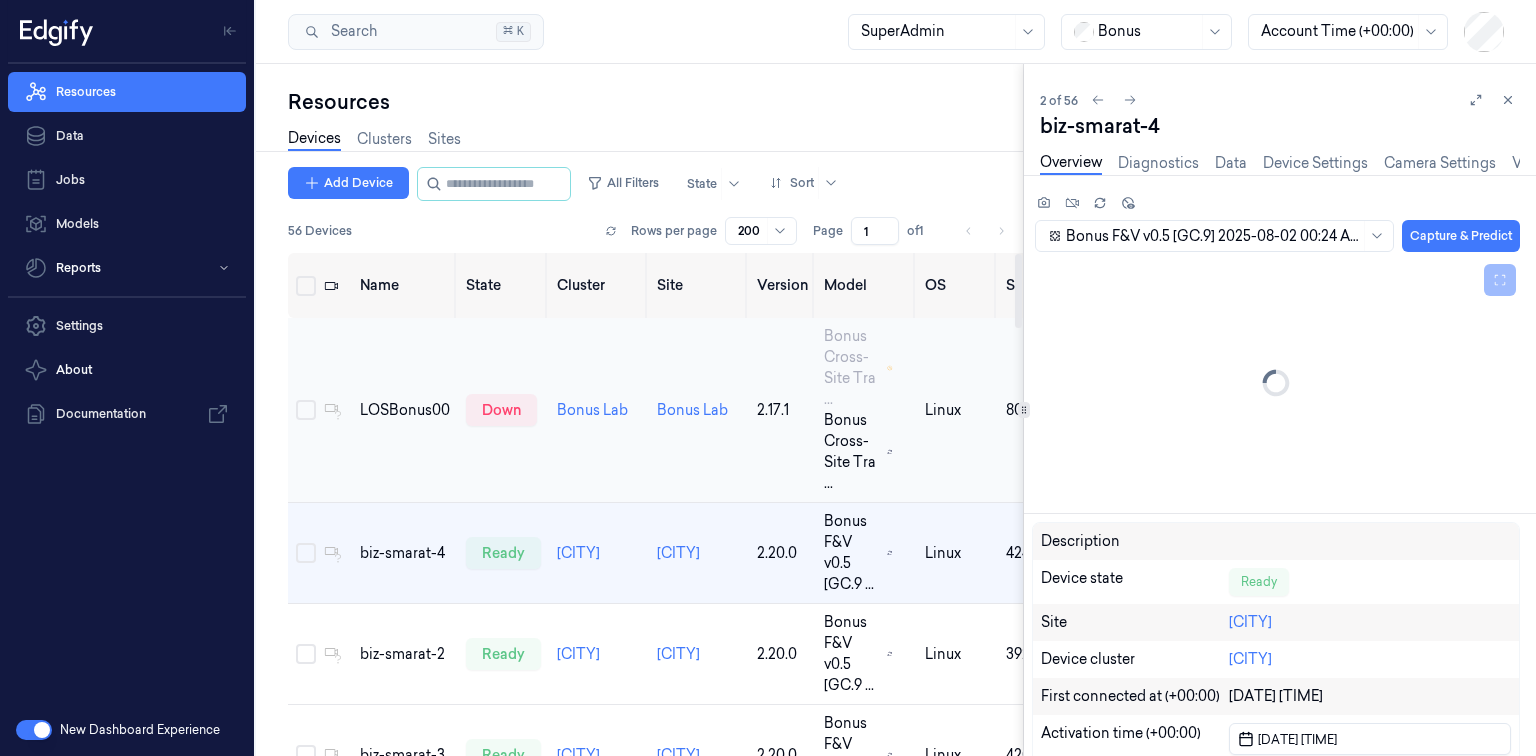 scroll, scrollTop: 0, scrollLeft: 0, axis: both 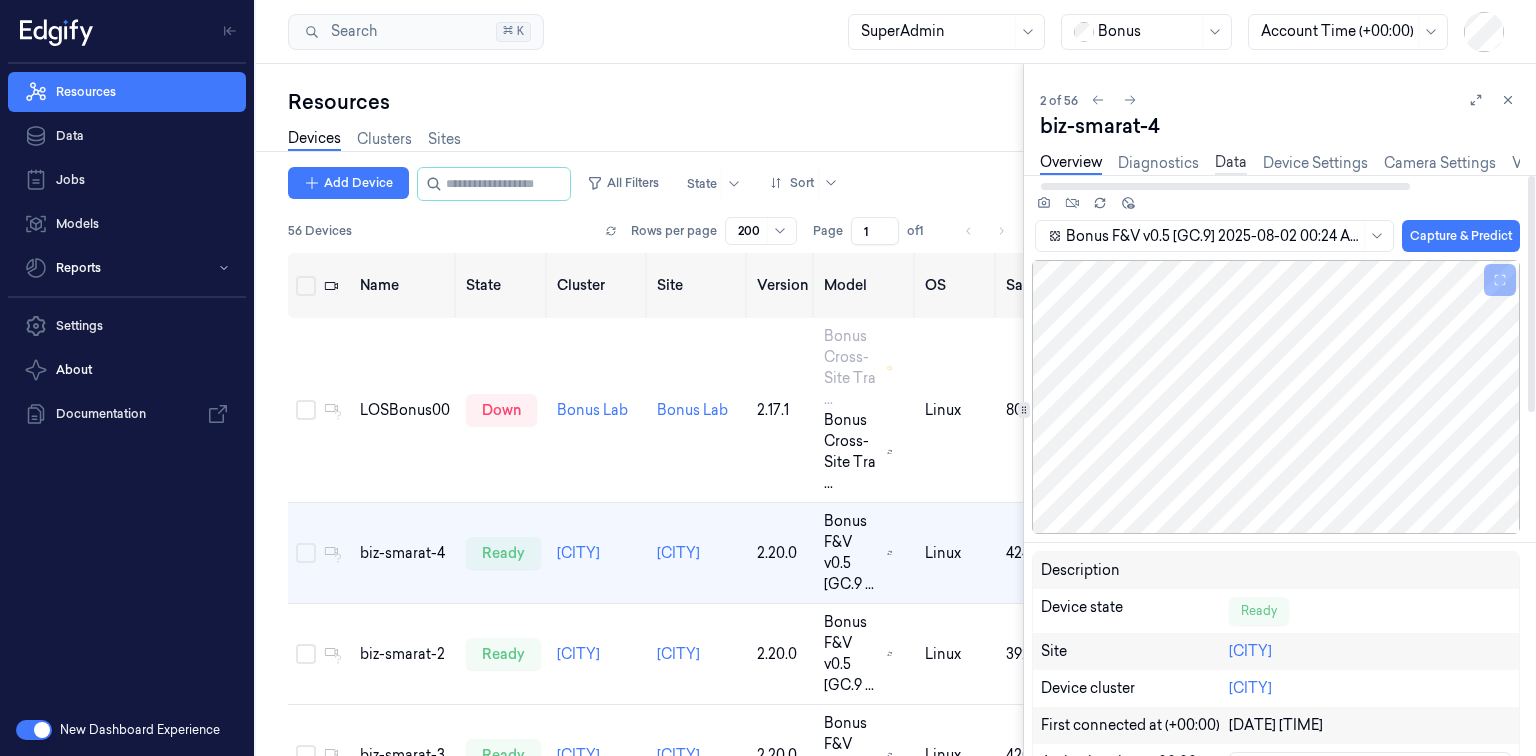 click on "Data" at bounding box center (1231, 163) 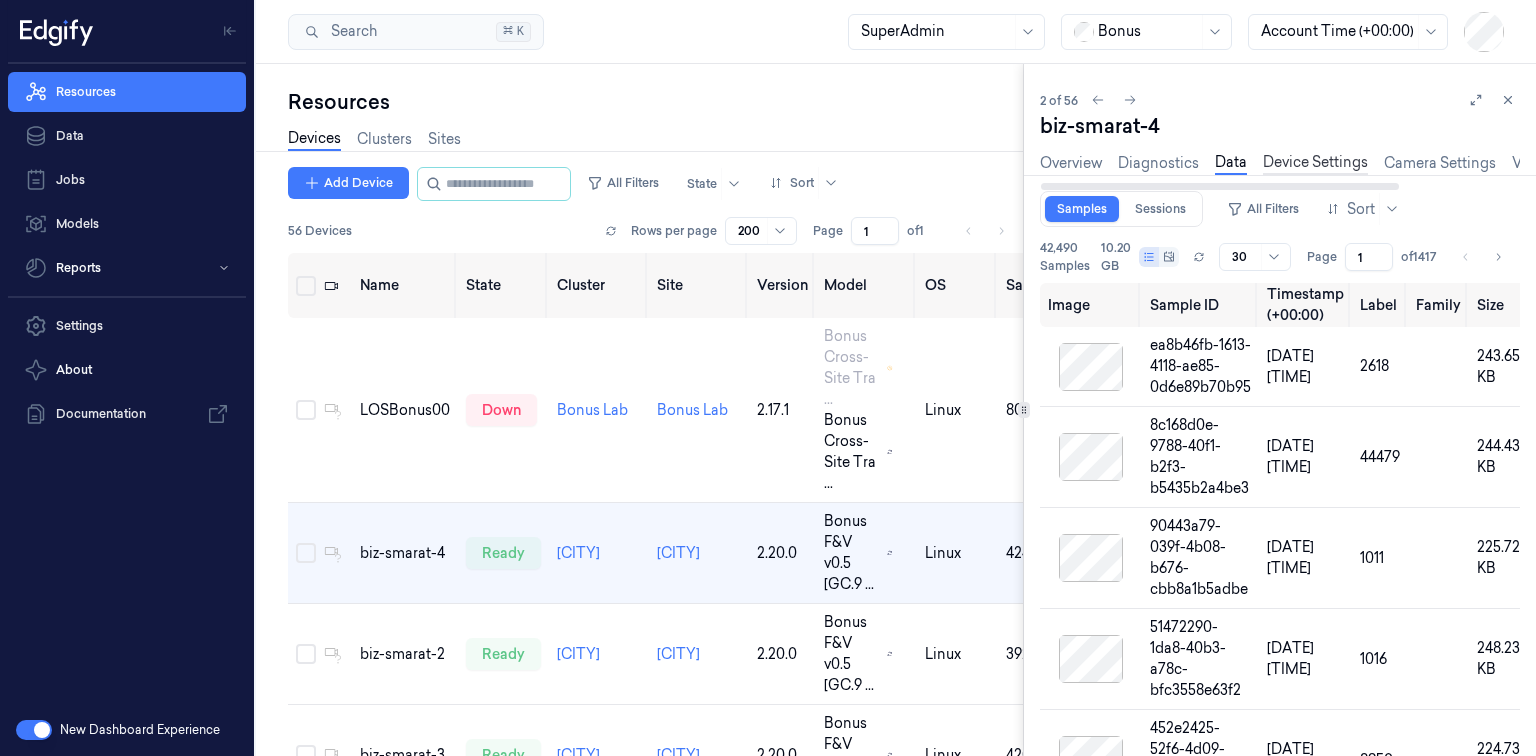 click on "Device Settings" at bounding box center (1315, 163) 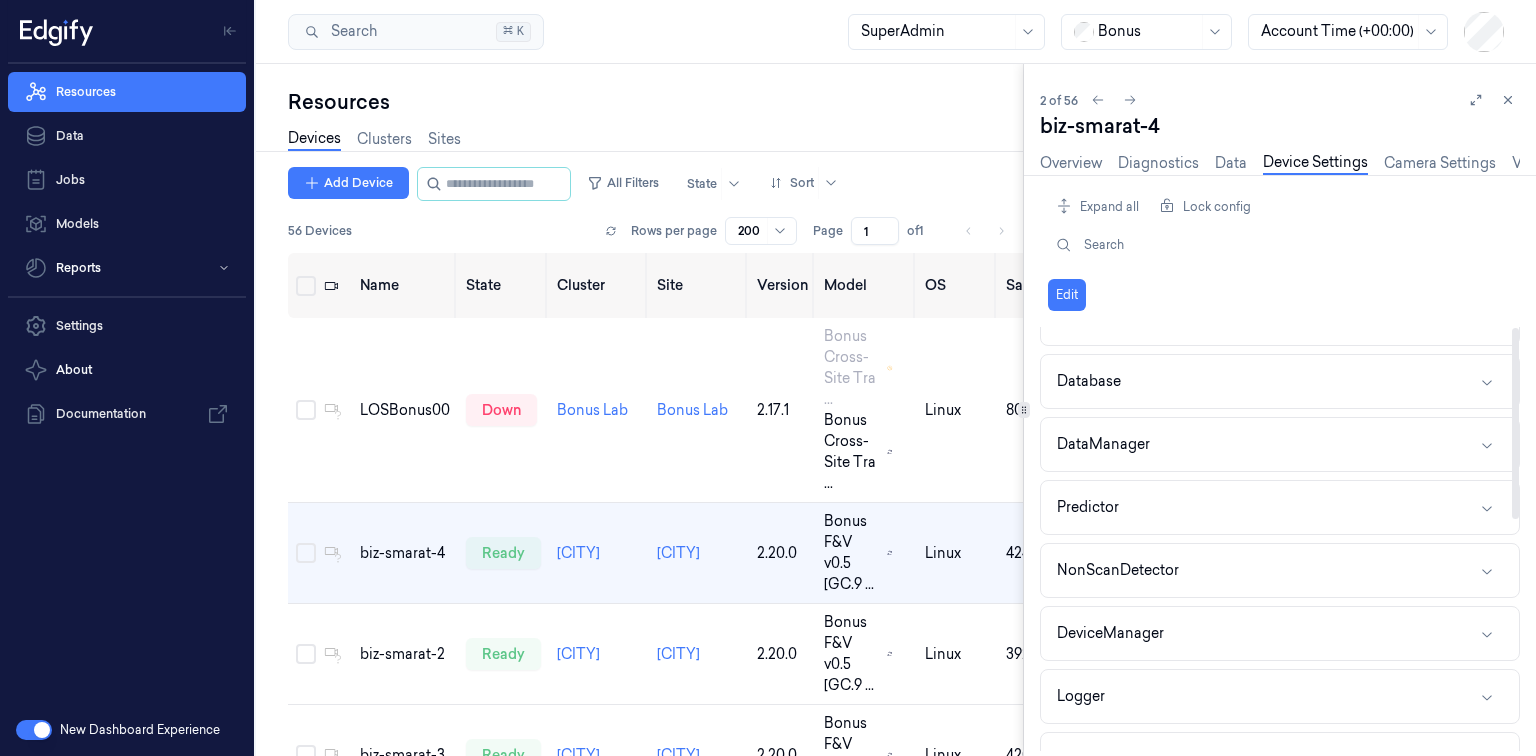scroll, scrollTop: 0, scrollLeft: 0, axis: both 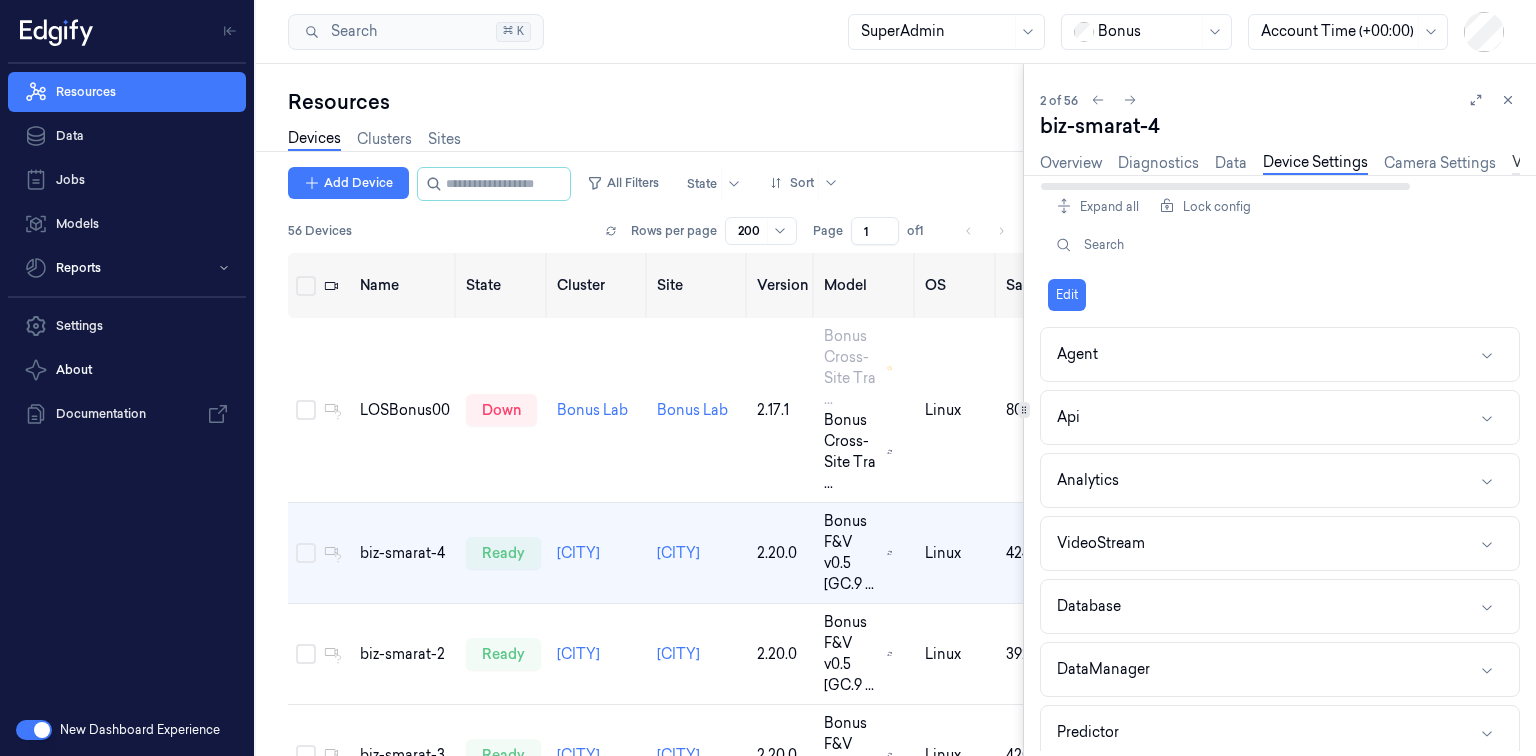 click on "Version History" at bounding box center [1563, 163] 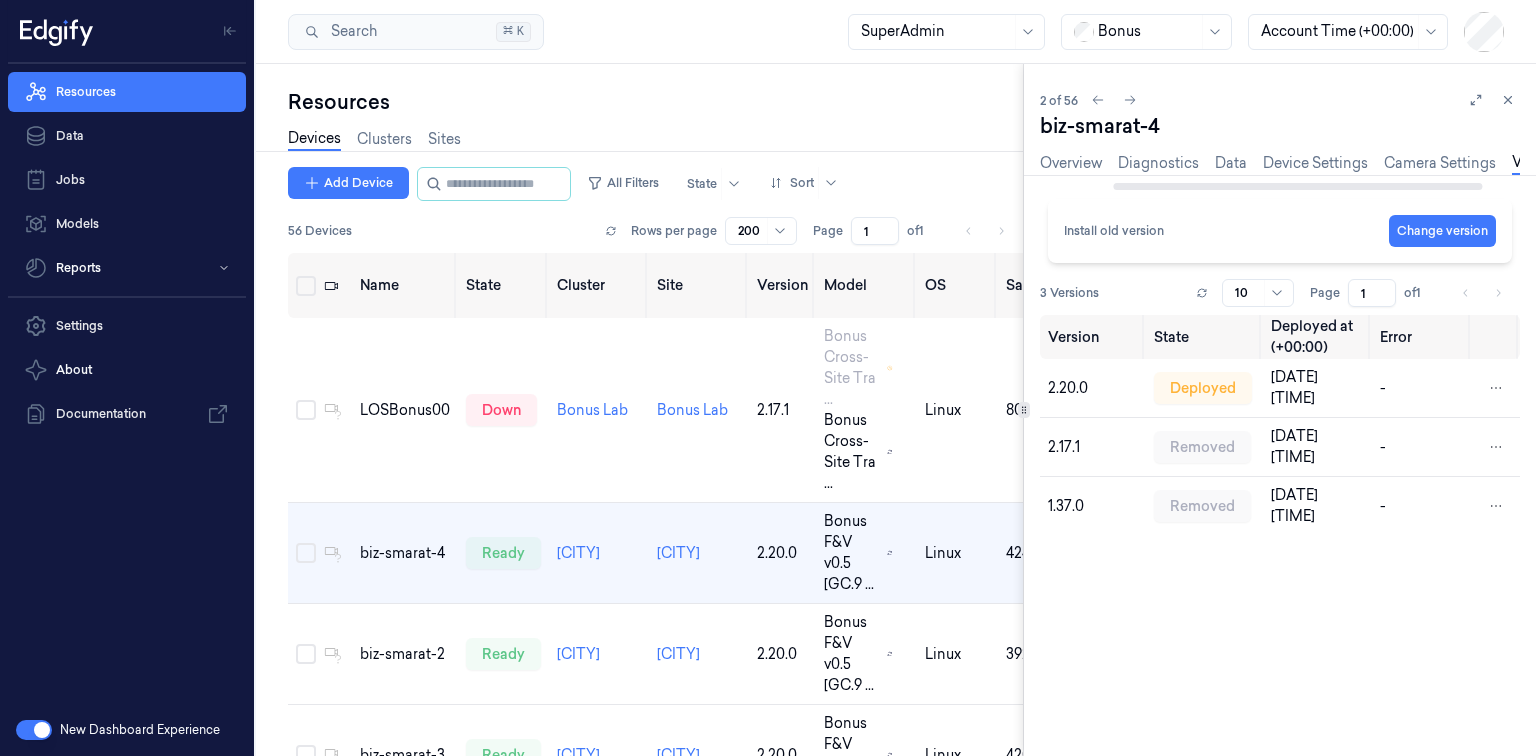 scroll, scrollTop: 0, scrollLeft: 94, axis: horizontal 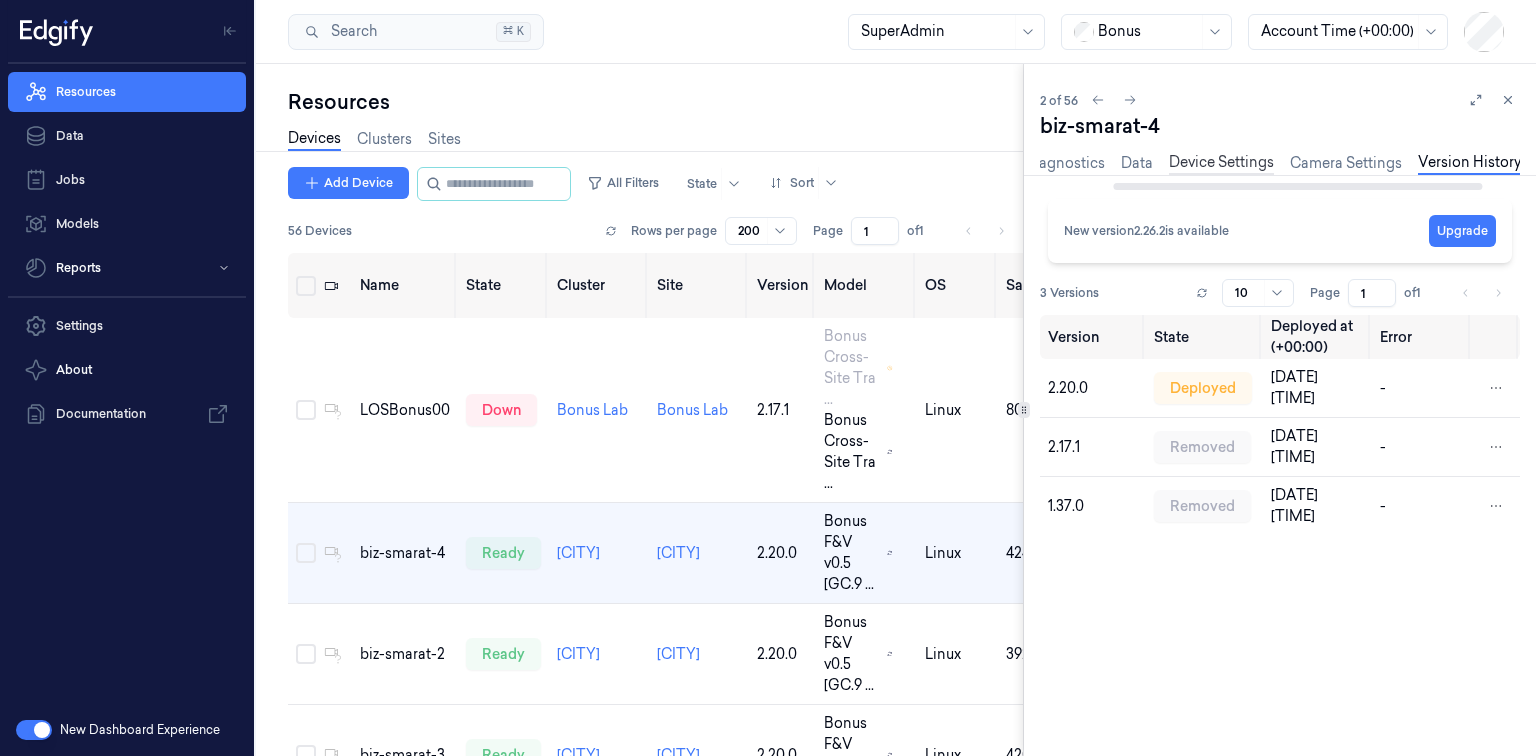 click on "Device Settings" at bounding box center (1221, 163) 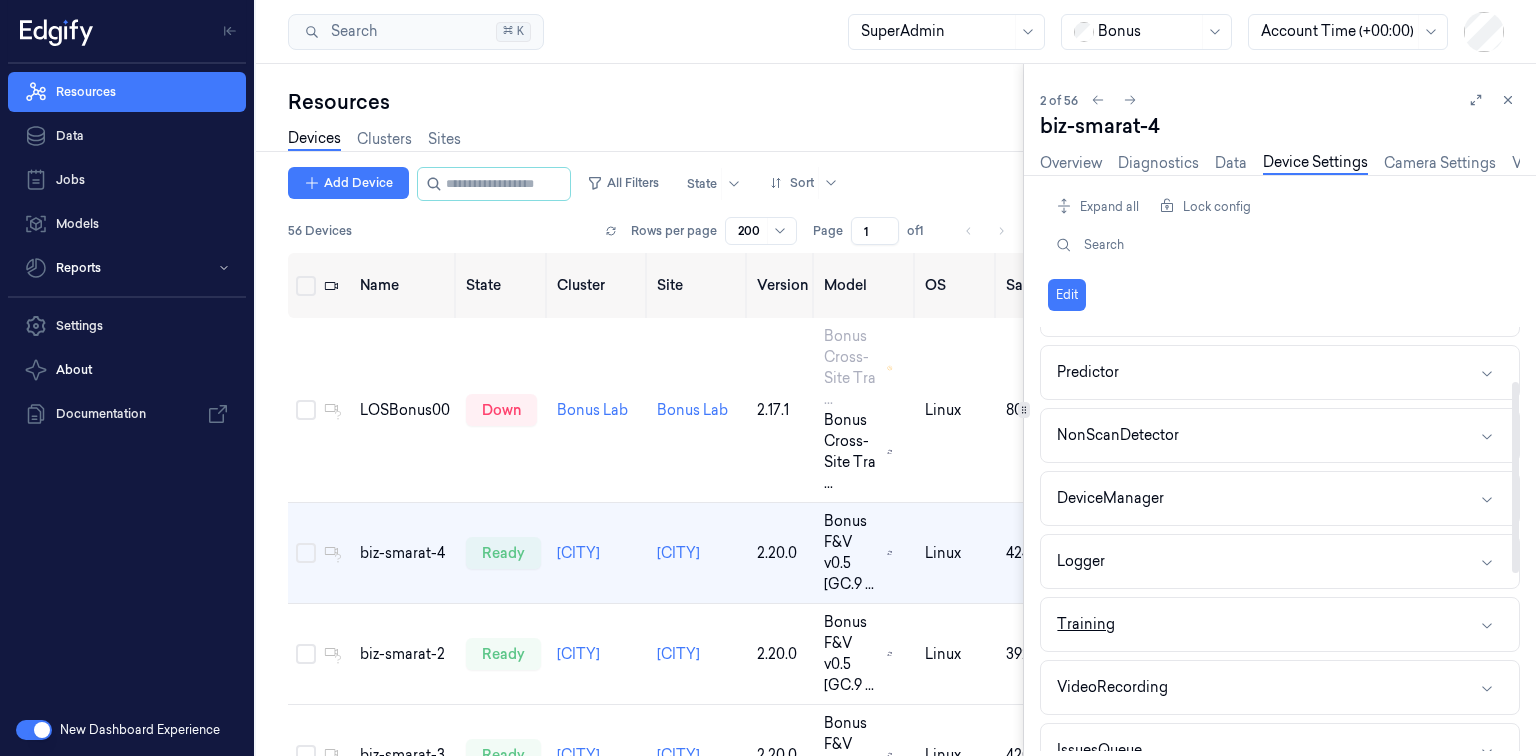scroll, scrollTop: 0, scrollLeft: 0, axis: both 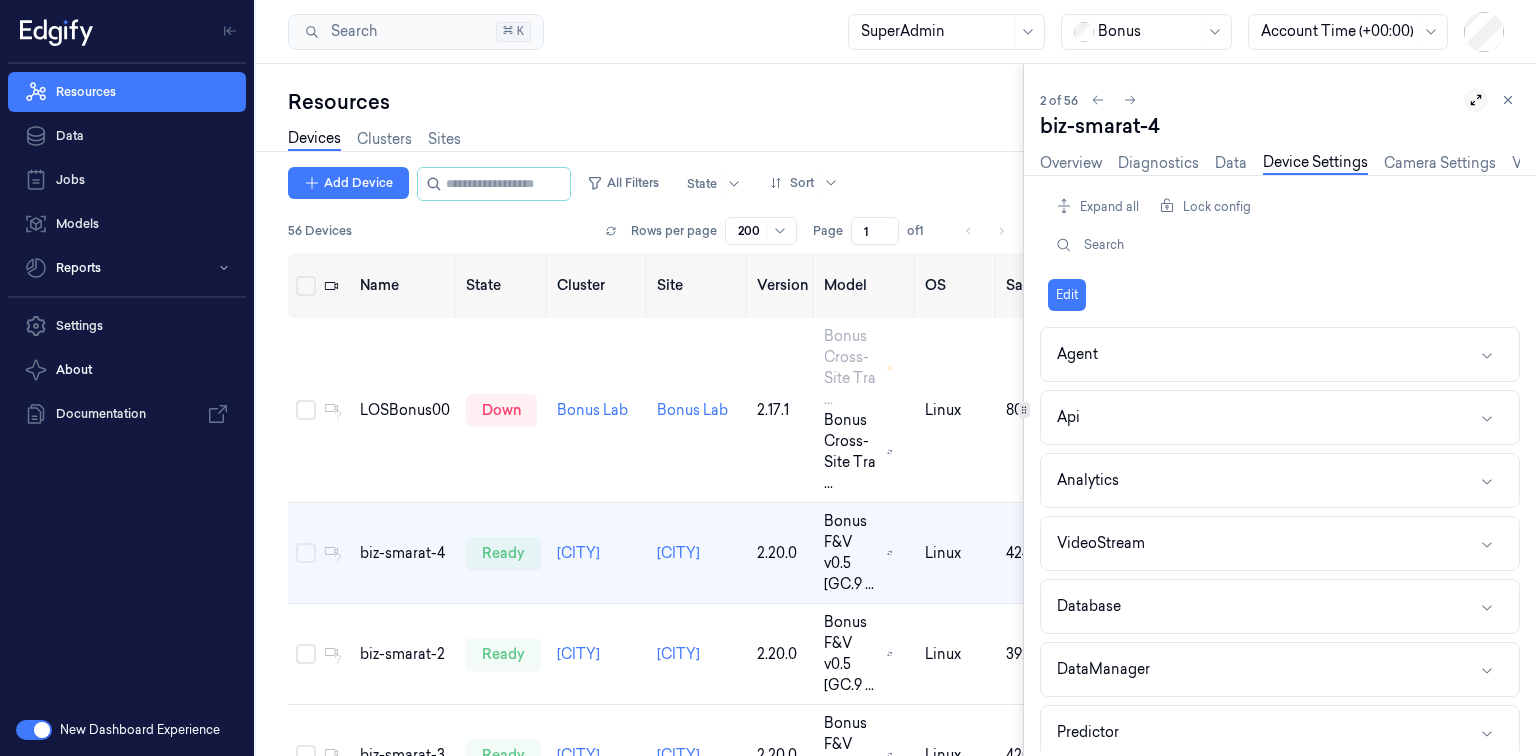click 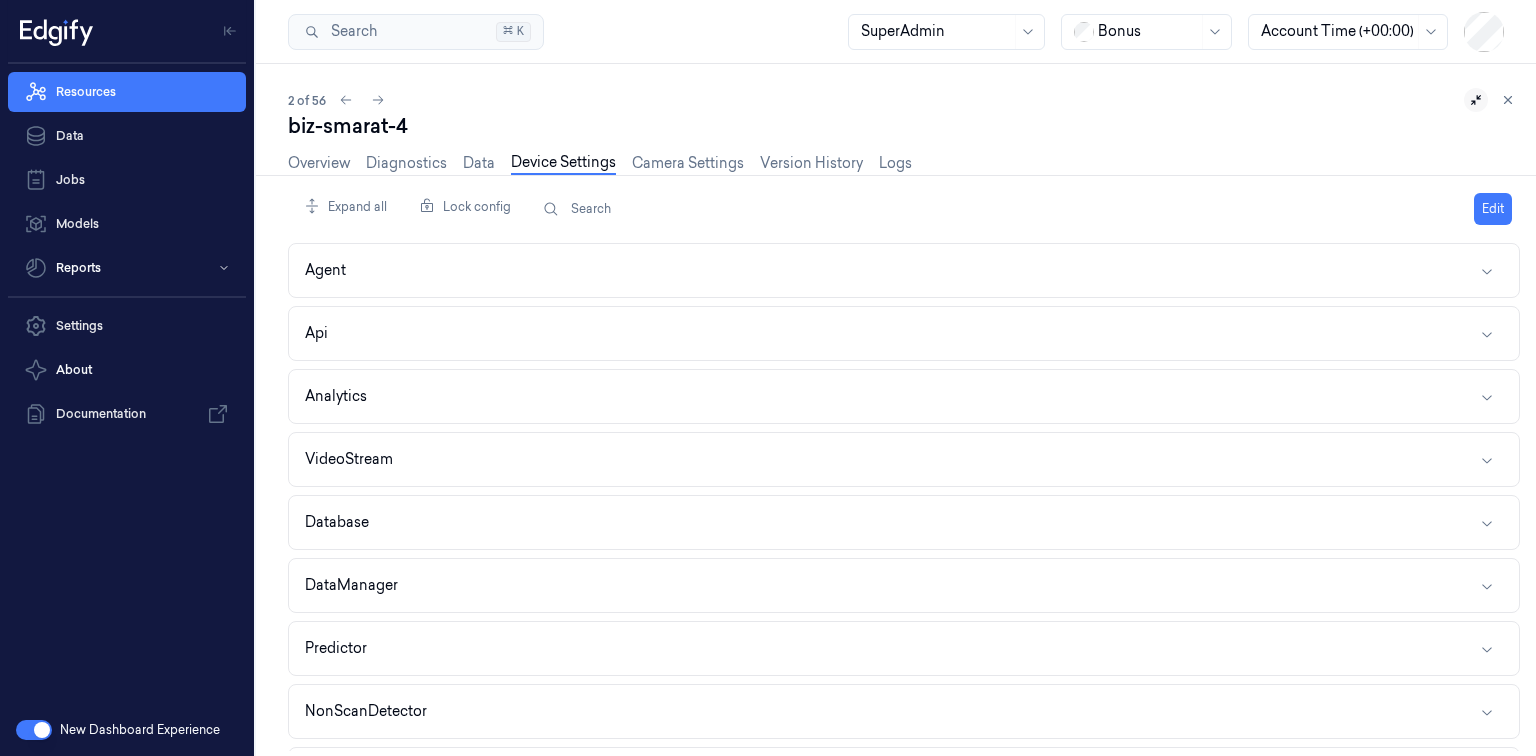 click on "Overview Diagnostics Data Device Settings Camera Settings Version History Logs" at bounding box center (600, 163) 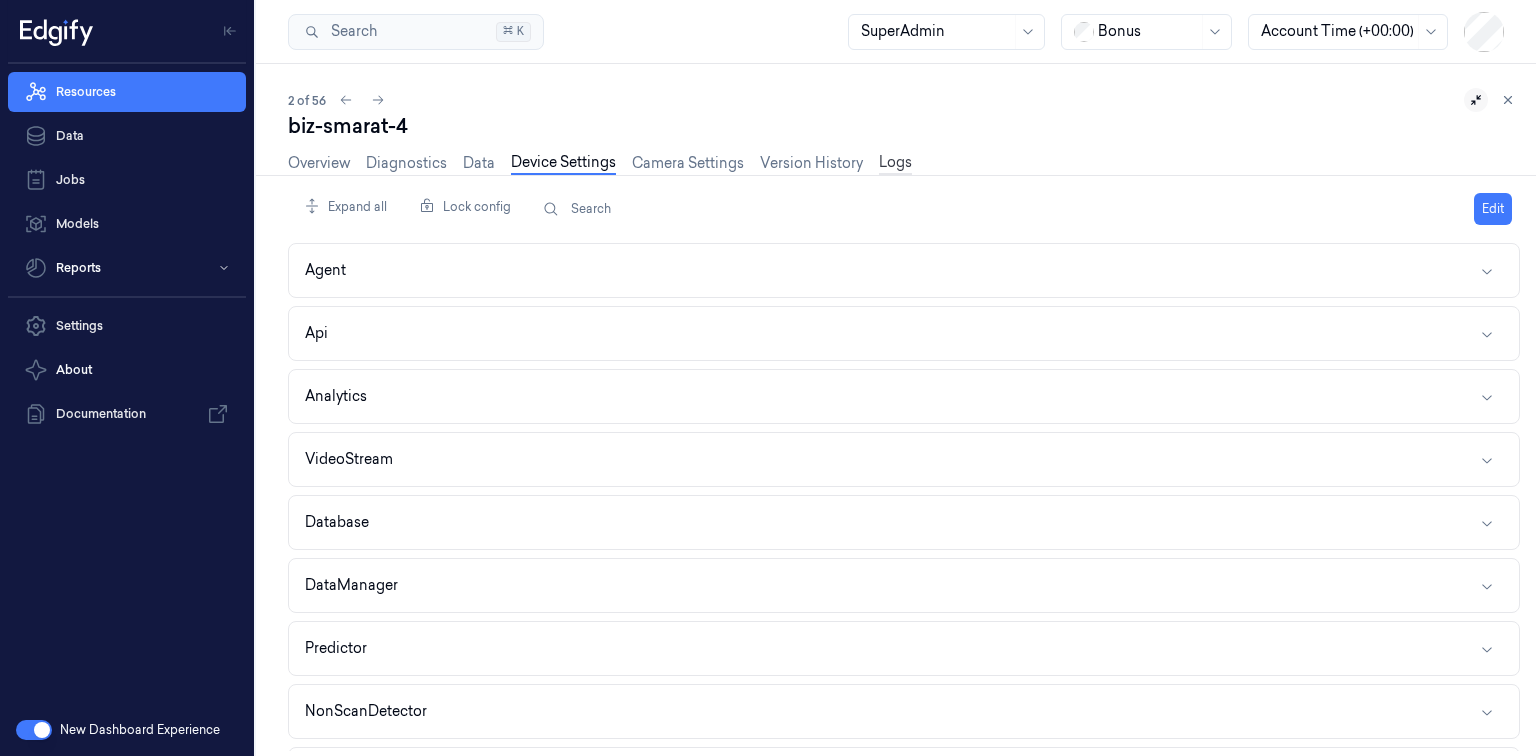 click on "Logs" at bounding box center (895, 163) 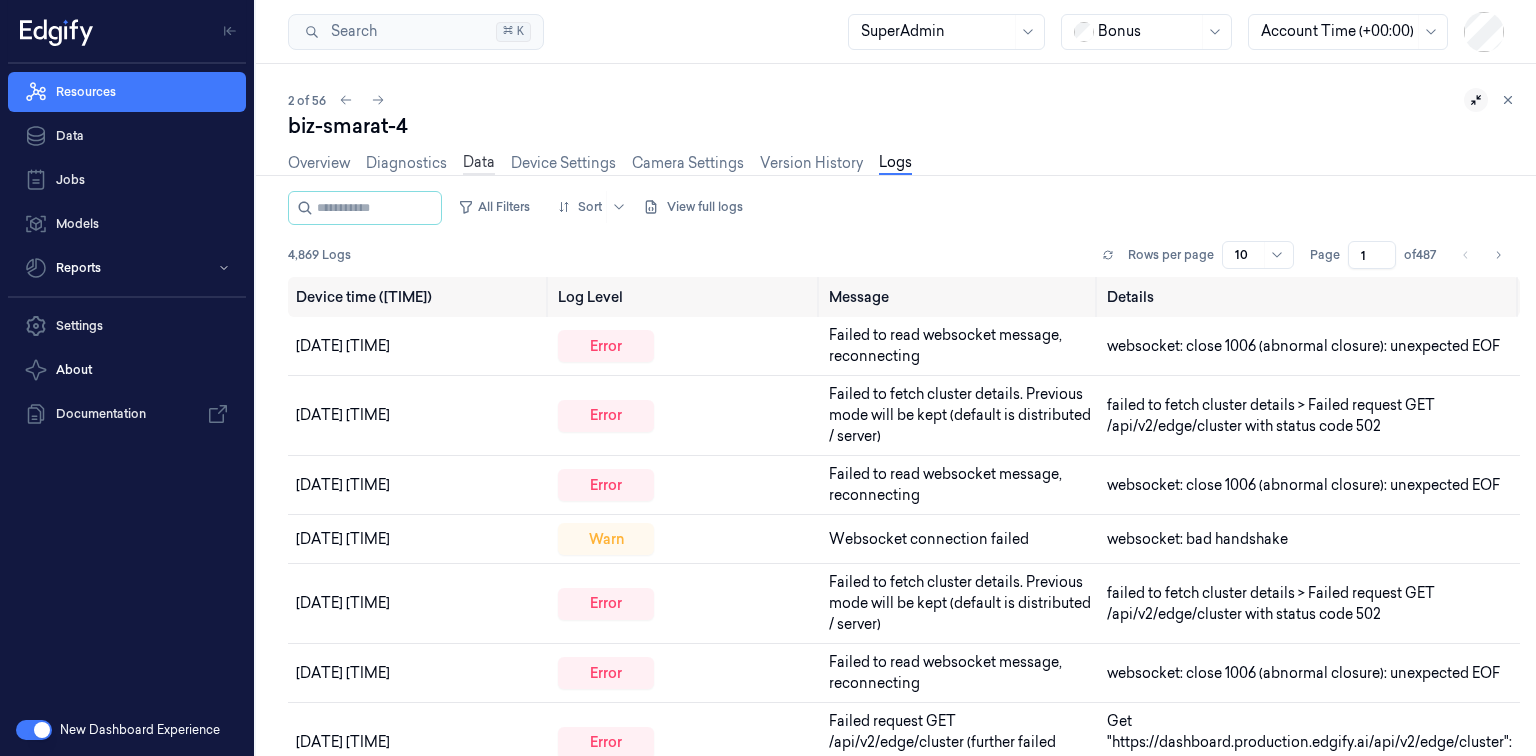 click on "Data" at bounding box center [479, 163] 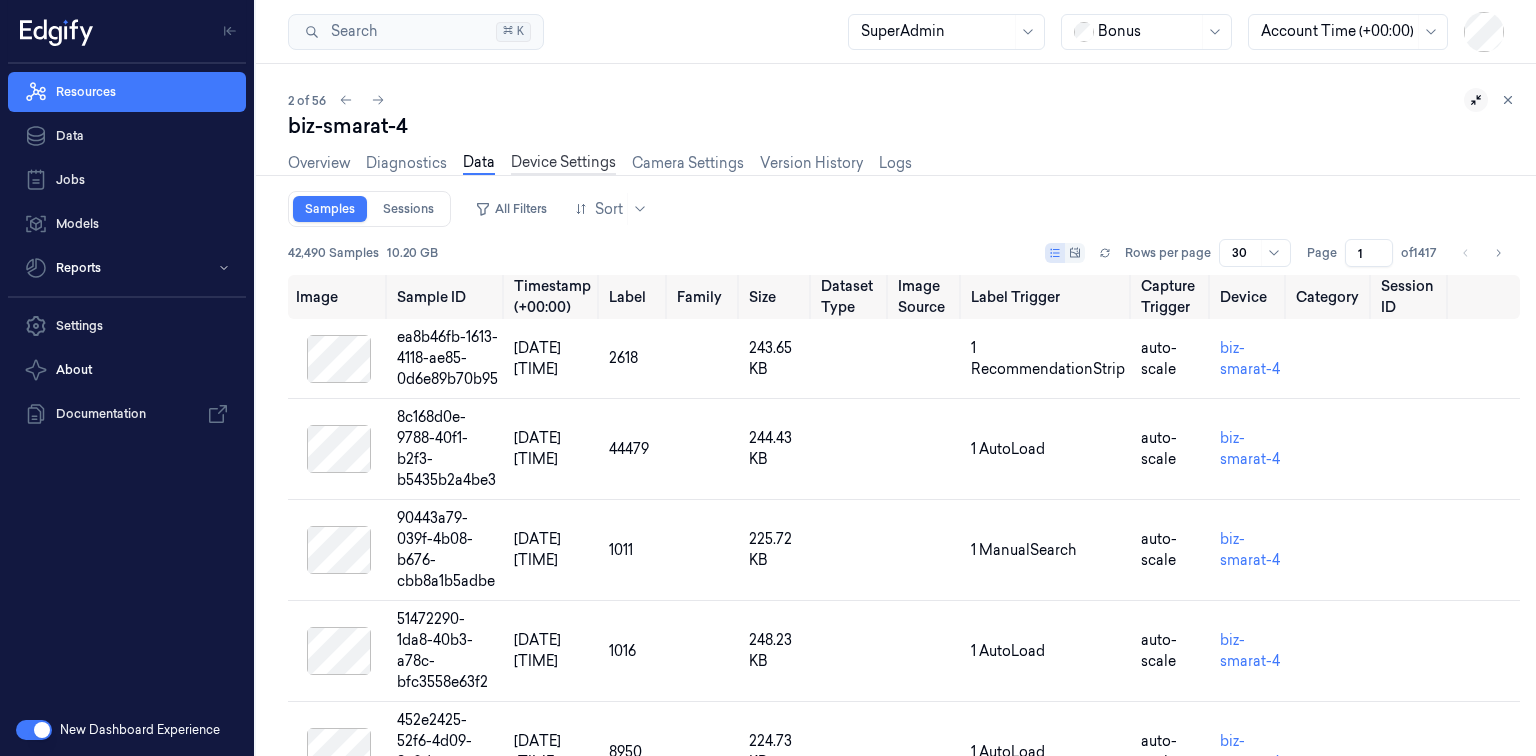 click on "Device Settings" at bounding box center (563, 163) 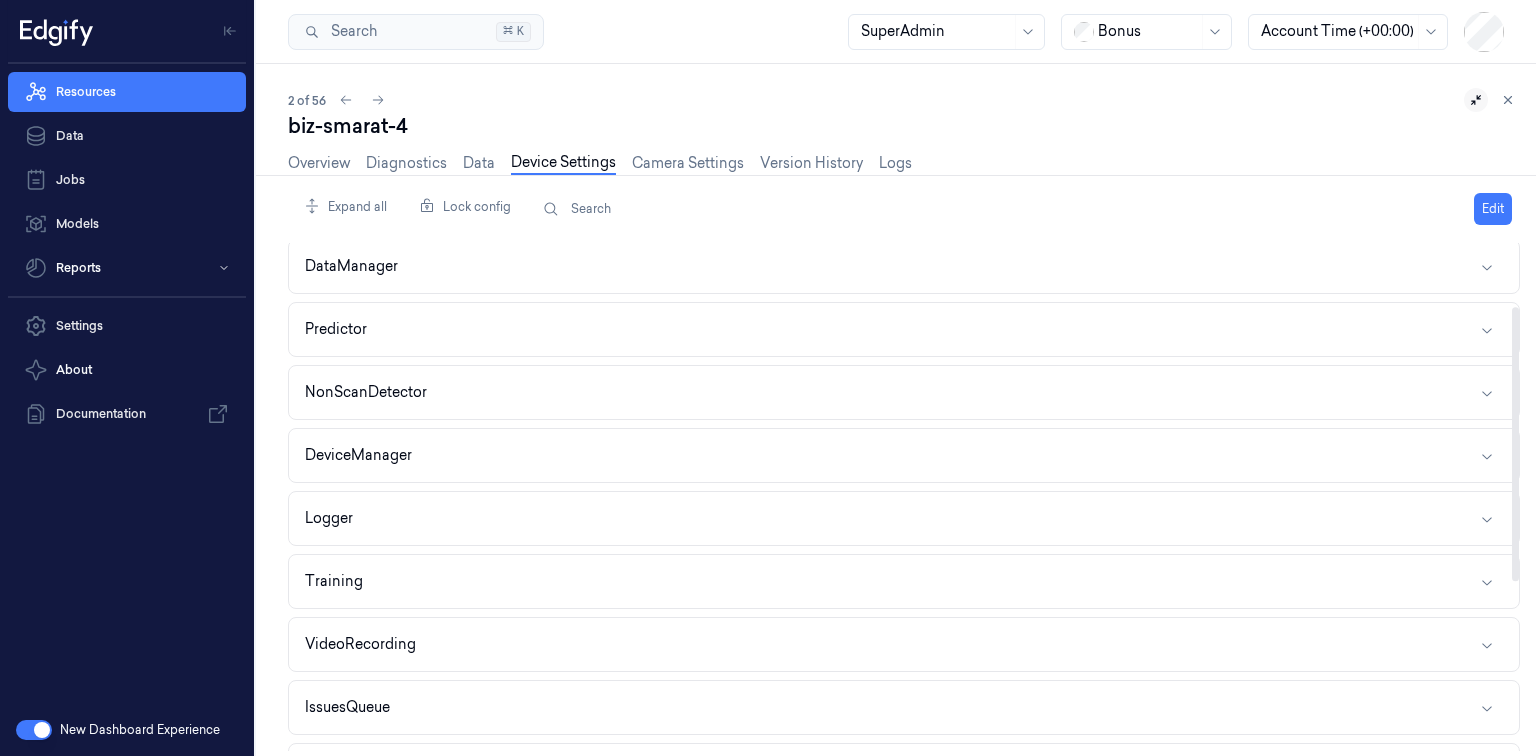 scroll, scrollTop: 431, scrollLeft: 0, axis: vertical 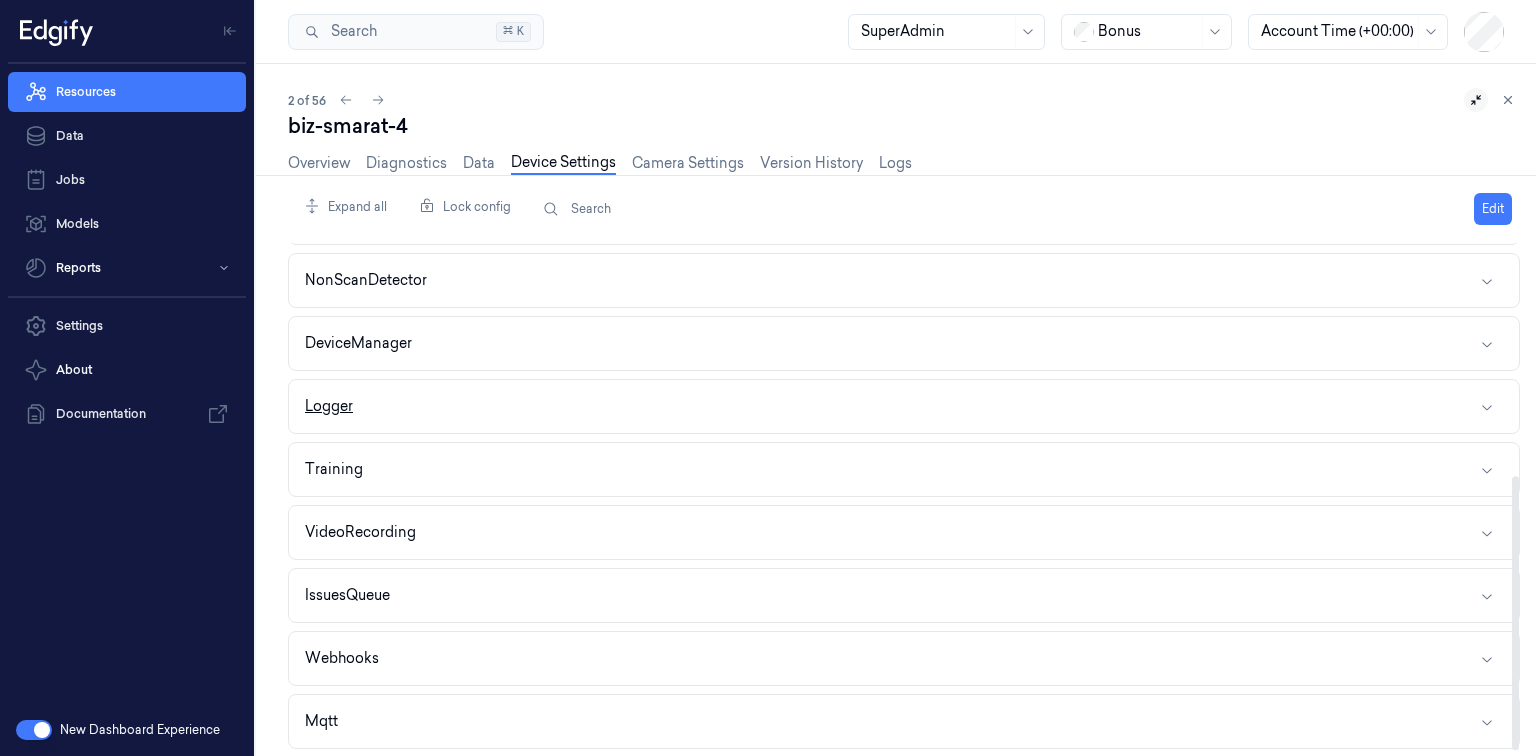 click on "Logger" at bounding box center (904, 406) 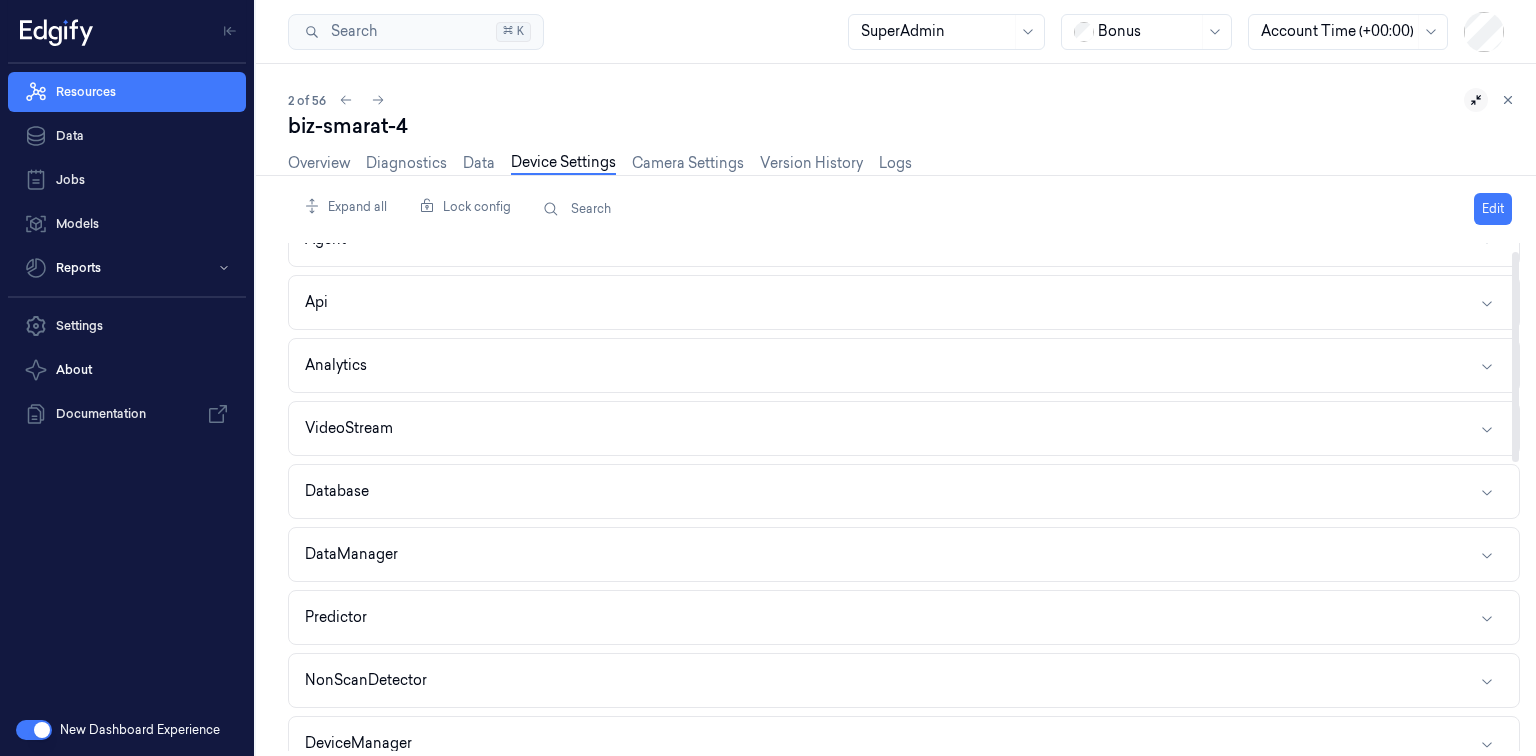 scroll, scrollTop: 0, scrollLeft: 0, axis: both 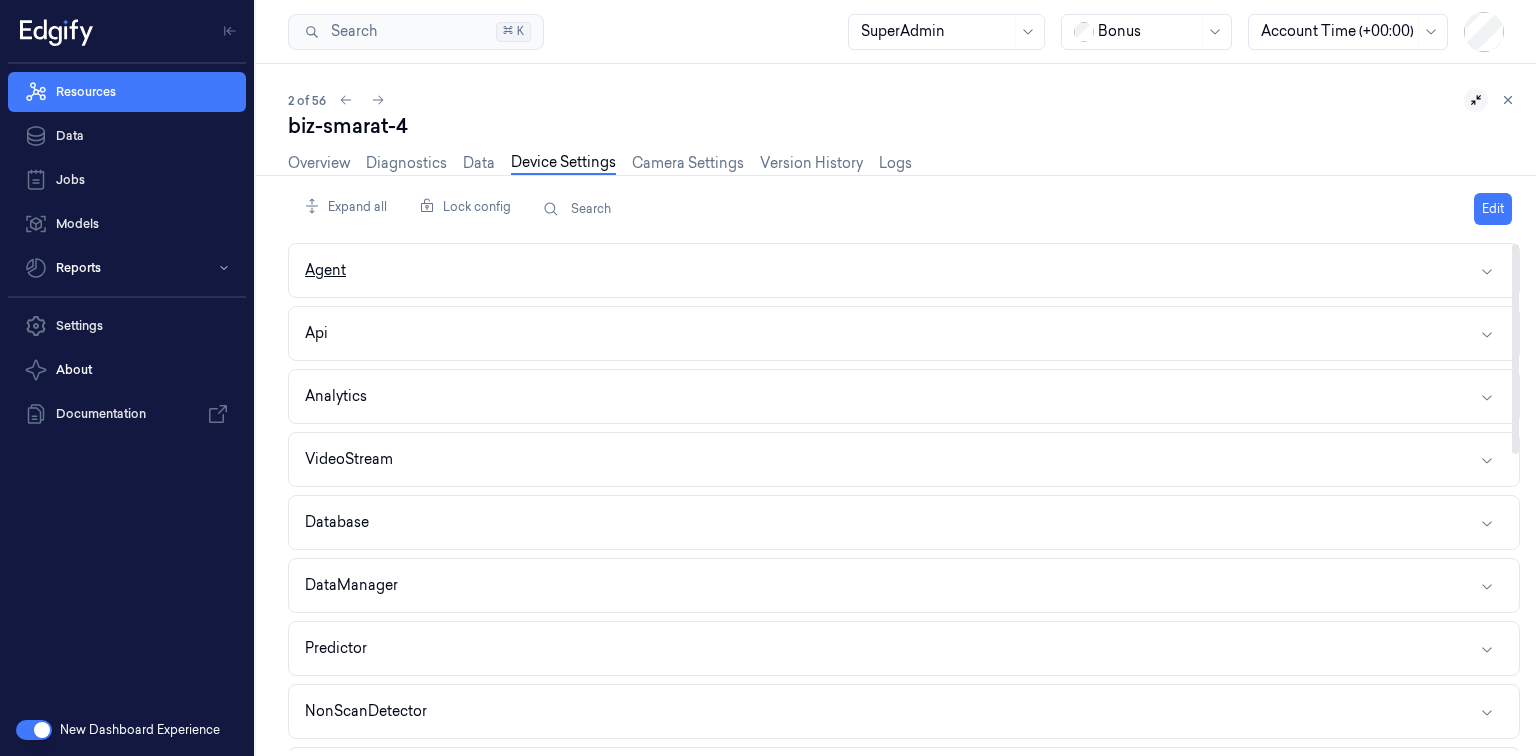 click on "Agent" at bounding box center (904, 270) 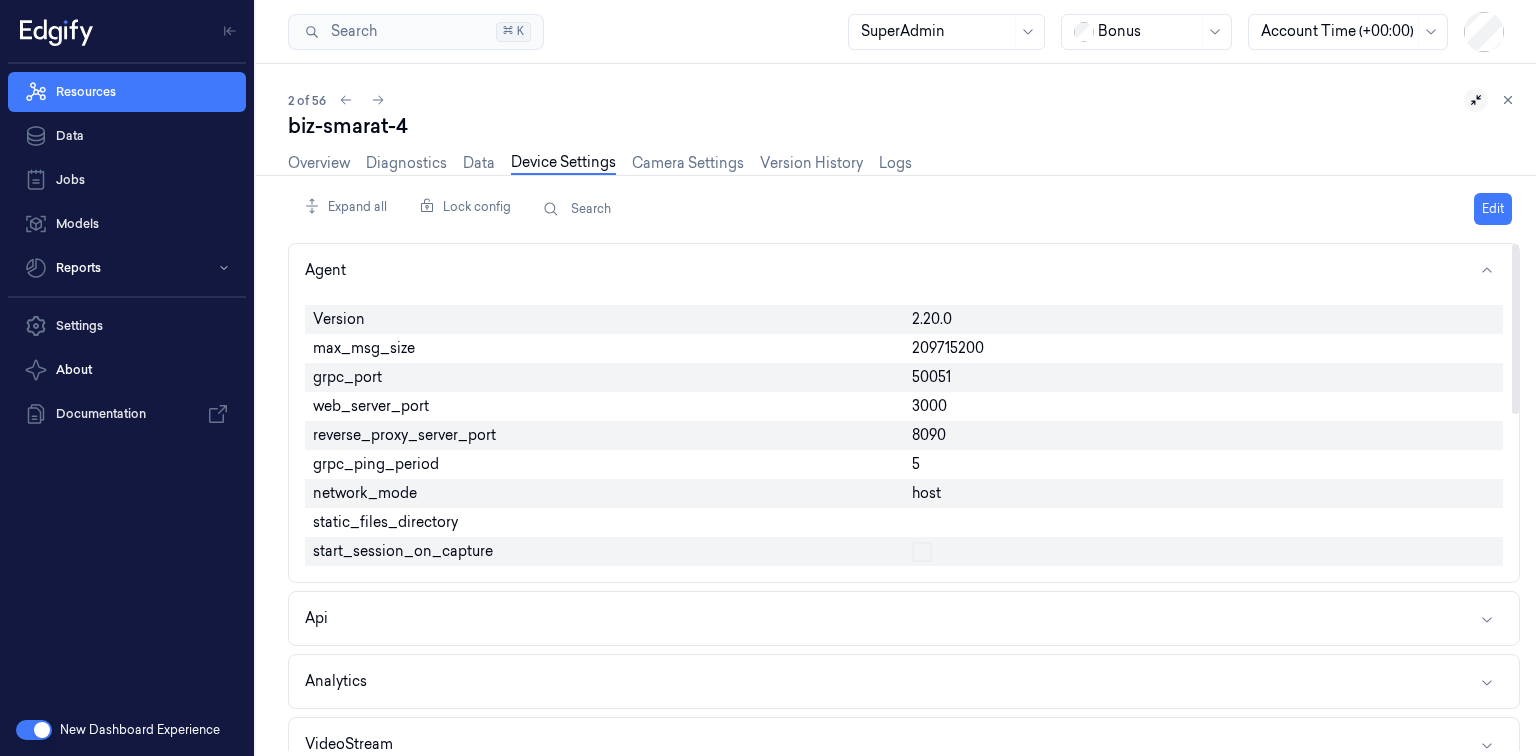 click on "reverse_proxy_server_port" at bounding box center (404, 435) 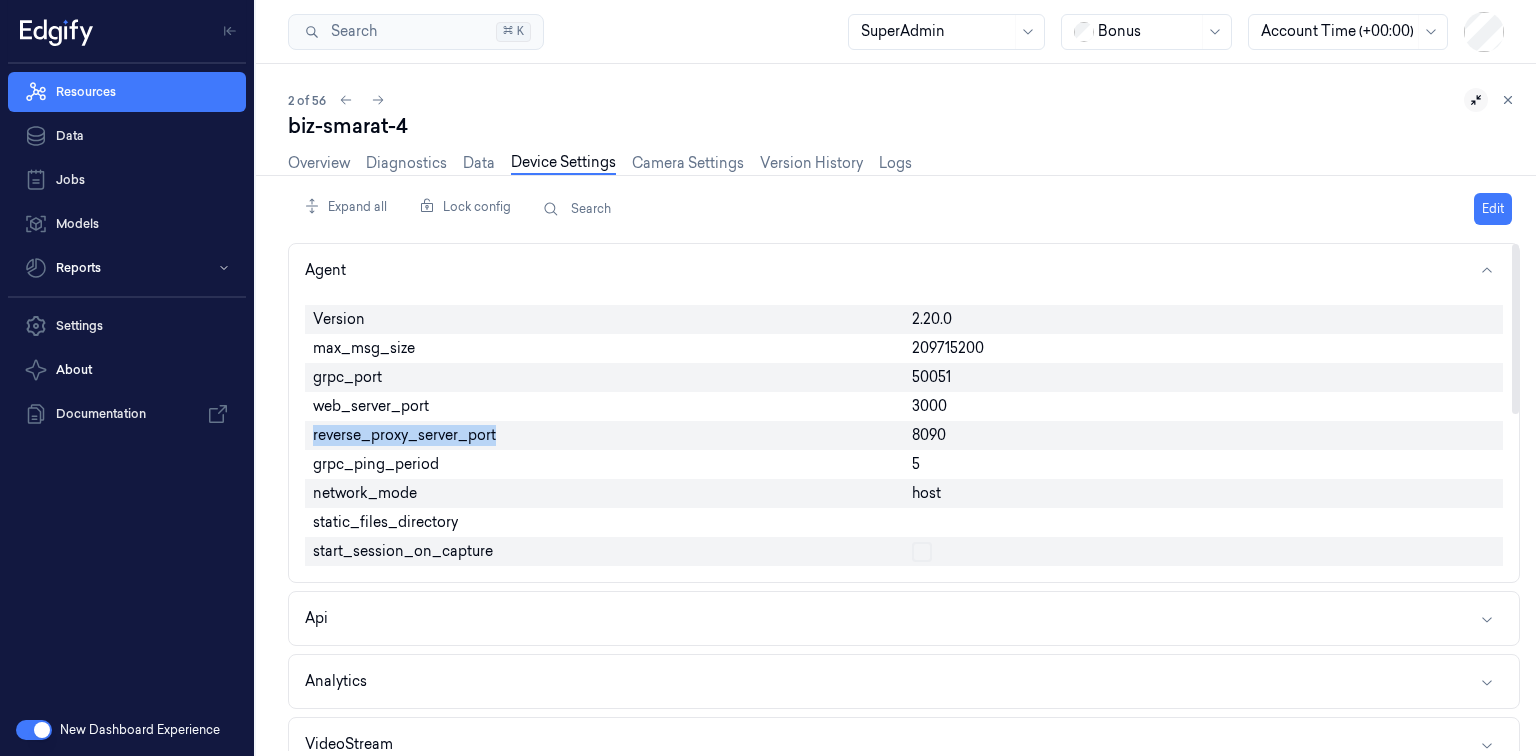 click on "reverse_proxy_server_port" at bounding box center (404, 435) 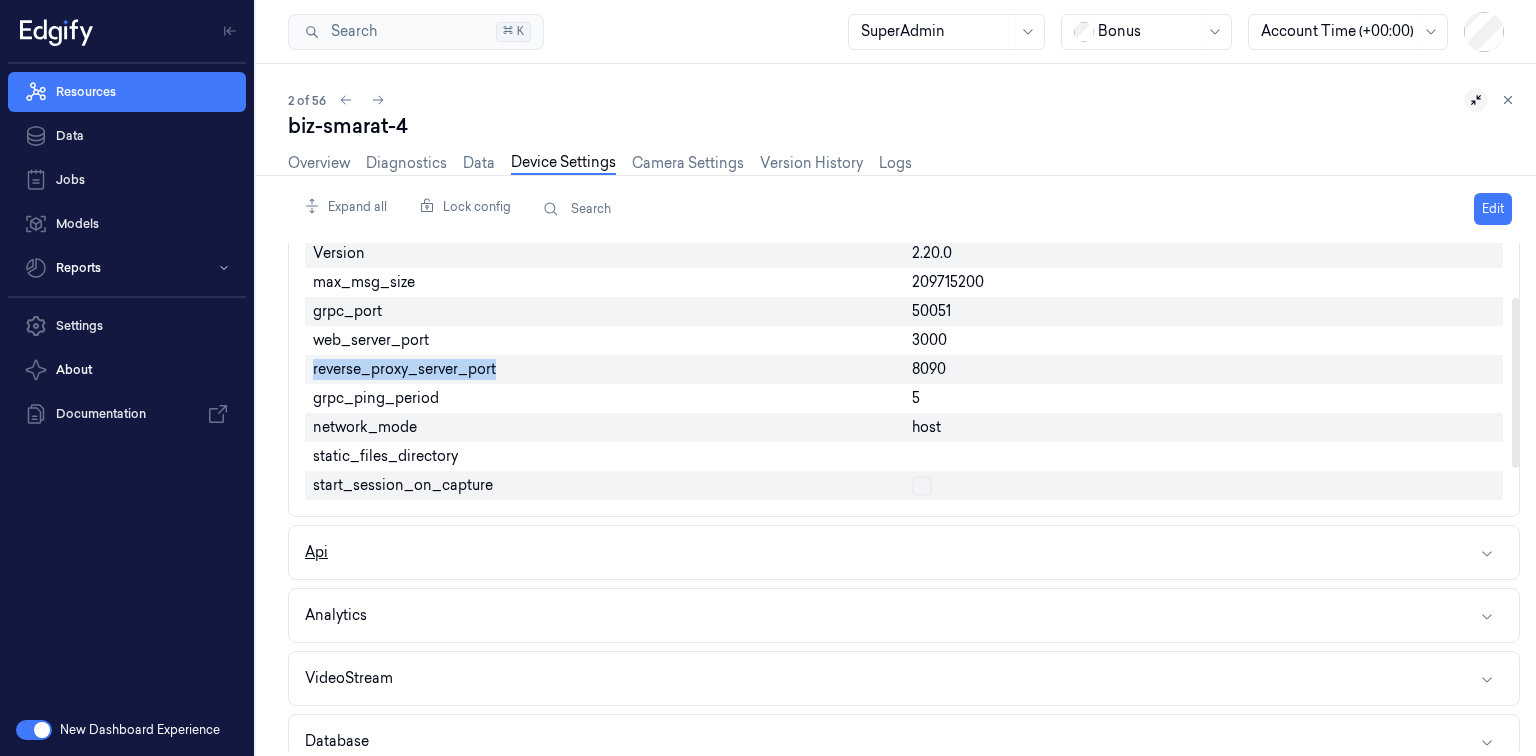 scroll, scrollTop: 160, scrollLeft: 0, axis: vertical 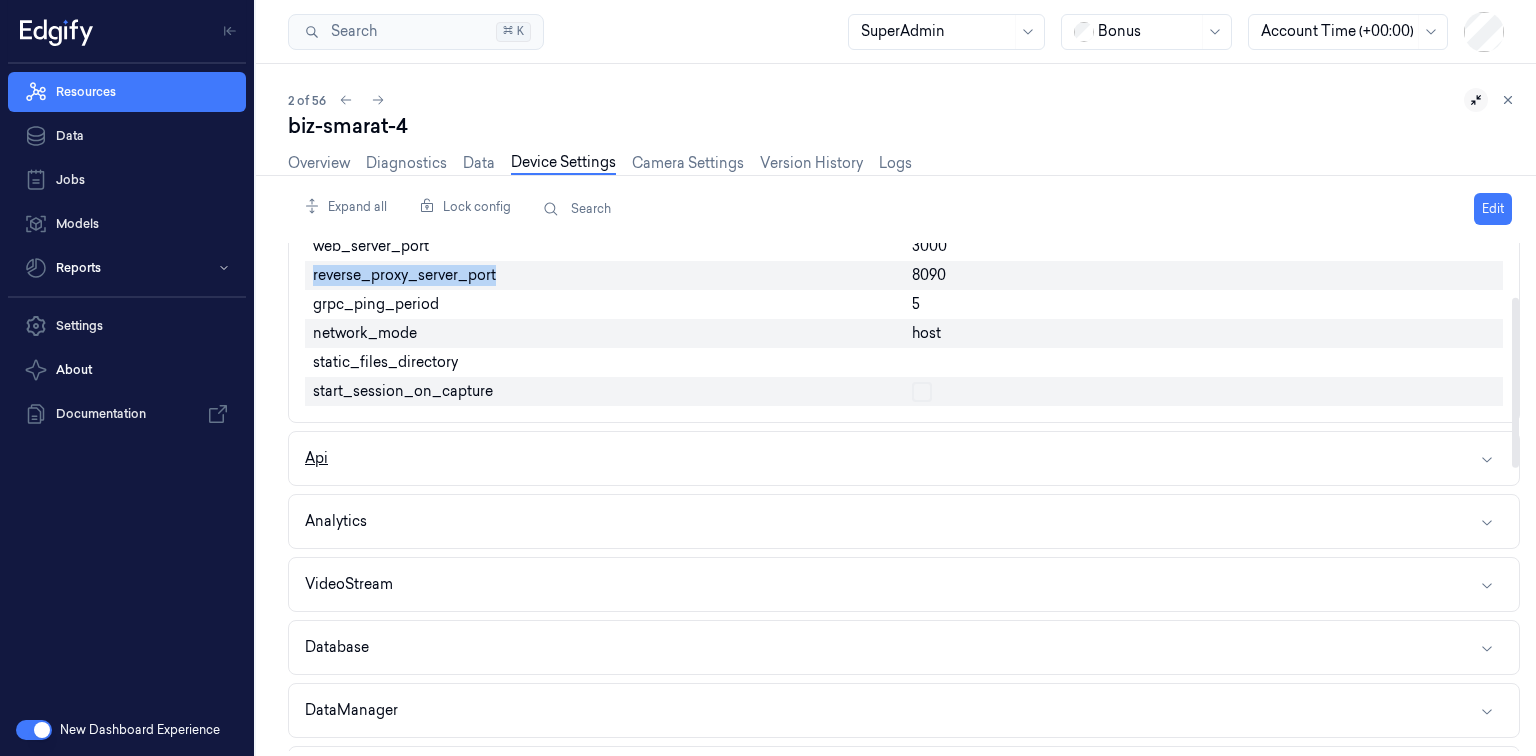 click on "Api" at bounding box center (904, 458) 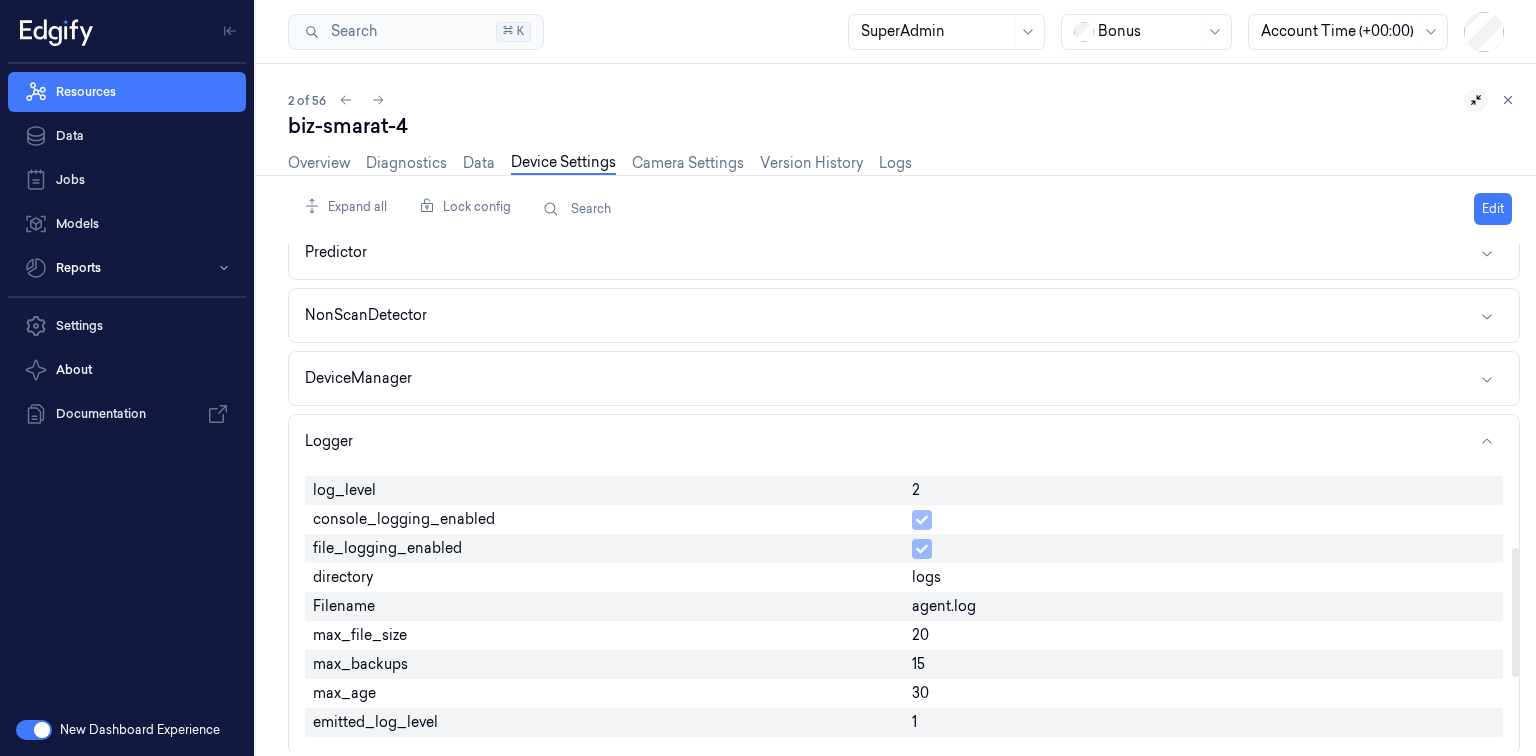 scroll, scrollTop: 1200, scrollLeft: 0, axis: vertical 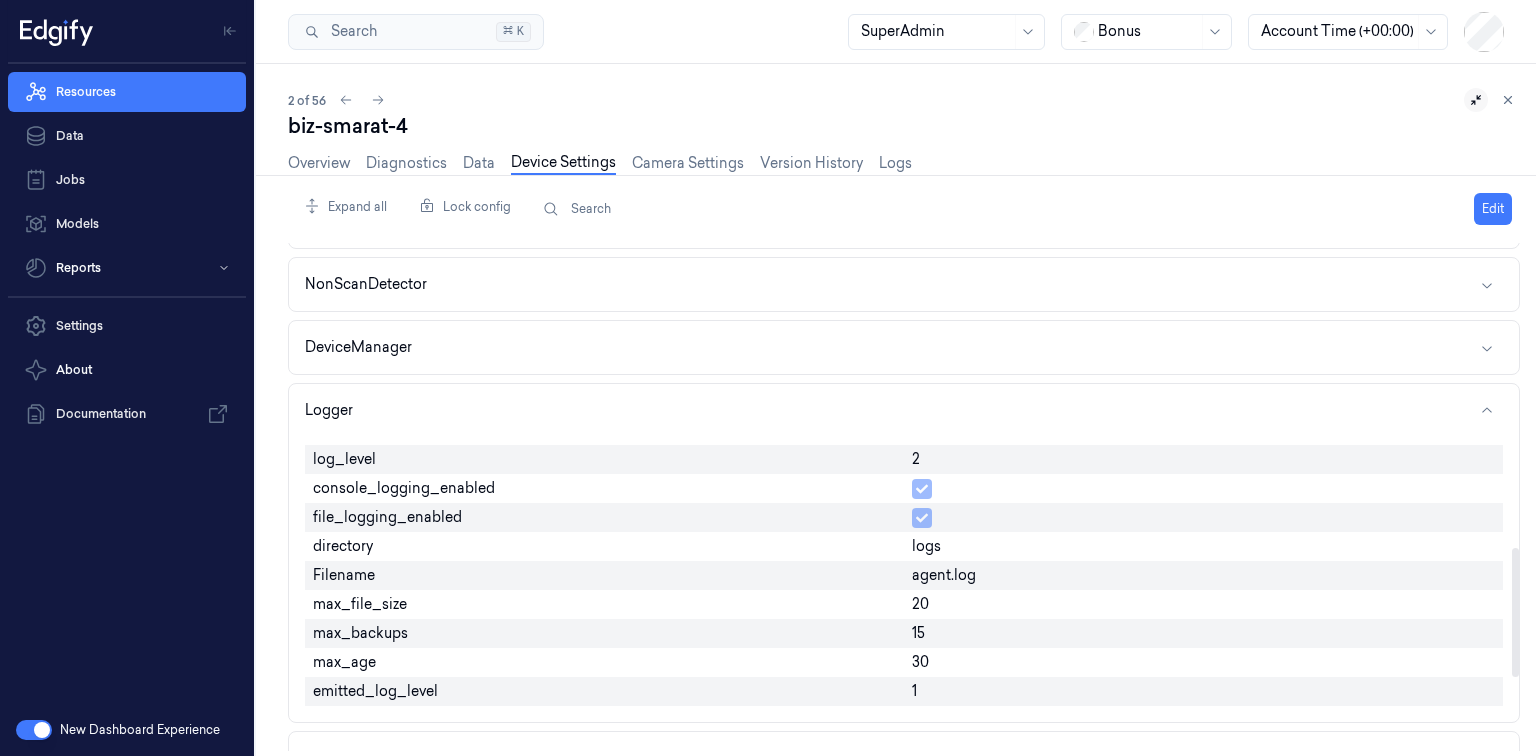 click on "2" at bounding box center [916, 459] 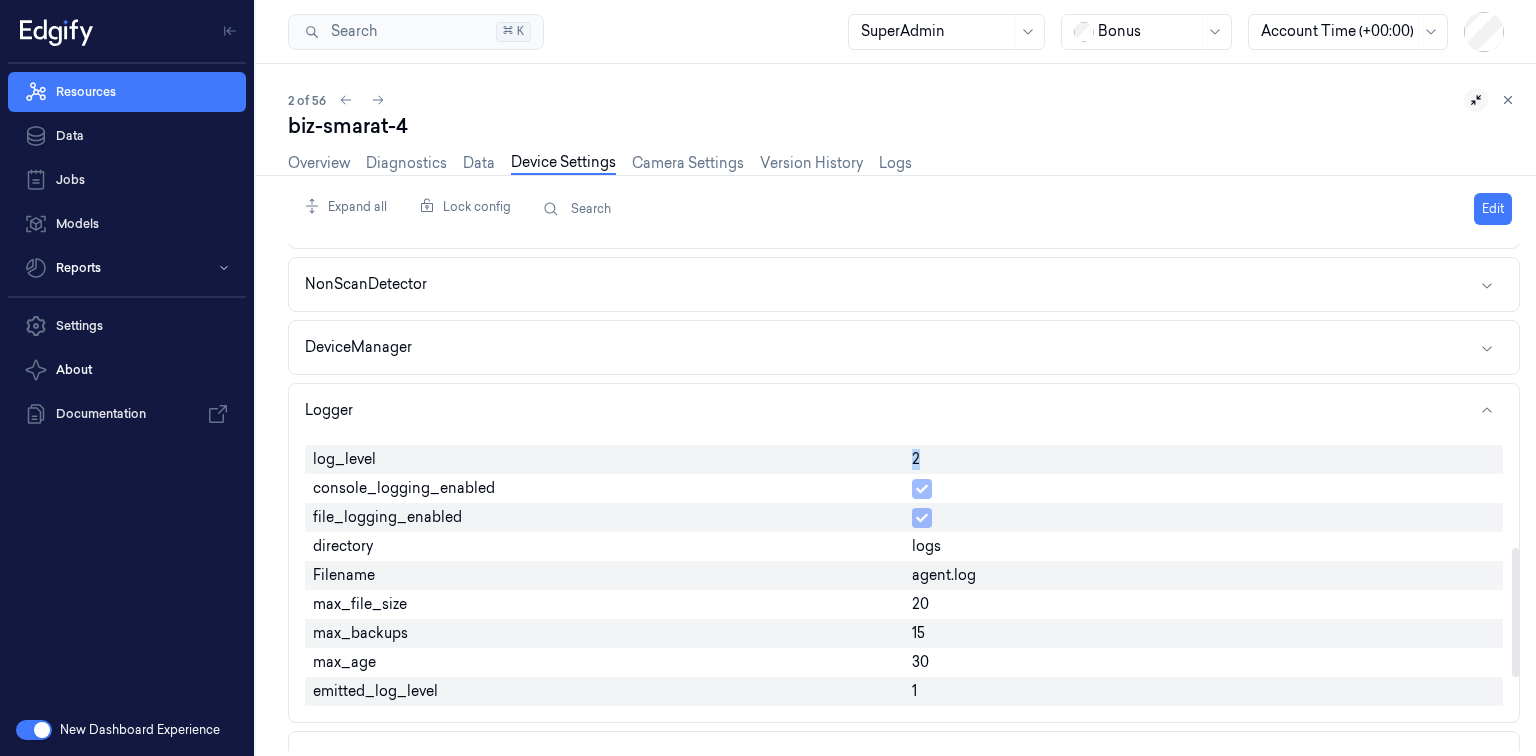 click on "2" at bounding box center (916, 459) 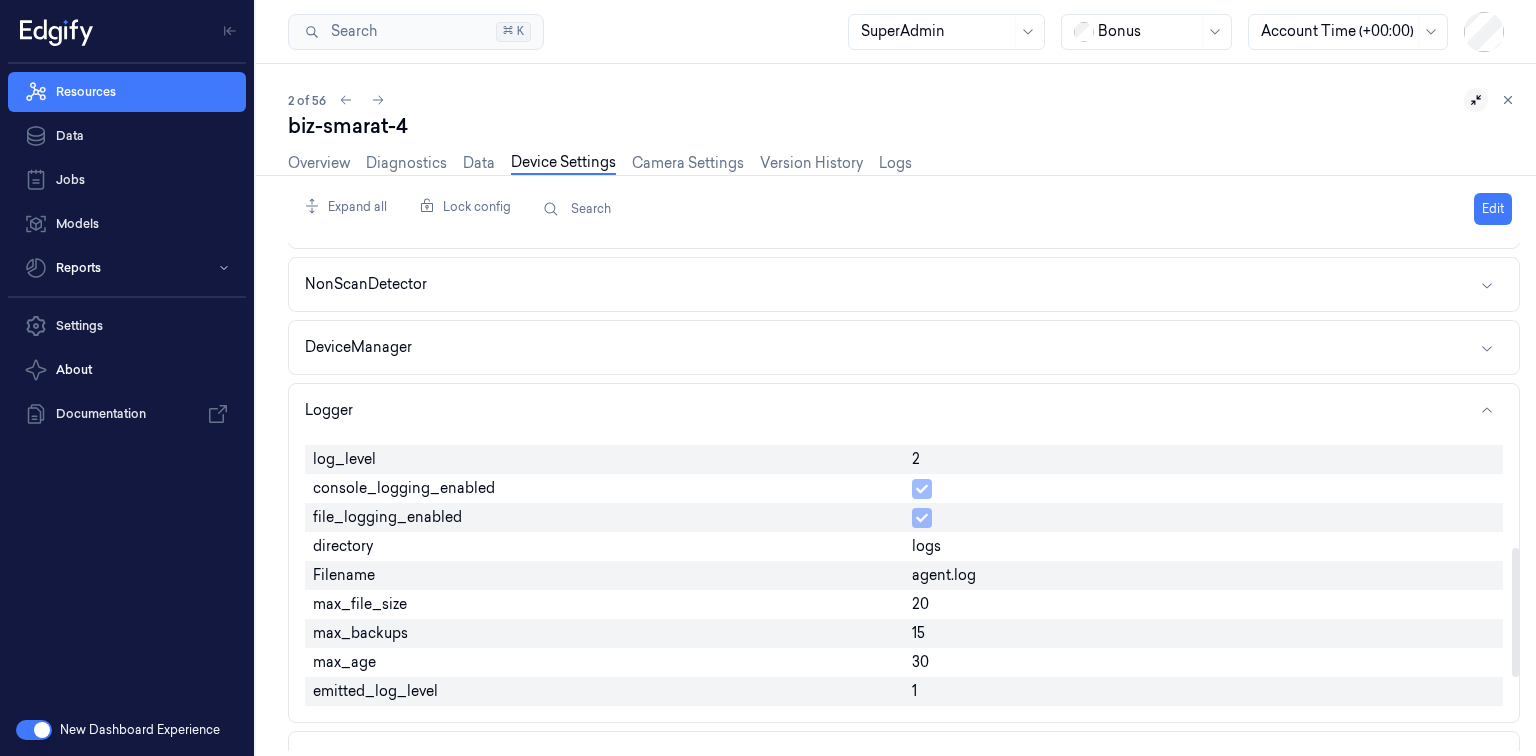 click on "Expand all Lock config Search Edit Agent Version 2.20.0 max_msg_size 209715200 grpc_port 50051 web_server_port 3000 reverse_proxy_server_port 8090 grpc_ping_period 5 network_mode host static_files_directory start_session_on_capture Api base_url https://dashboard.production.edgify.ai/api/v2/edge/ timeout 30 download_timeout 300 agent_download_timeout 300 upload_timeout 600 proxy websocket_endpoint dashboard.production.edgify.ai websocket_protocol wss websocket_path /api/v2/websockets websocket_reconnect_period 5 websocket_ping_period 60 restart_on_disconnect_backoff_multiplier 5 restart_on_disconnect_max_backoff 1440 skip_ssl_verify remote_timeout 30 remote_proxy Analytics VideoStream Database DataManager Predictor NonScanDetector DeviceManager Logger log_level 2 console_logging_enabled file_logging_enabled directory logs Filename agent.log max_file_size 20 max_backups 15 max_age 30 emitted_log_level 1 Training VideoRecording IssuesQueue Webhooks Mqtt" at bounding box center [912, 465] 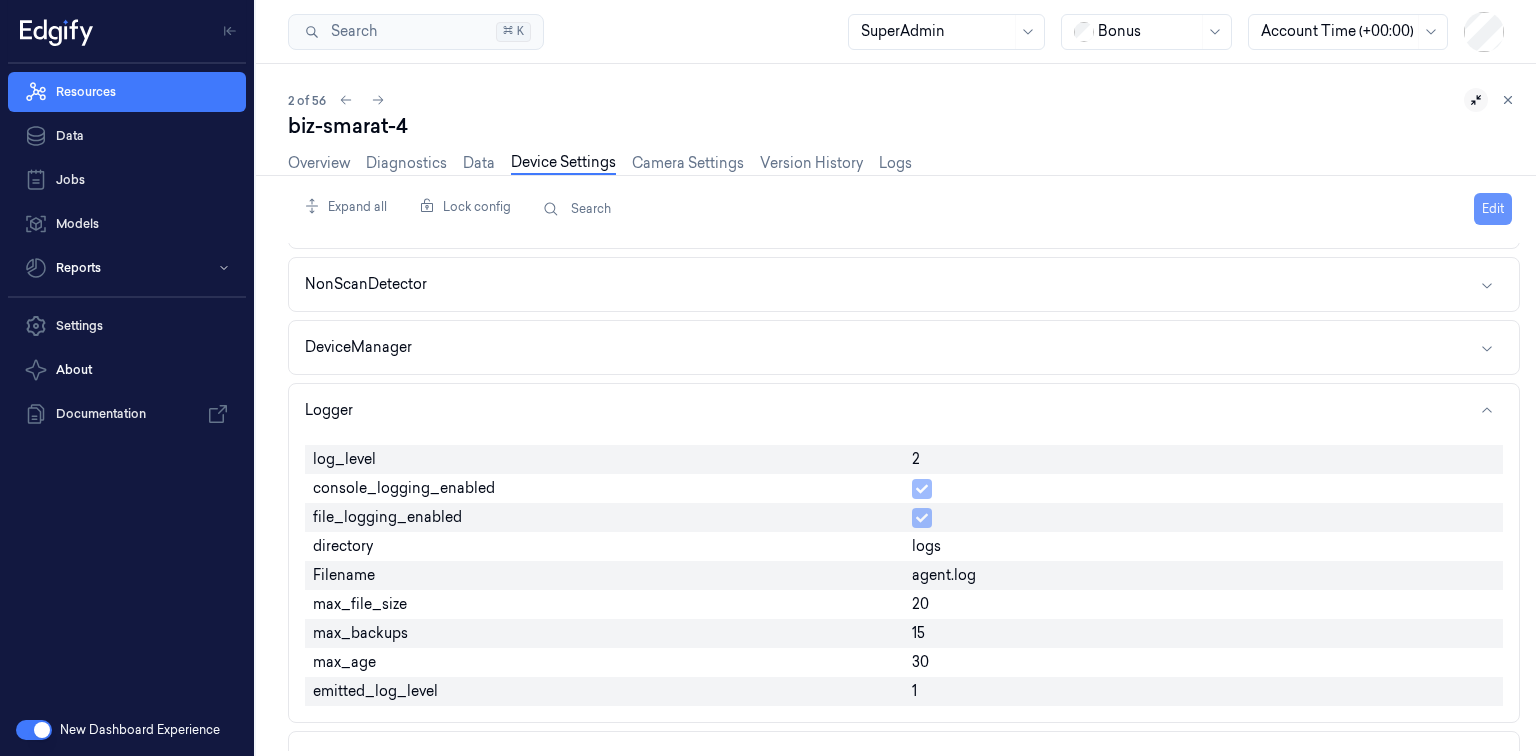 click on "Edit" at bounding box center (1493, 209) 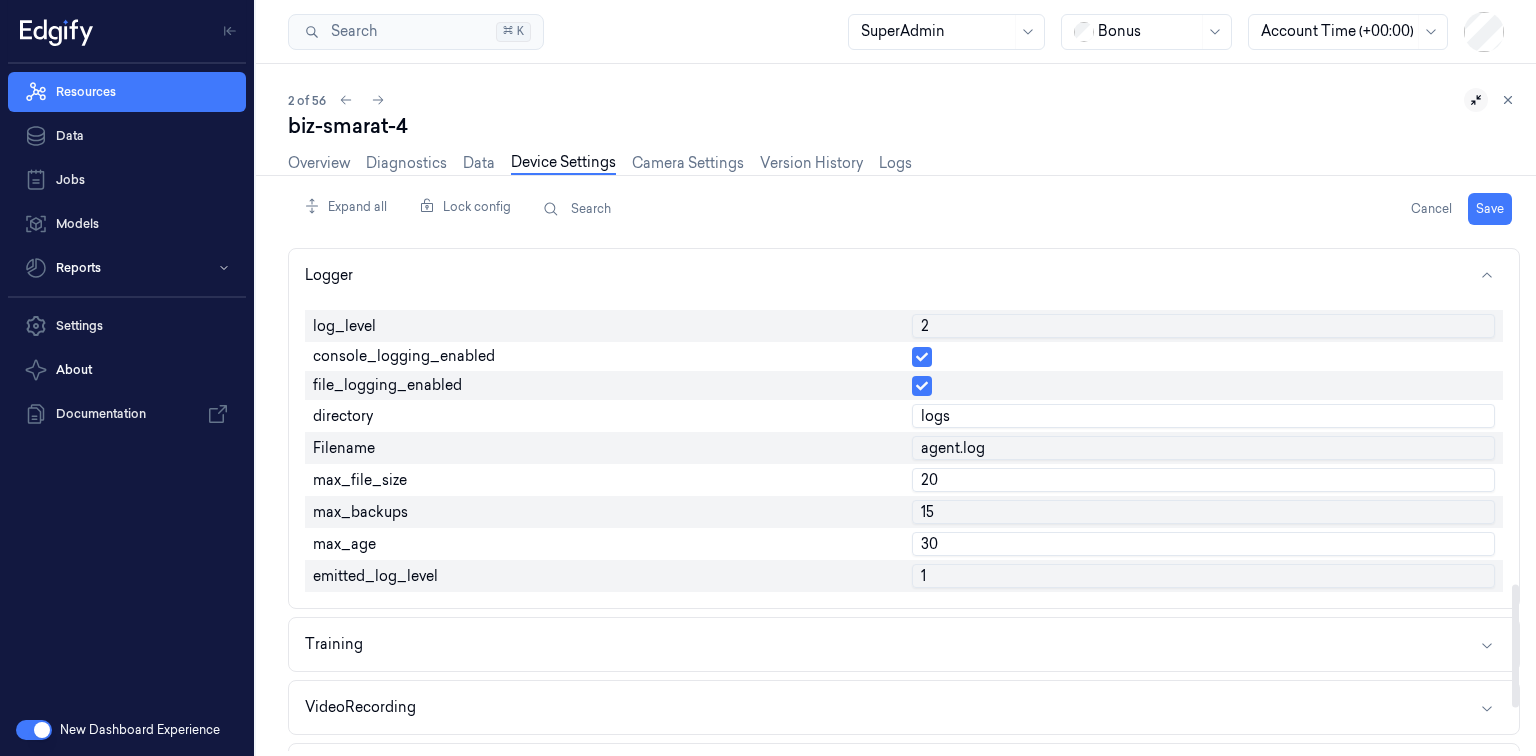 scroll, scrollTop: 1428, scrollLeft: 0, axis: vertical 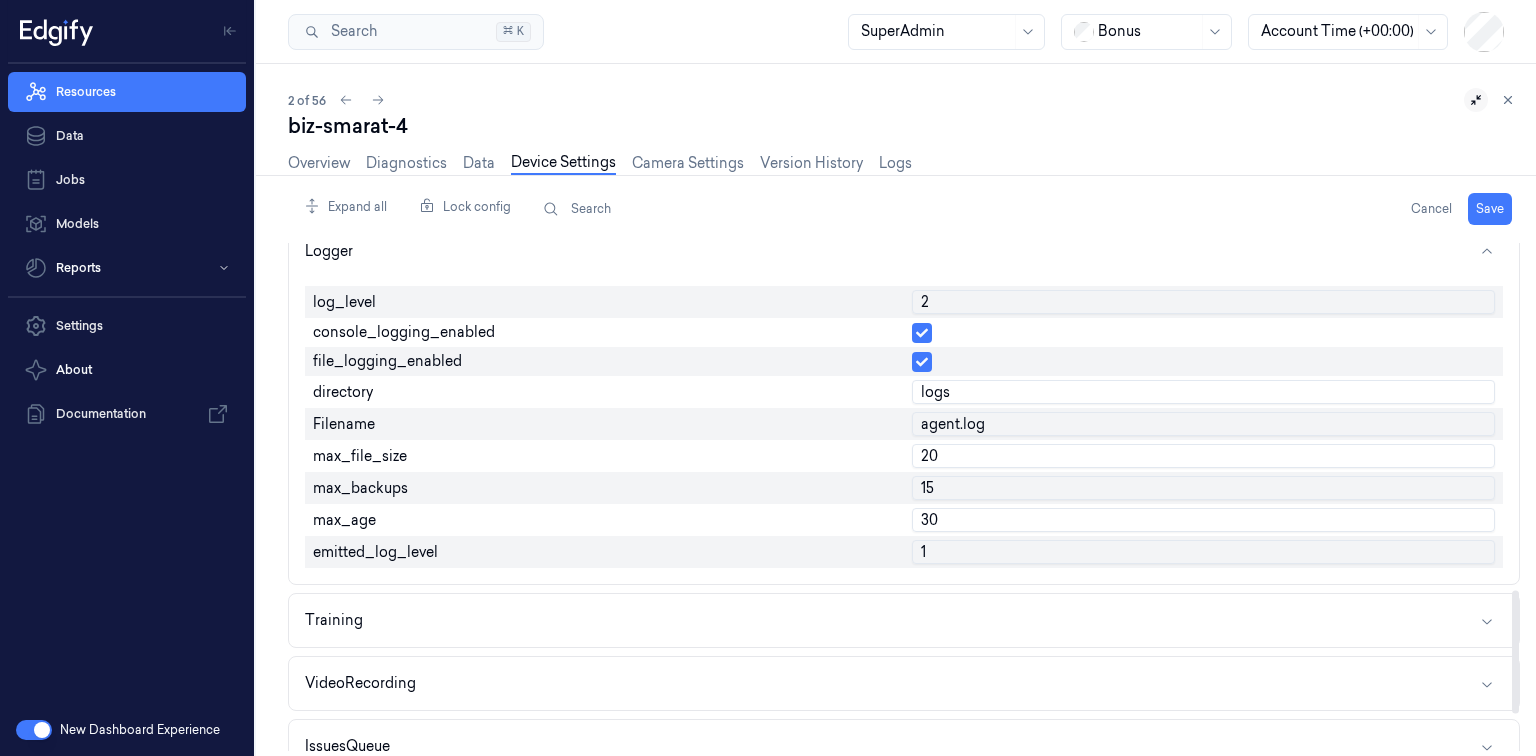 click on "2" at bounding box center (1203, 302) 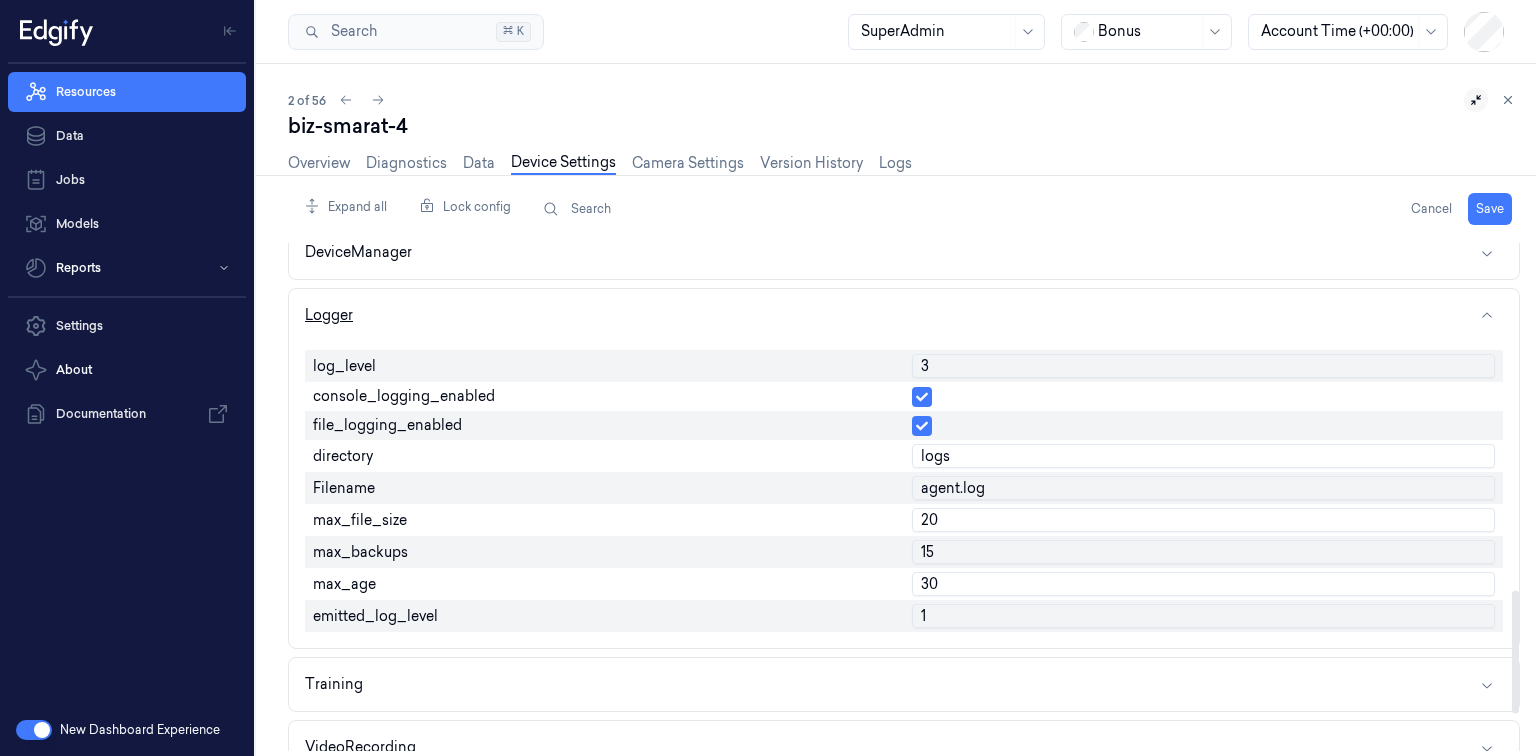 scroll, scrollTop: 1348, scrollLeft: 0, axis: vertical 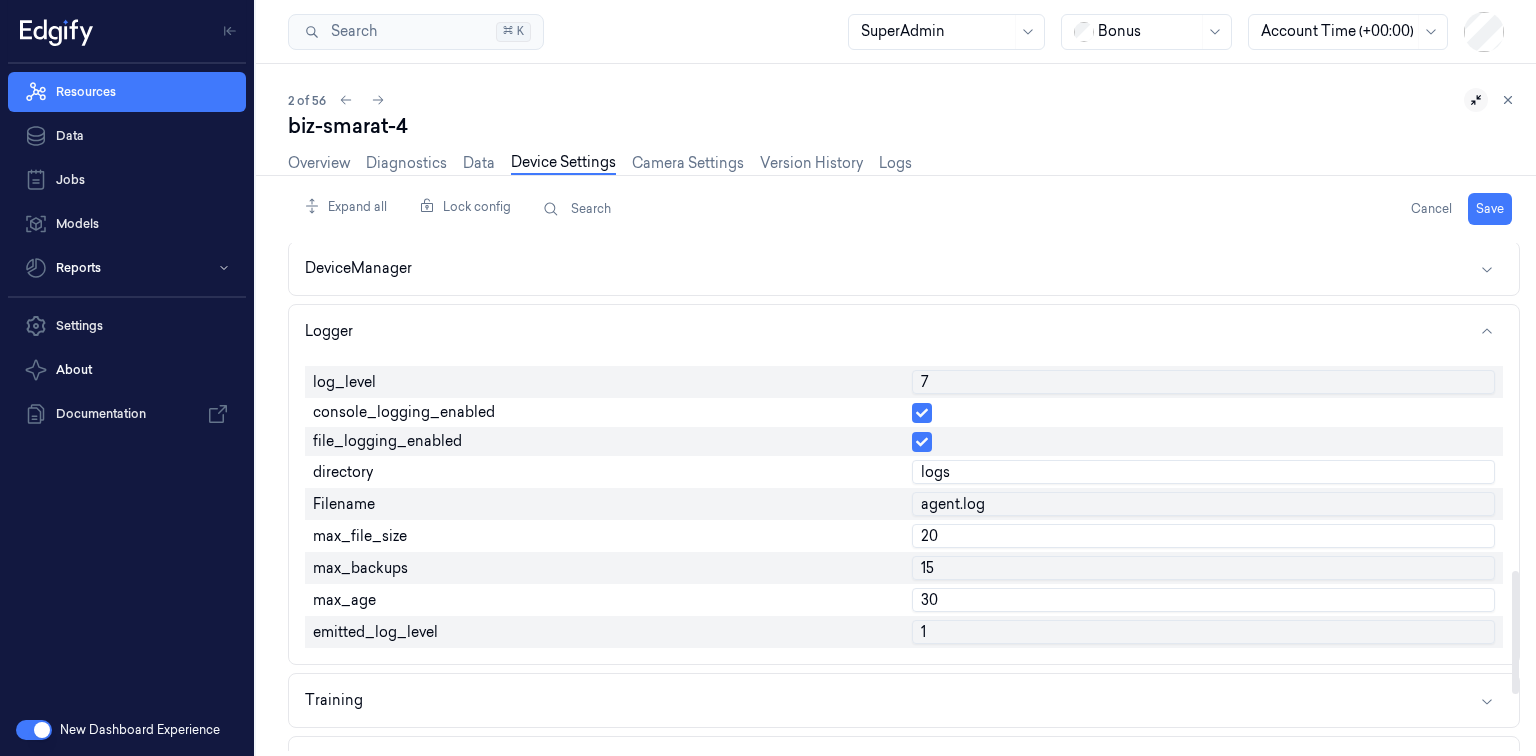 click on "7" at bounding box center (1203, 382) 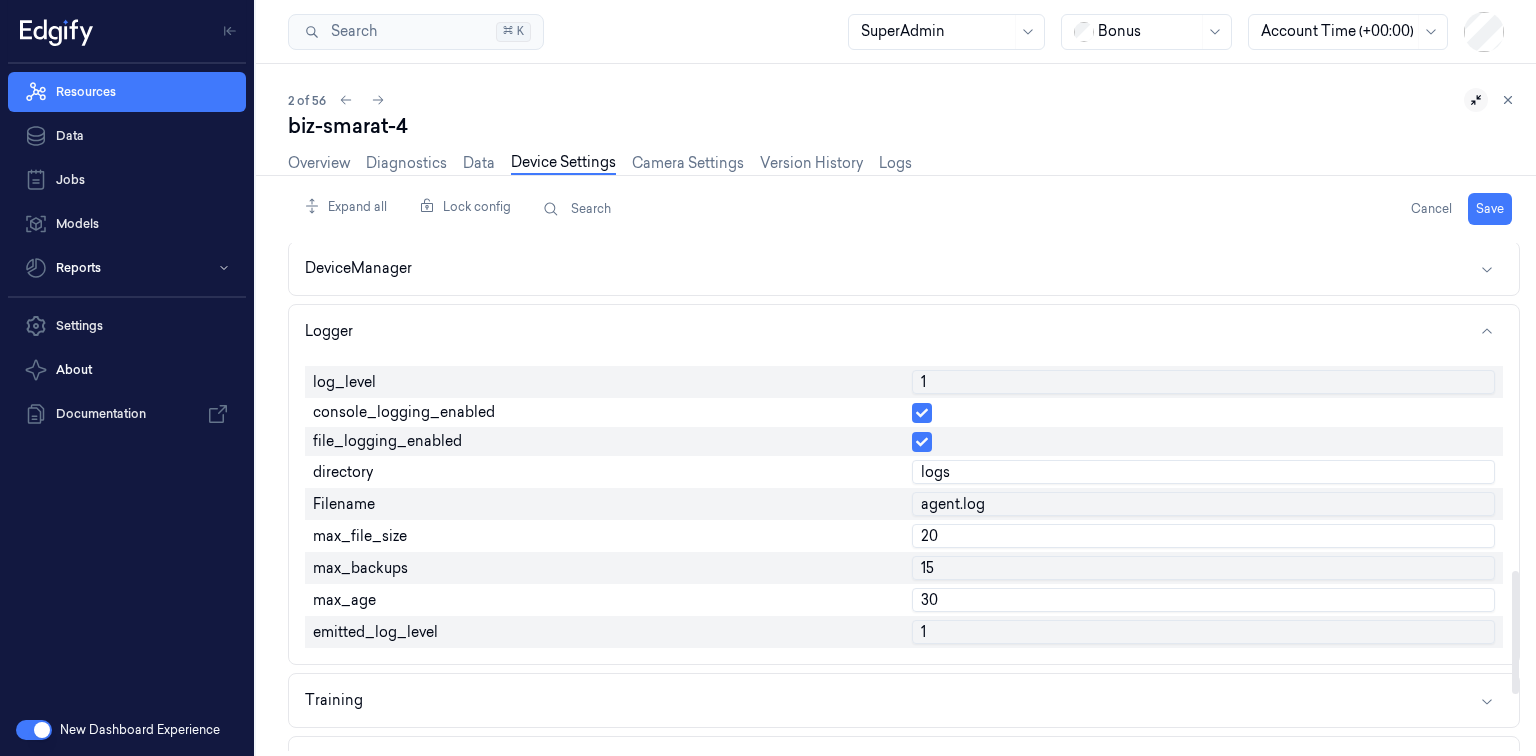 type on "1" 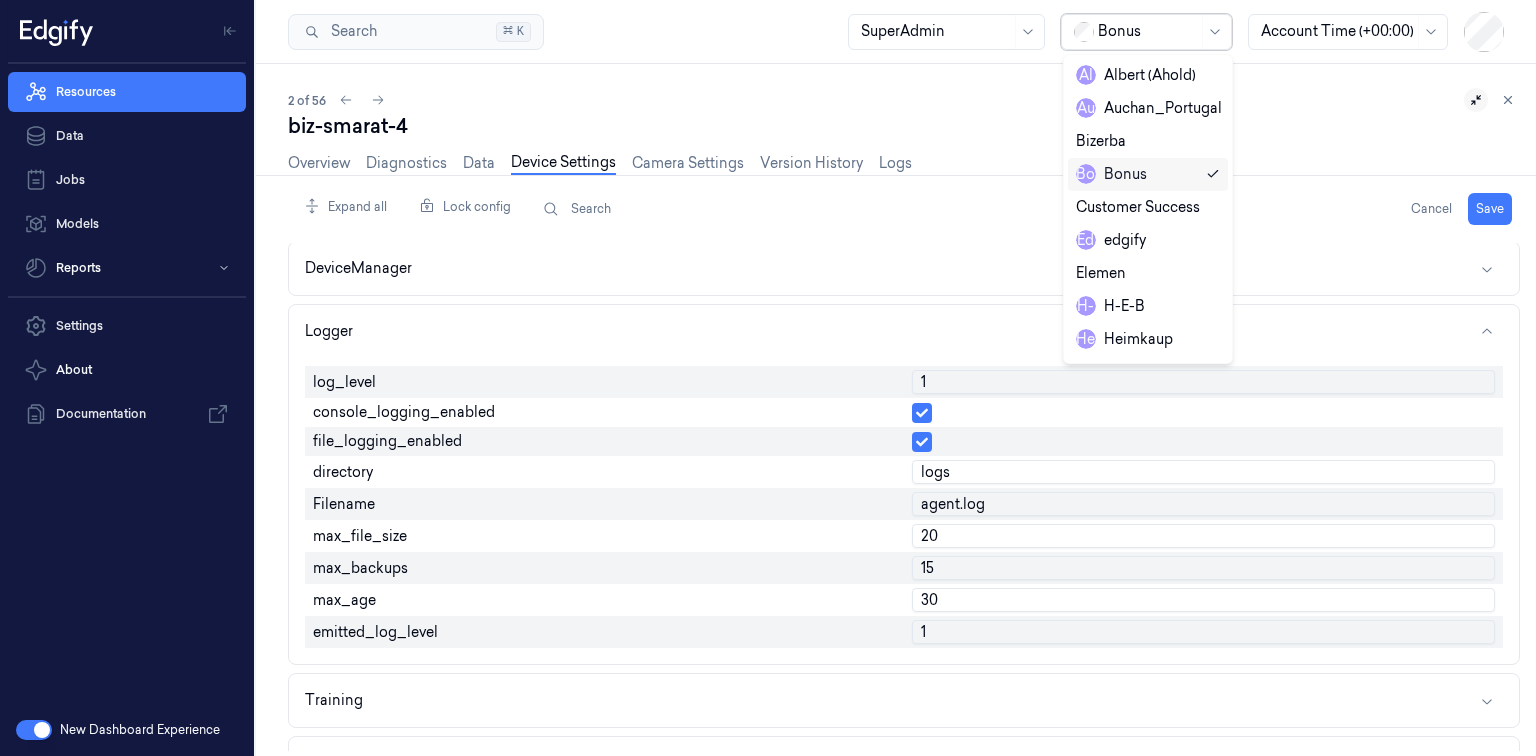 click at bounding box center (1148, 31) 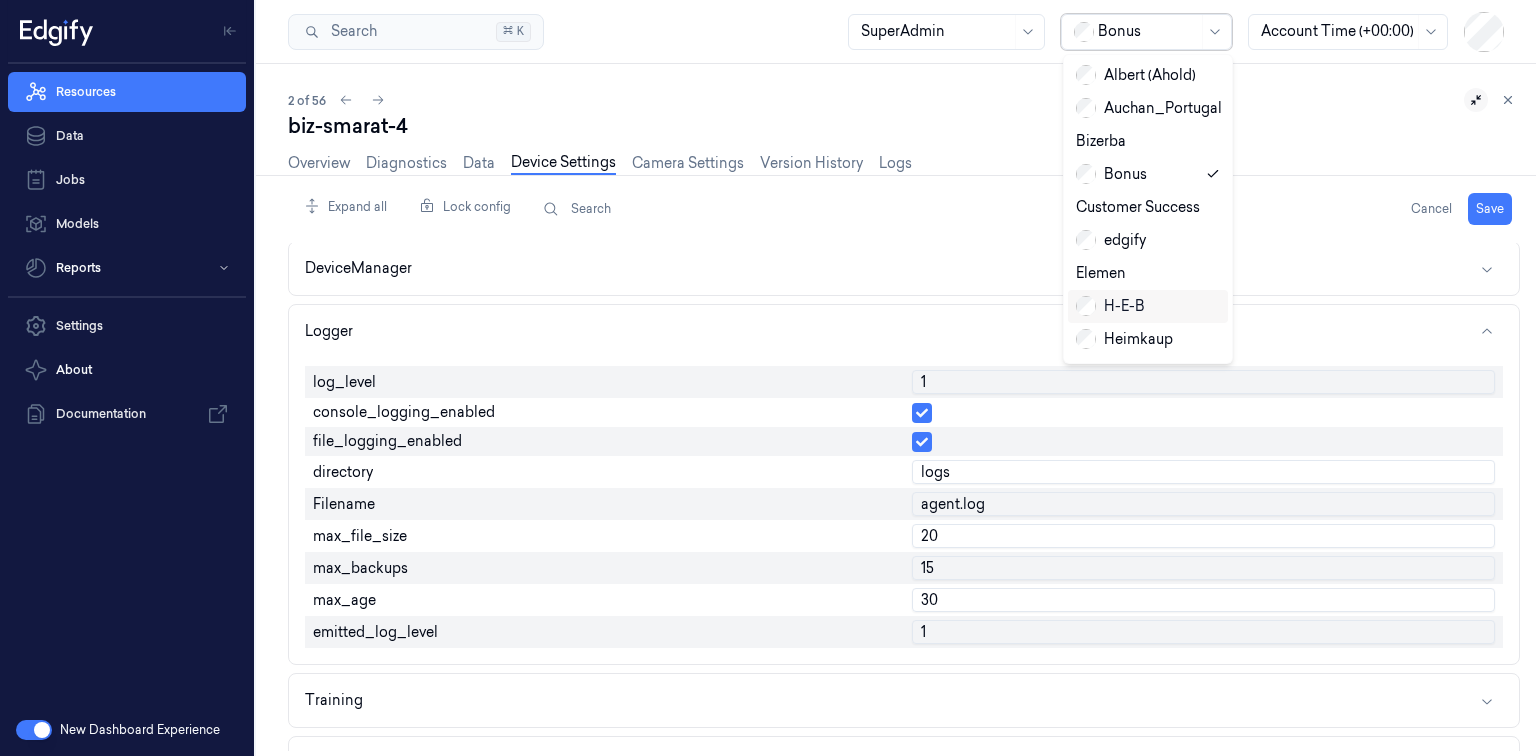 click on "H-E-B" at bounding box center (1110, 306) 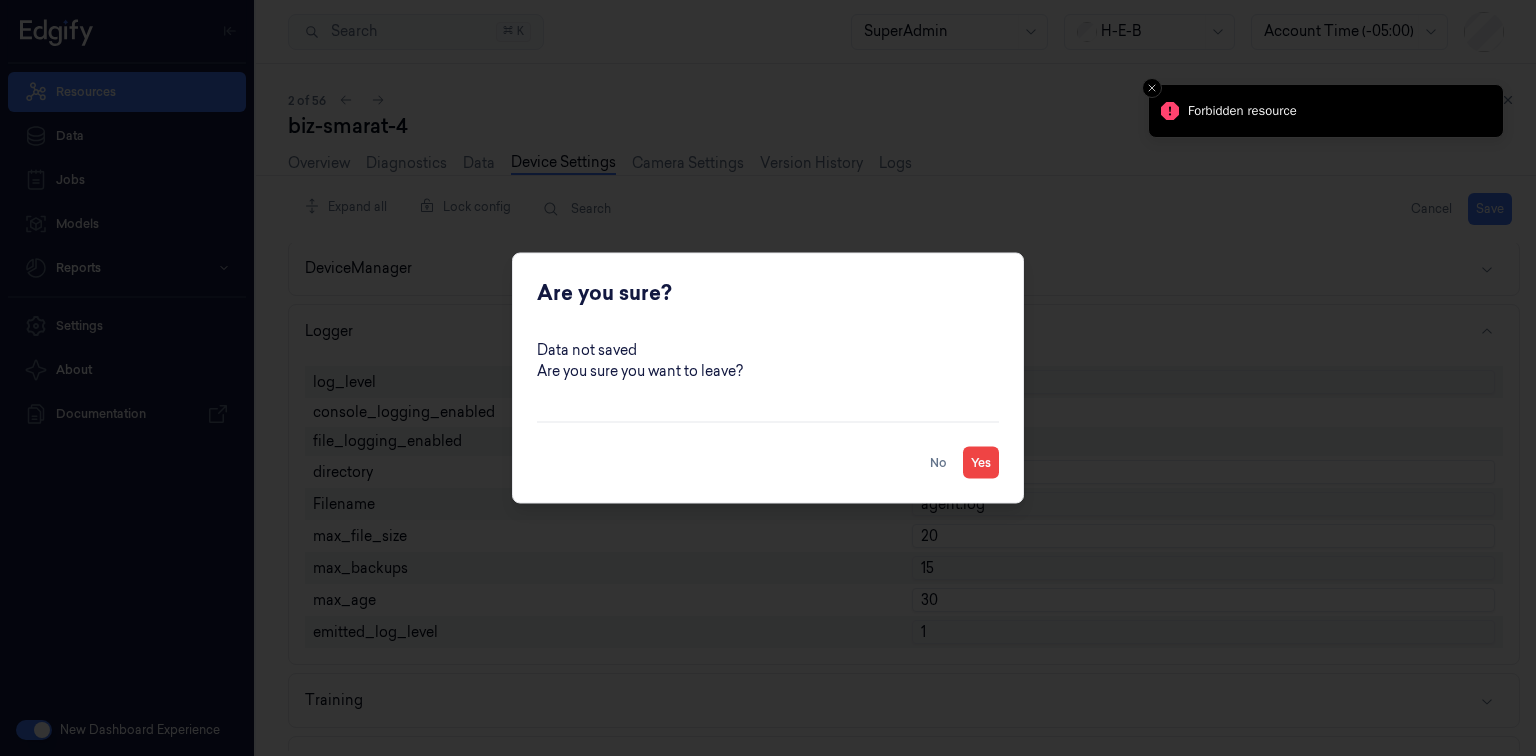 click at bounding box center (768, 378) 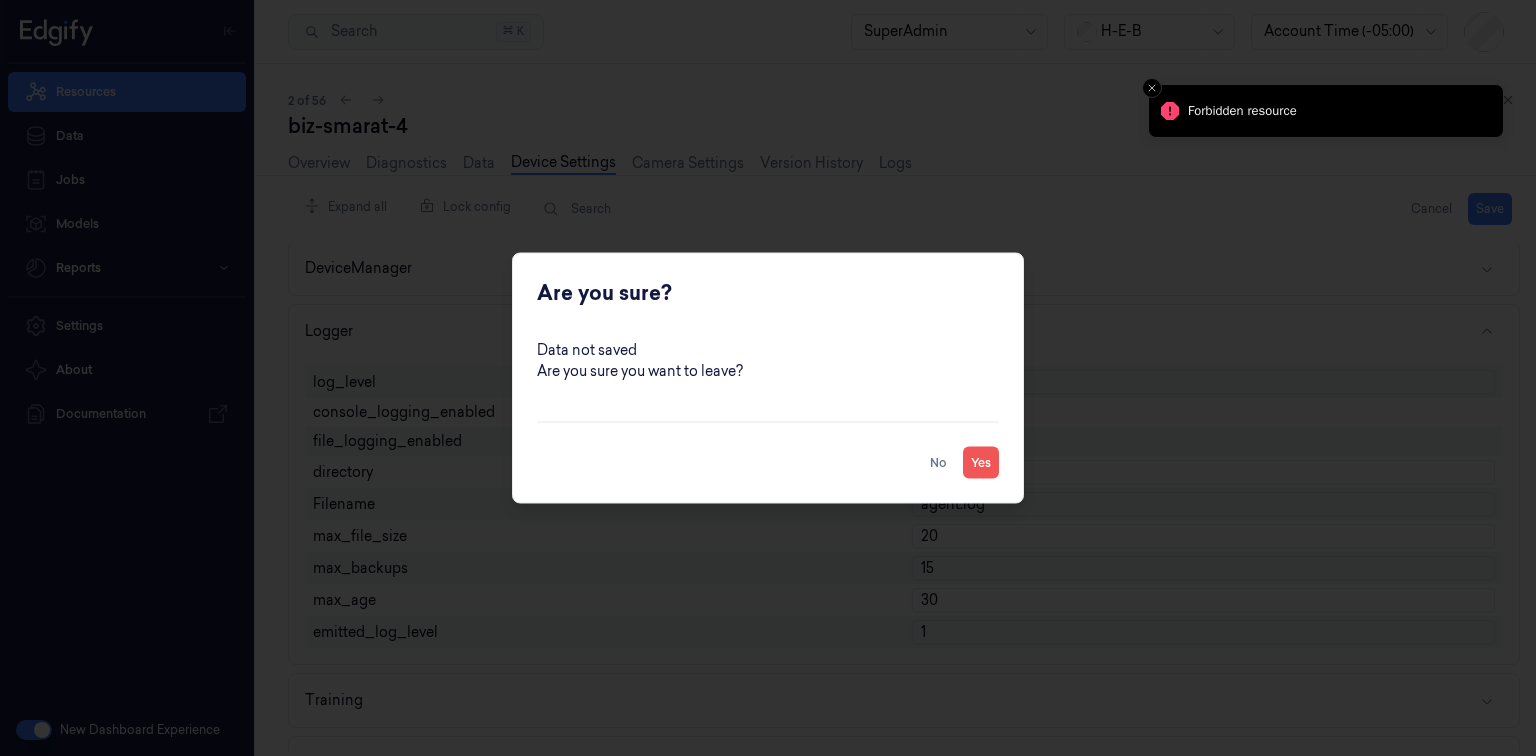 click on "Yes" at bounding box center [981, 463] 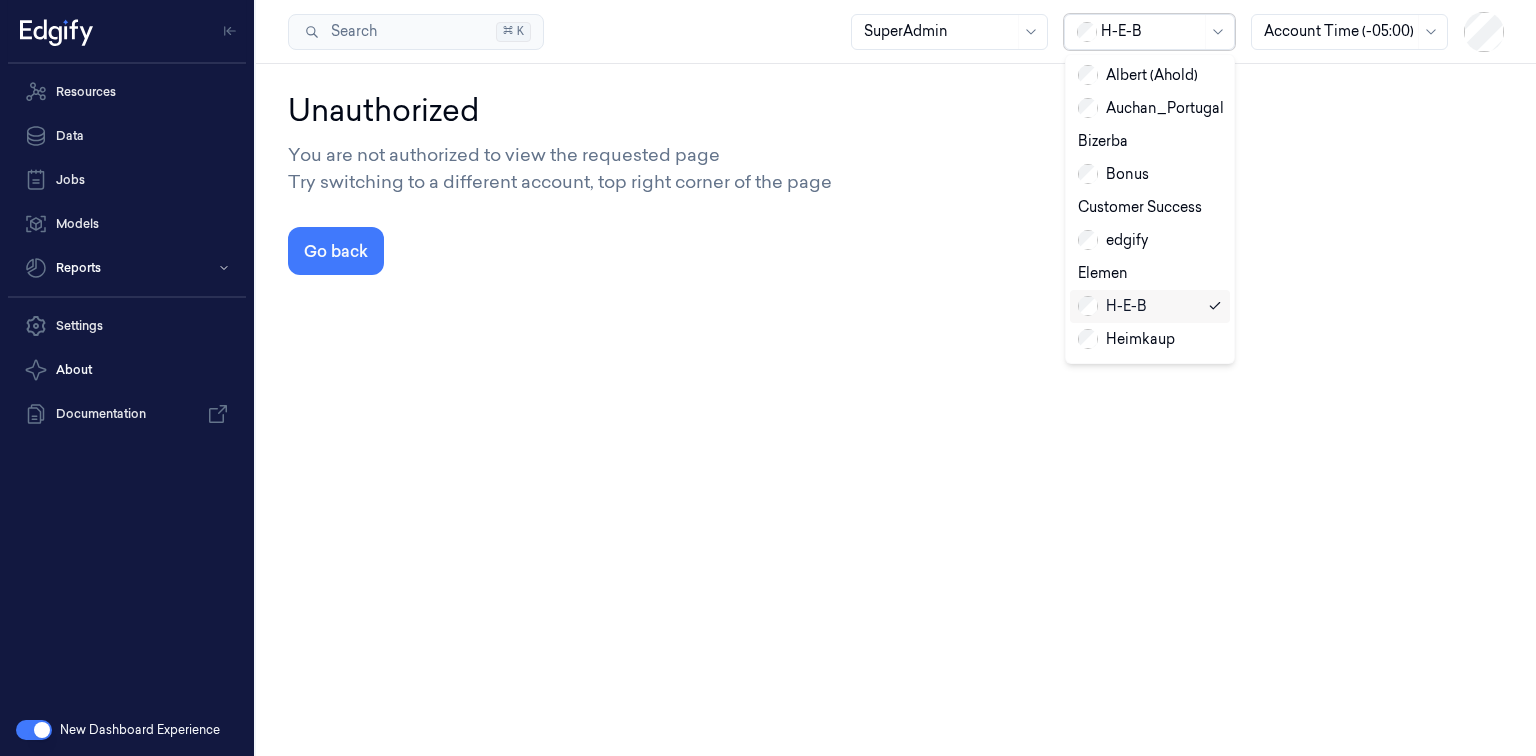click at bounding box center [1151, 31] 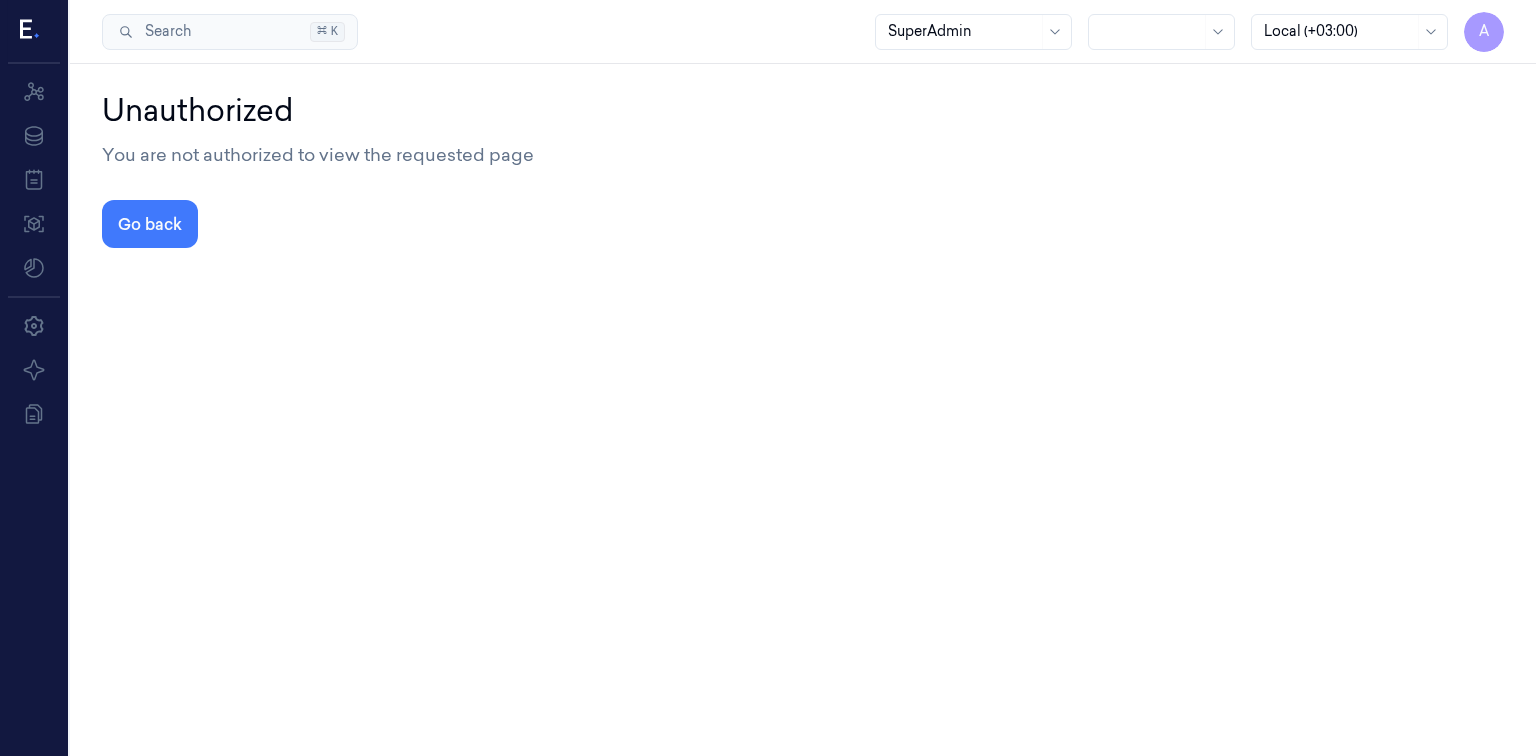scroll, scrollTop: 0, scrollLeft: 0, axis: both 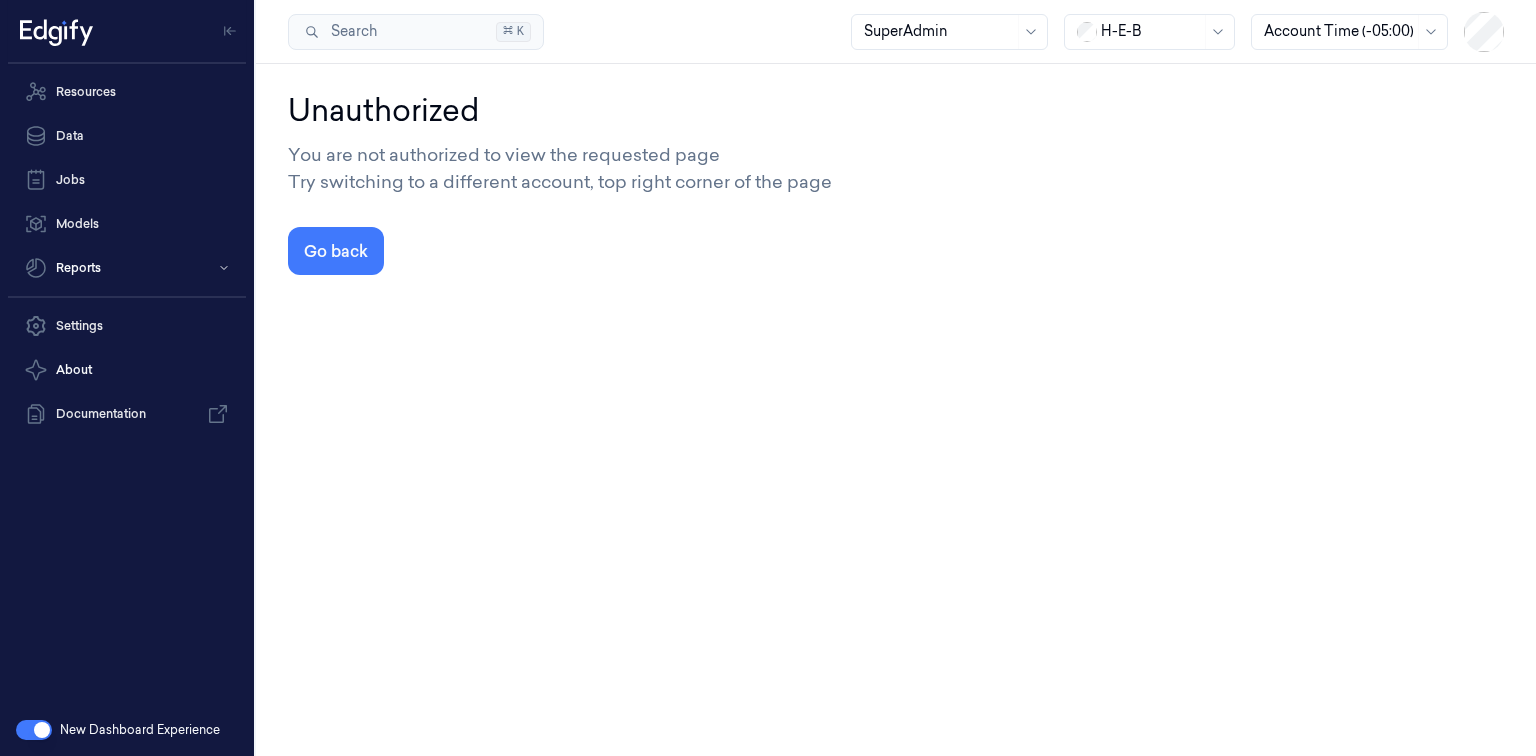 click on "Resources" at bounding box center (127, 92) 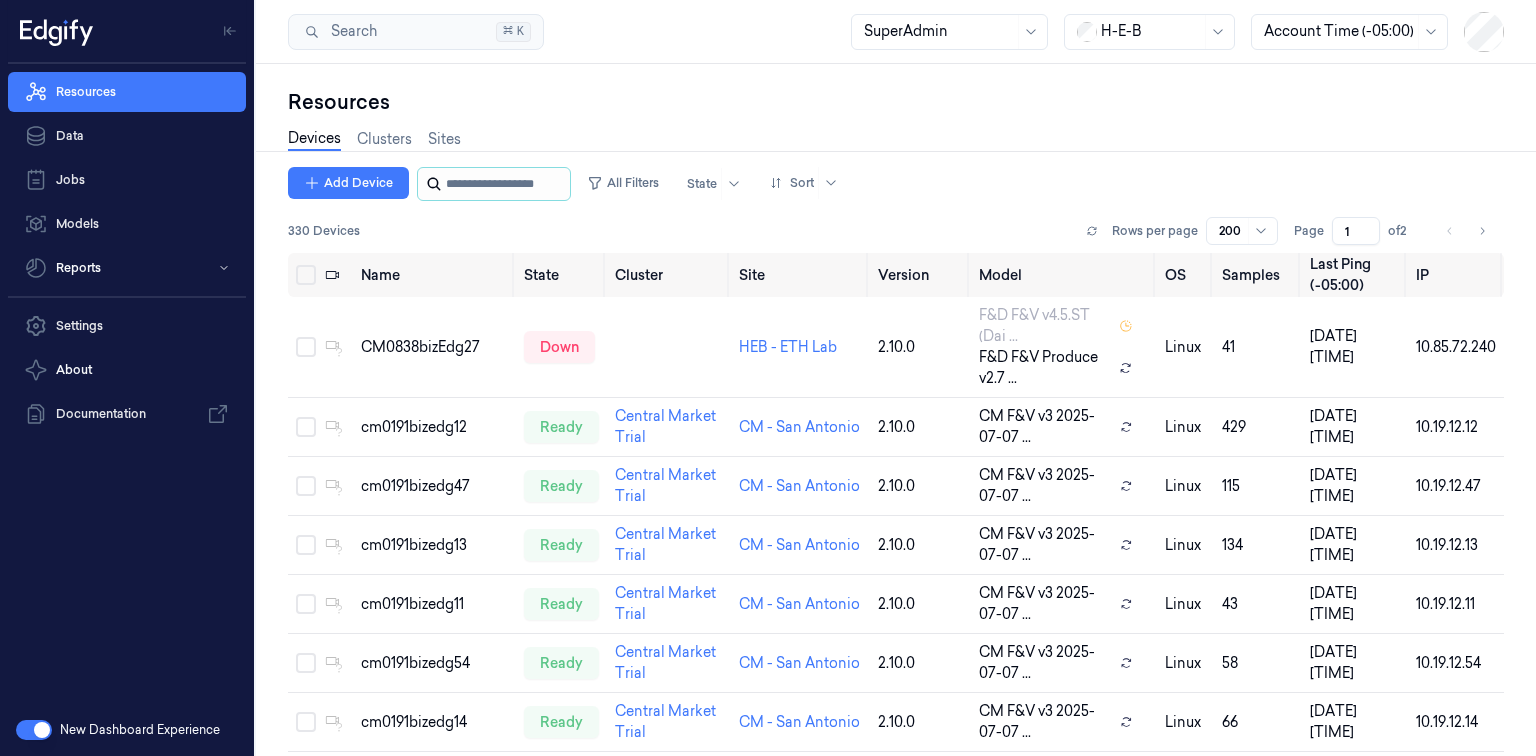 click at bounding box center (506, 184) 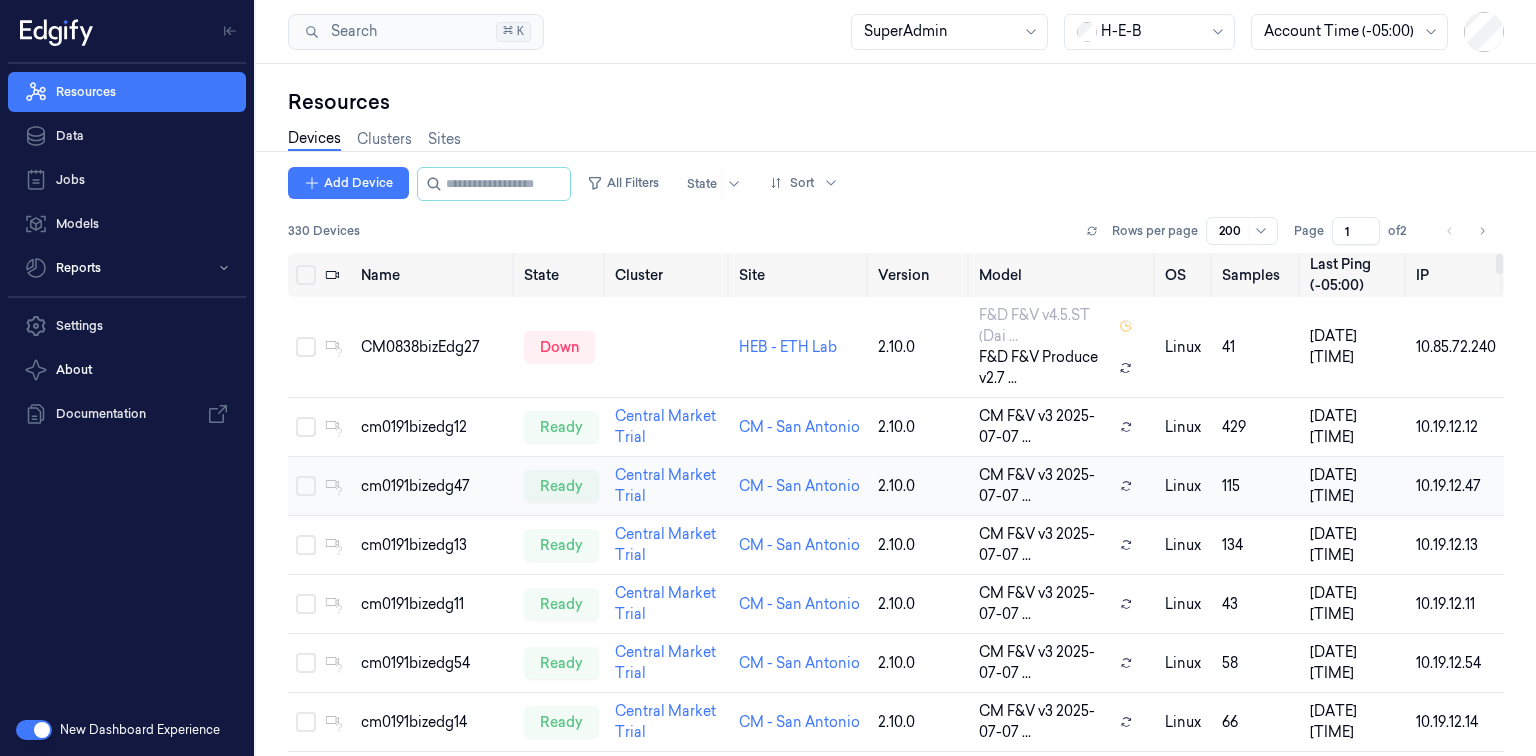 paste on "**********" 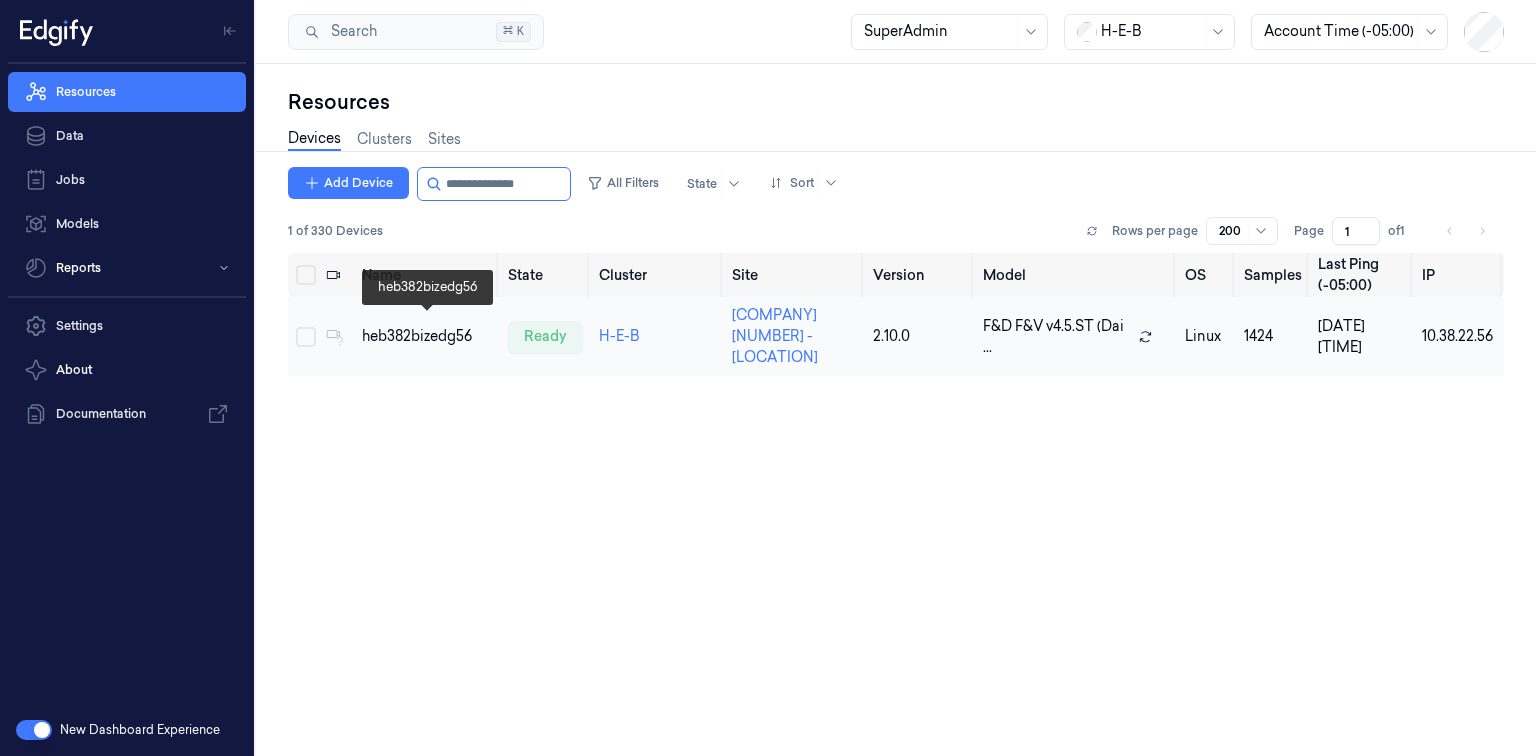 type on "**********" 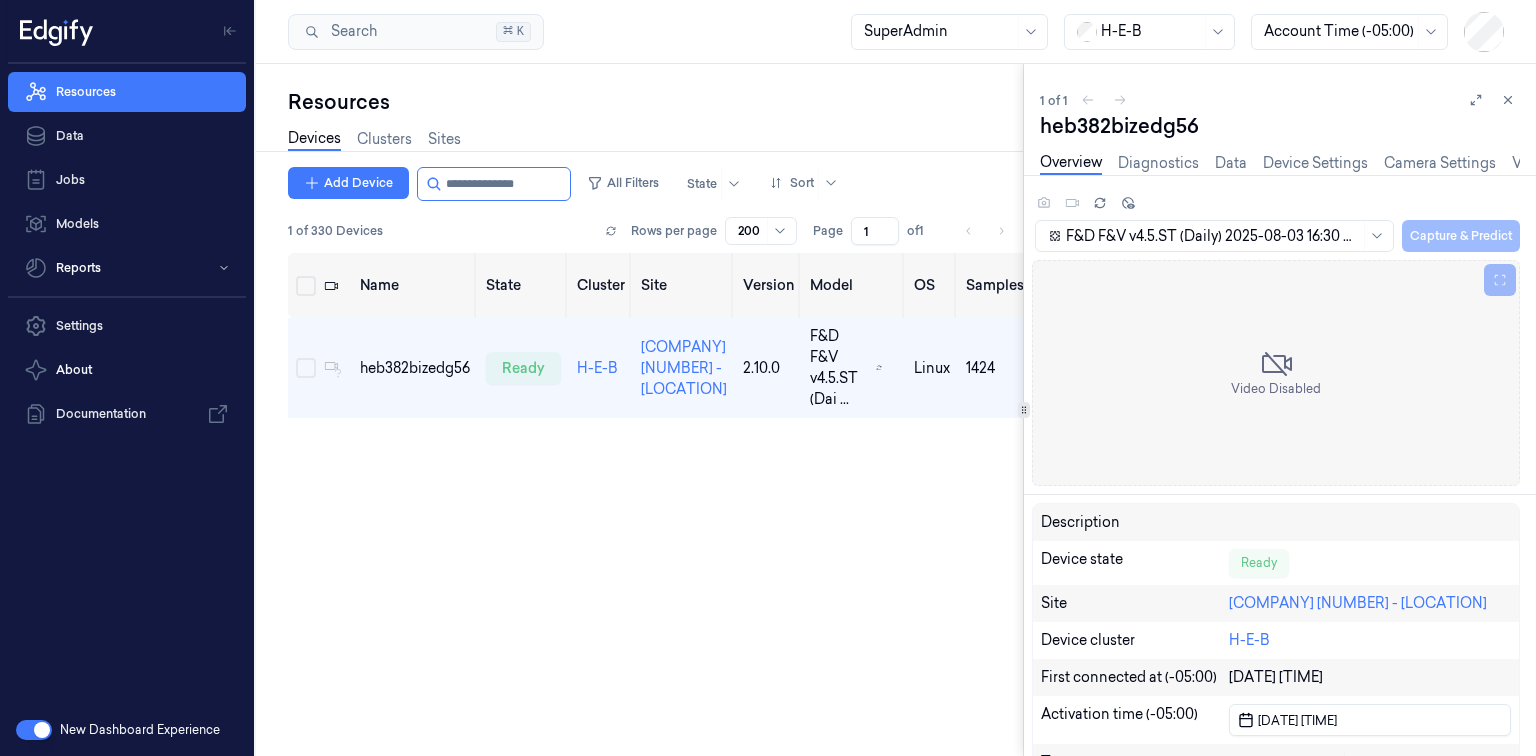scroll, scrollTop: 0, scrollLeft: 0, axis: both 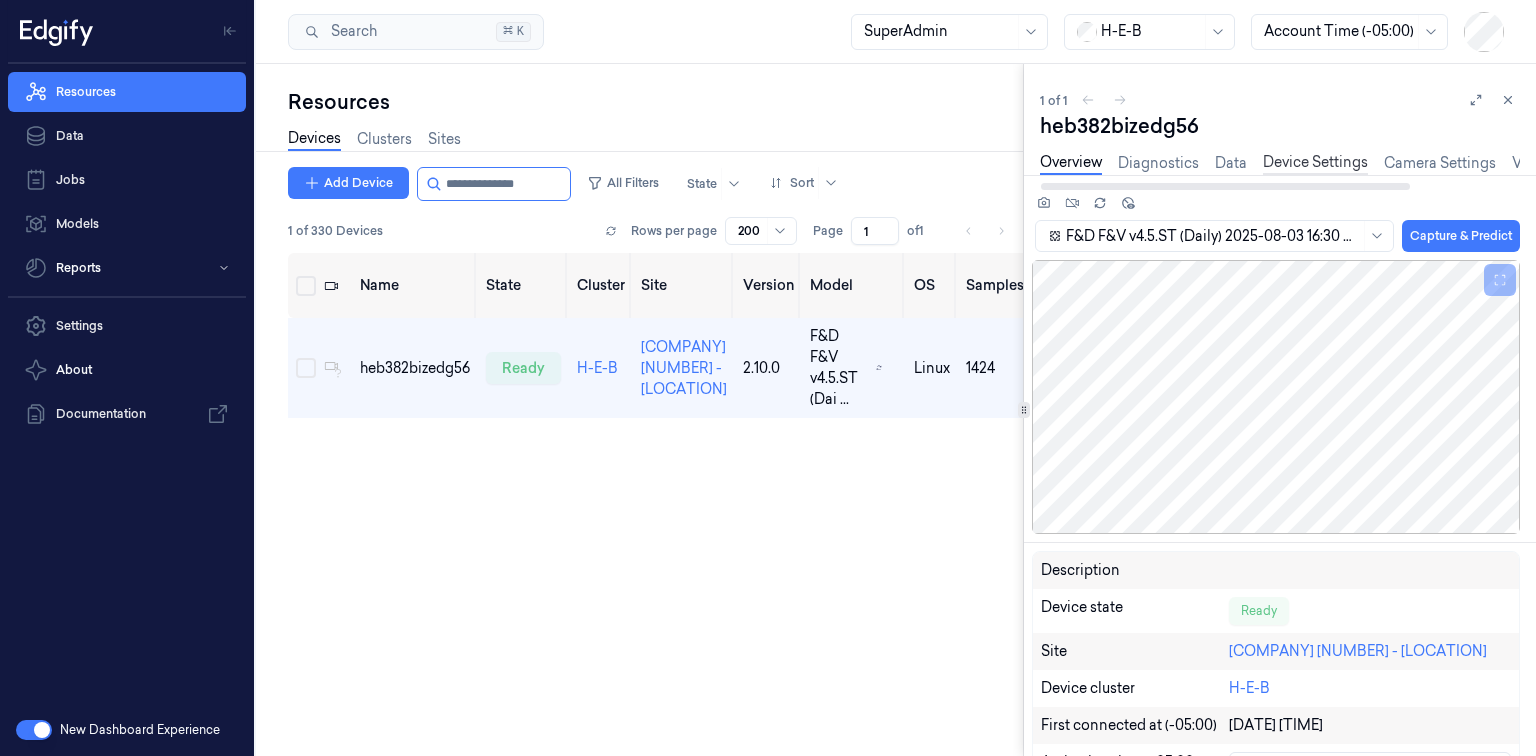 click on "Device Settings" at bounding box center [1315, 163] 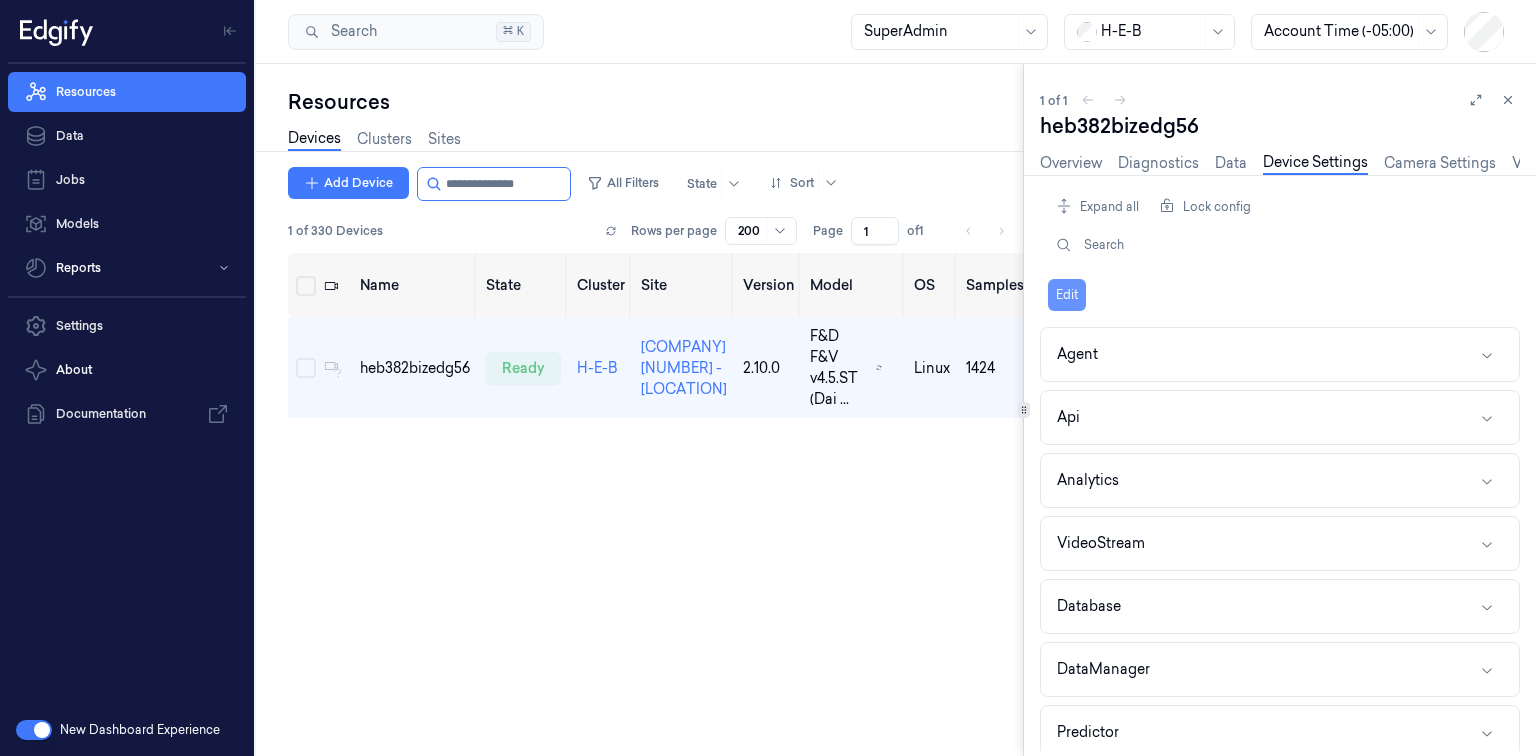 click on "Edit" at bounding box center [1067, 295] 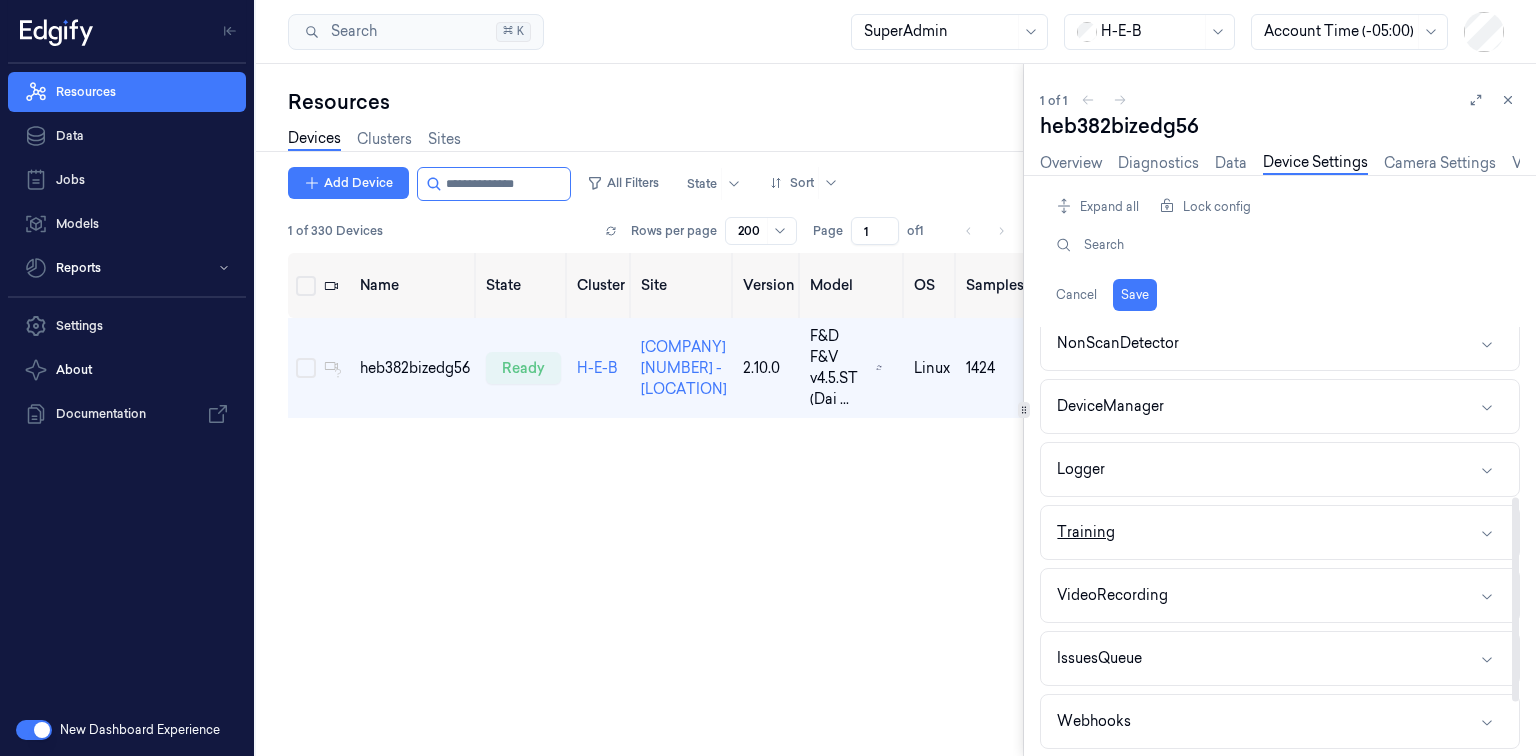 scroll, scrollTop: 452, scrollLeft: 0, axis: vertical 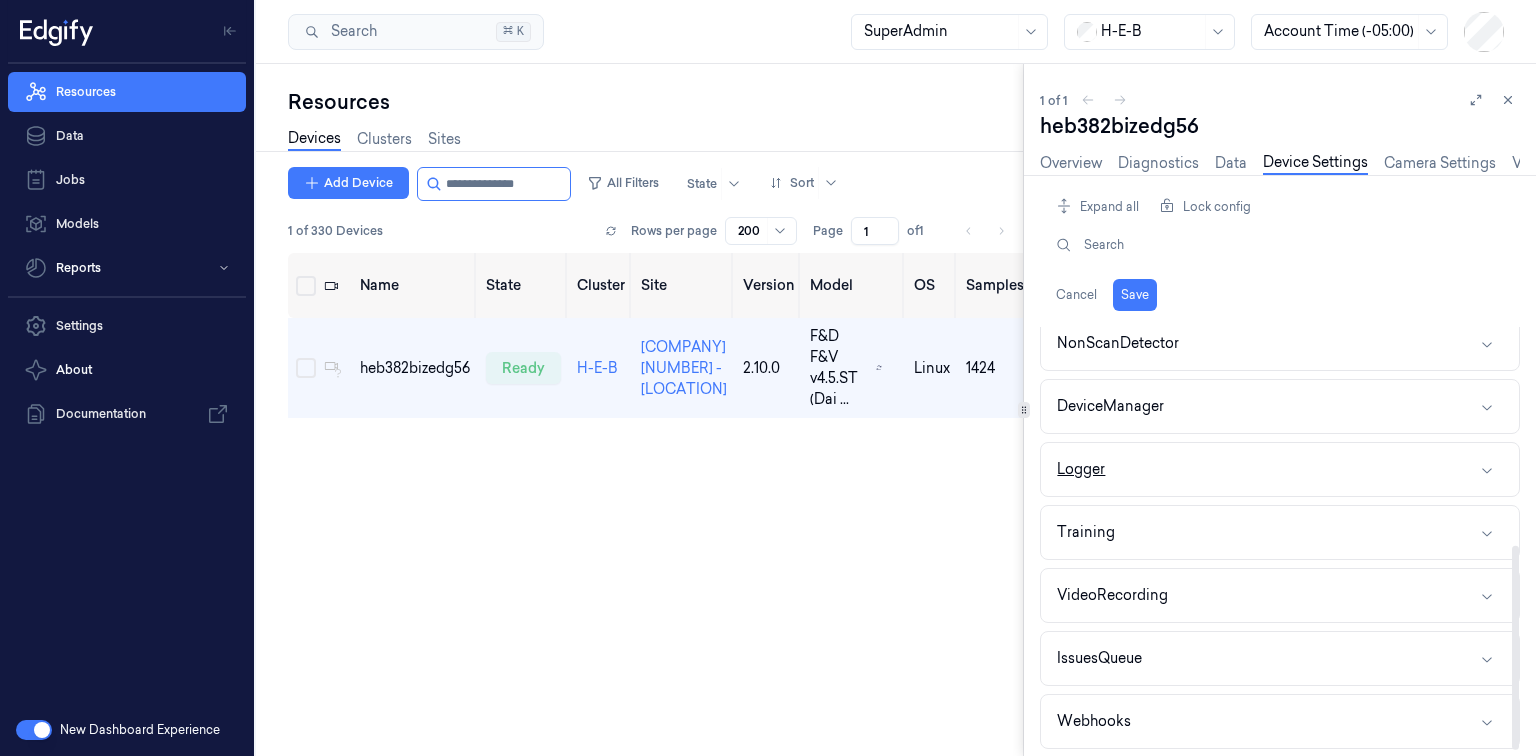 click on "Logger" at bounding box center (1081, 469) 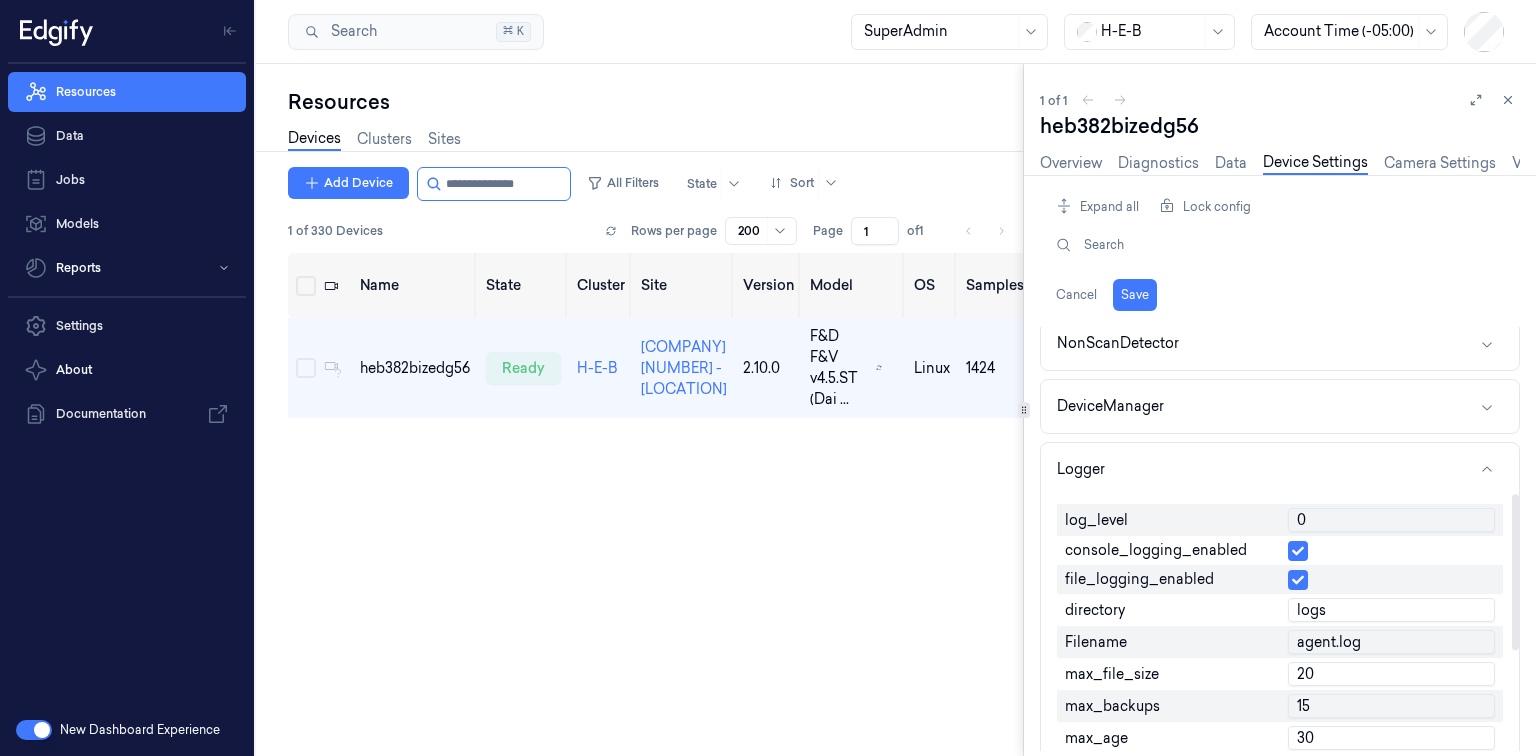 click on "0" at bounding box center [1391, 520] 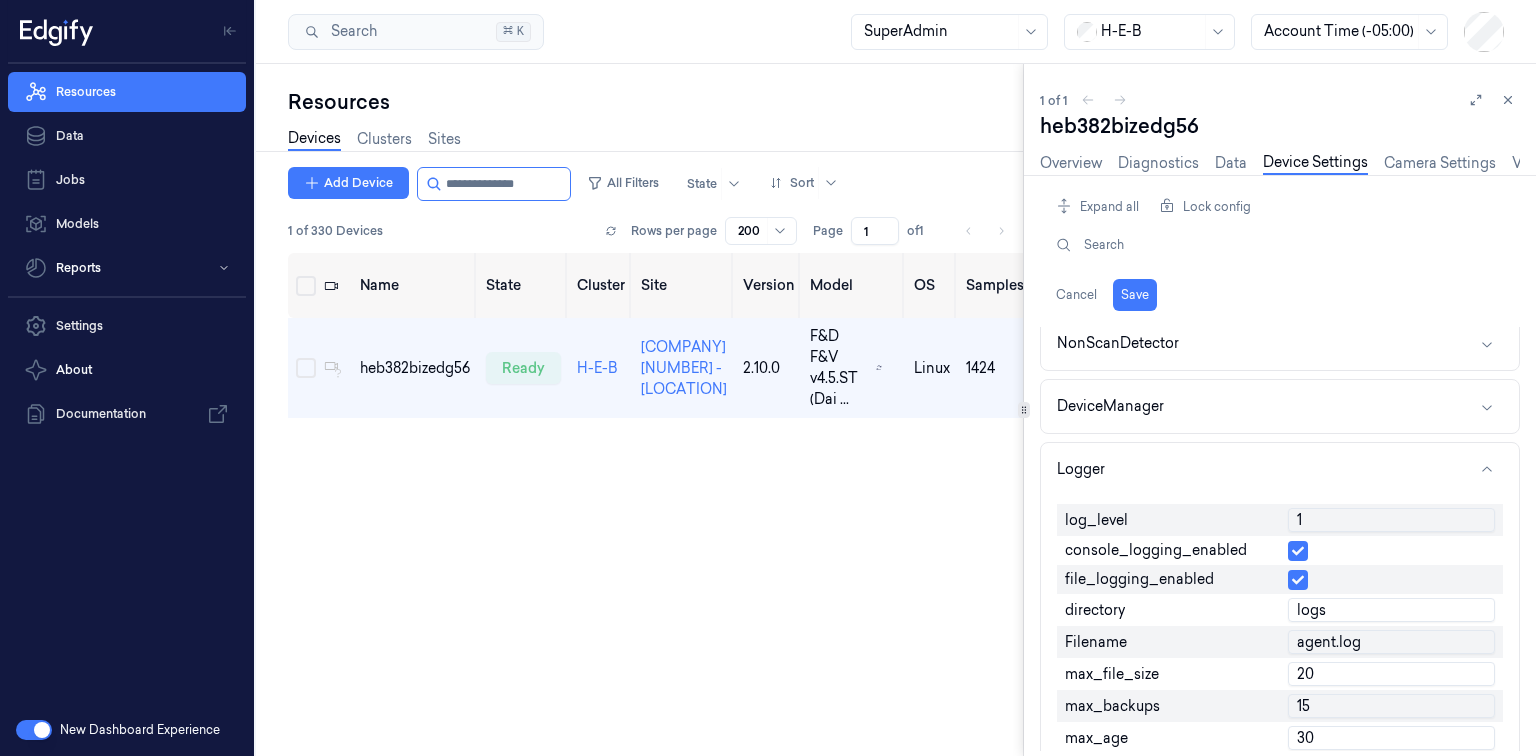 type on "1" 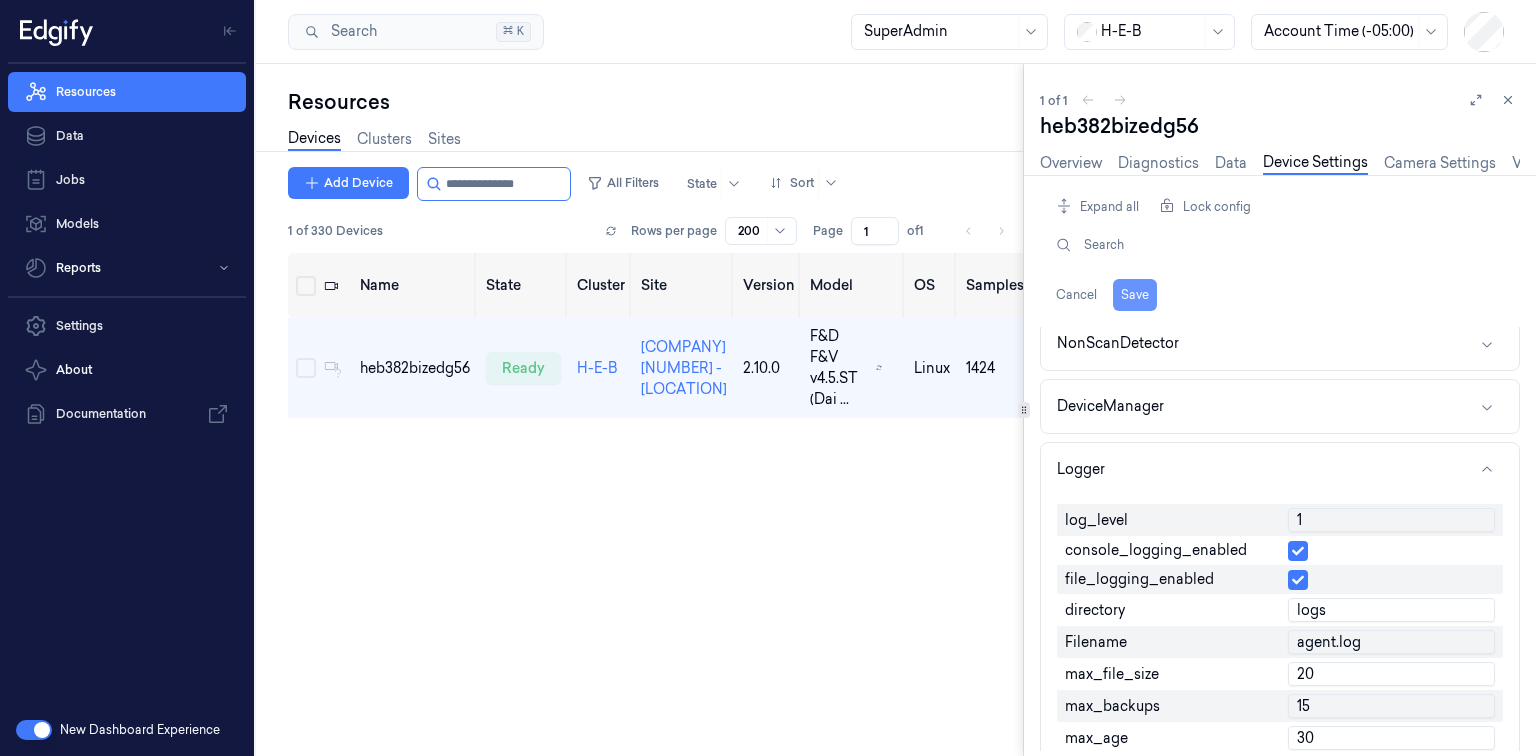 click on "Save" at bounding box center (1135, 295) 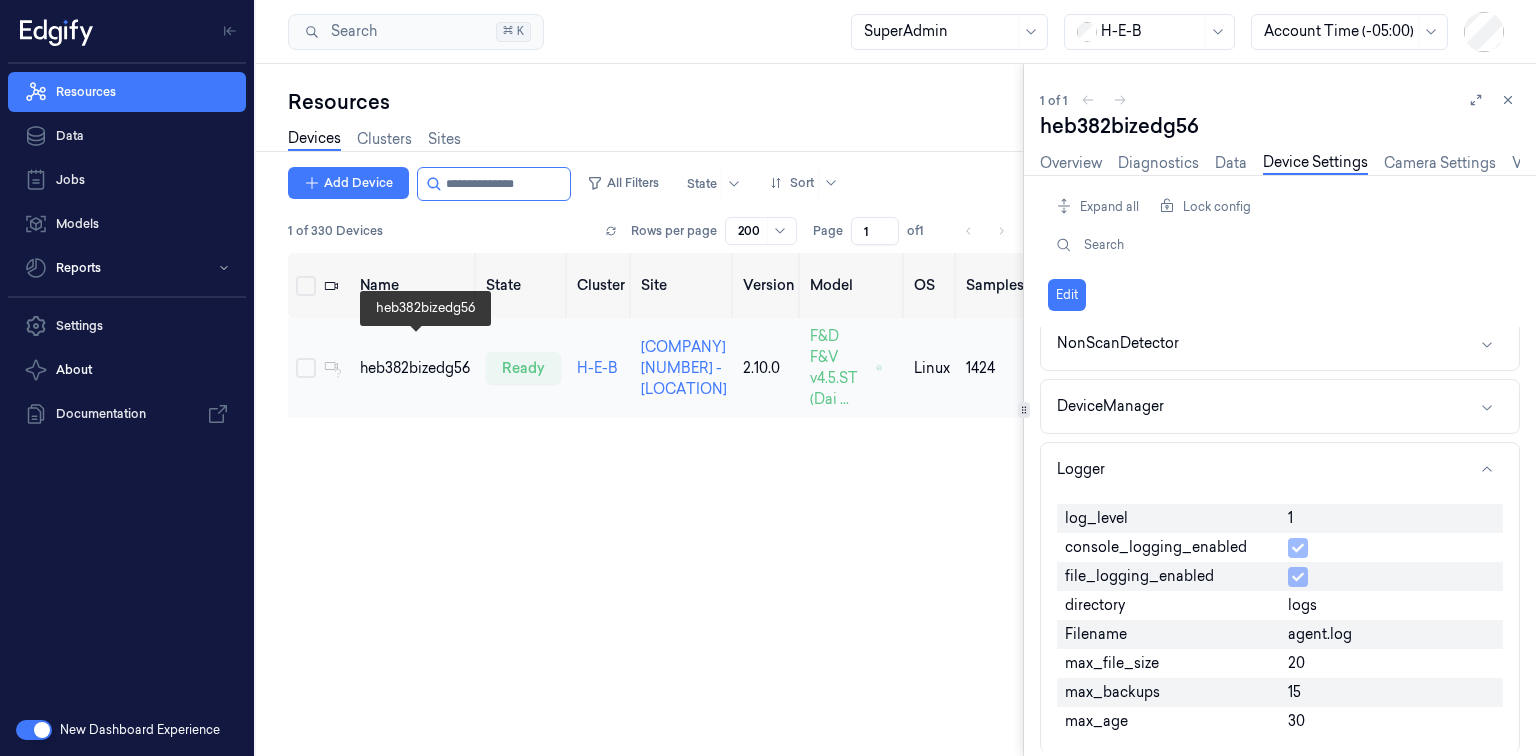 click on "heb382bizedg56" at bounding box center (415, 368) 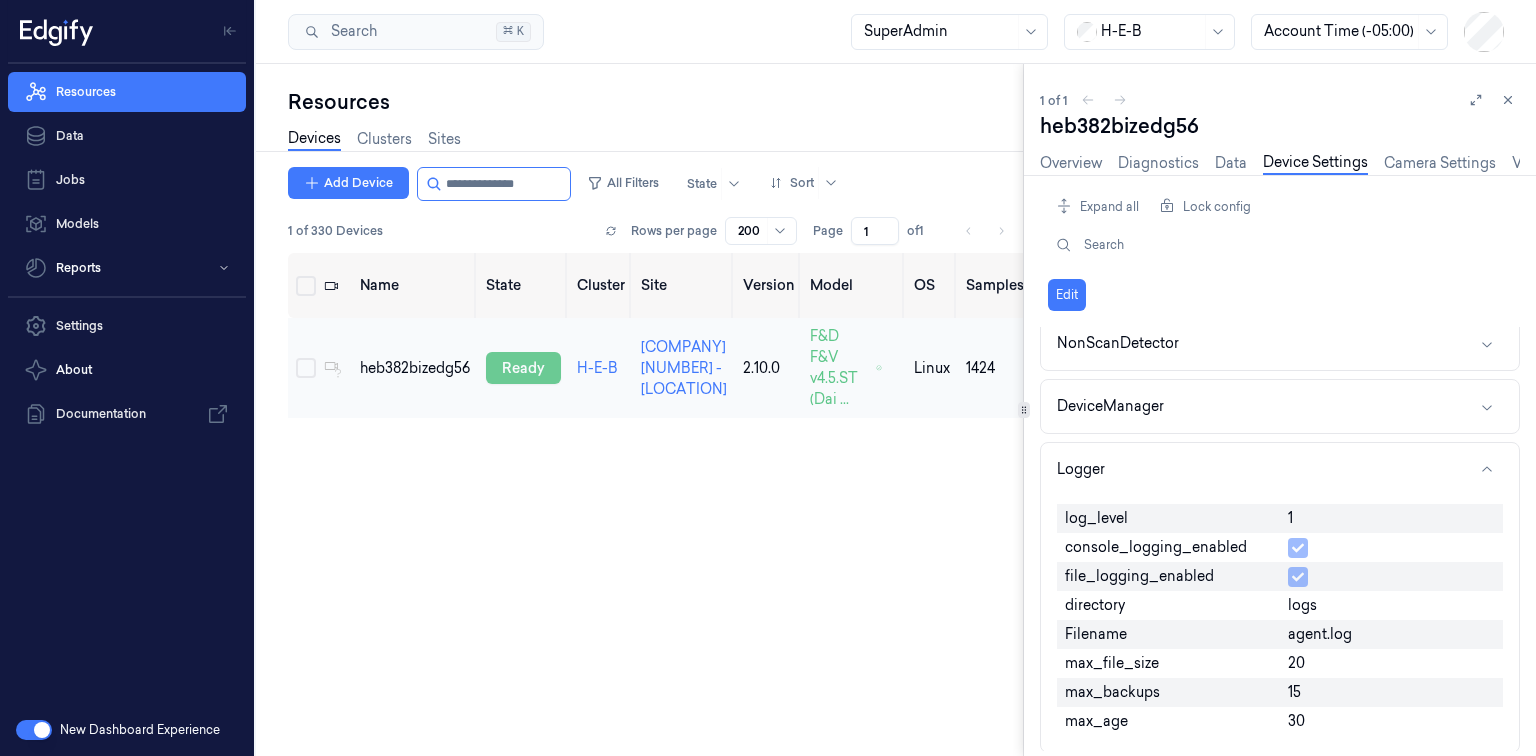 click on "ready" at bounding box center (523, 368) 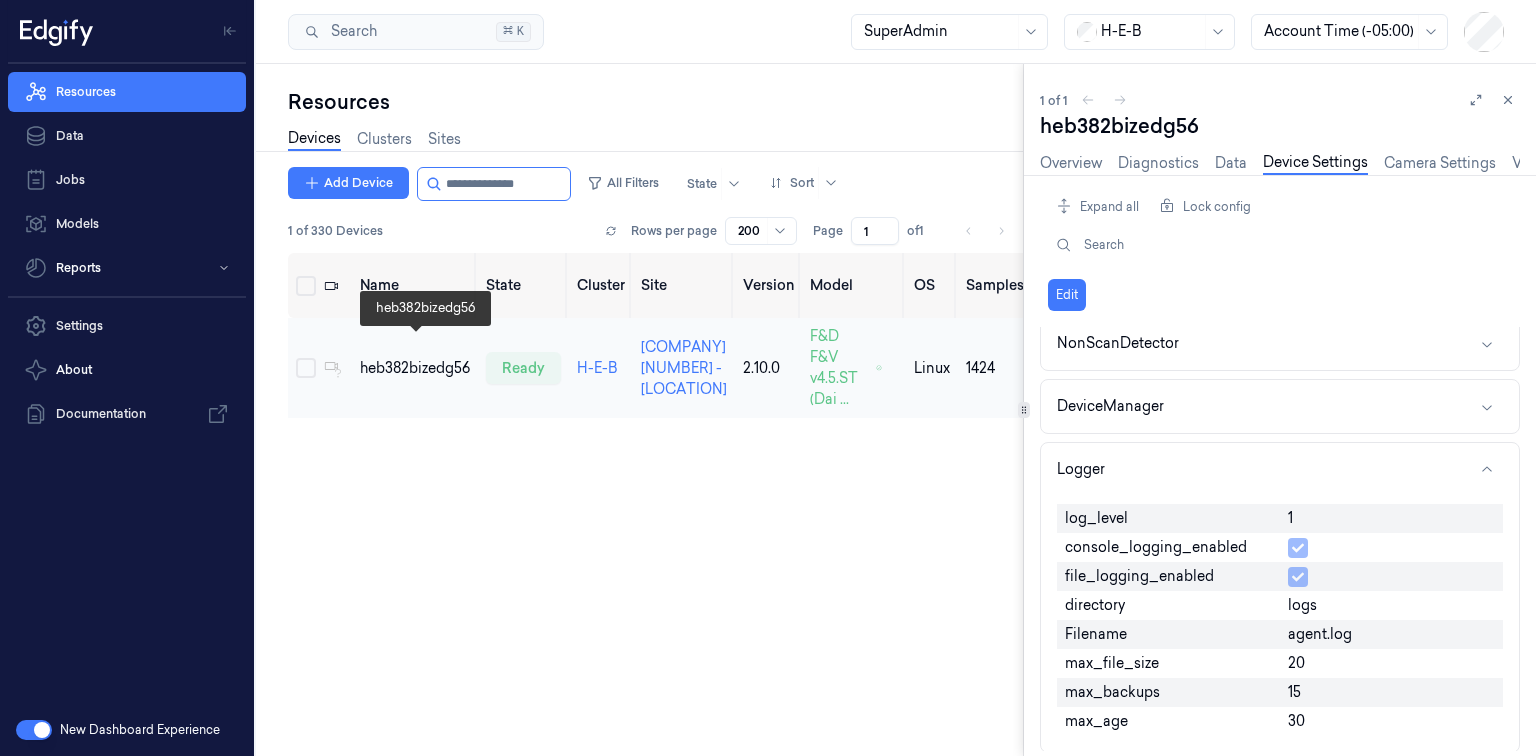 click on "heb382bizedg56" at bounding box center [415, 368] 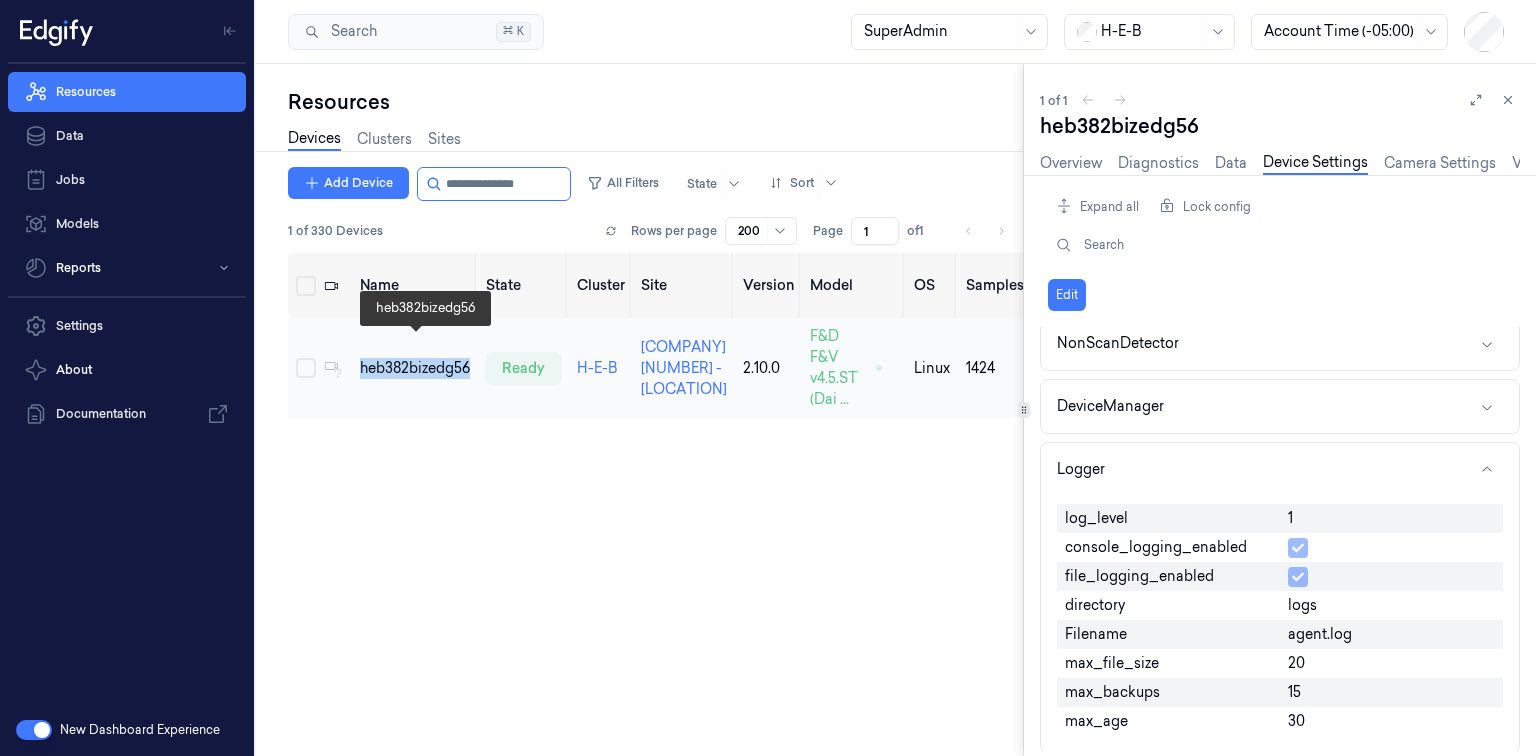 click on "heb382bizedg56" at bounding box center (415, 368) 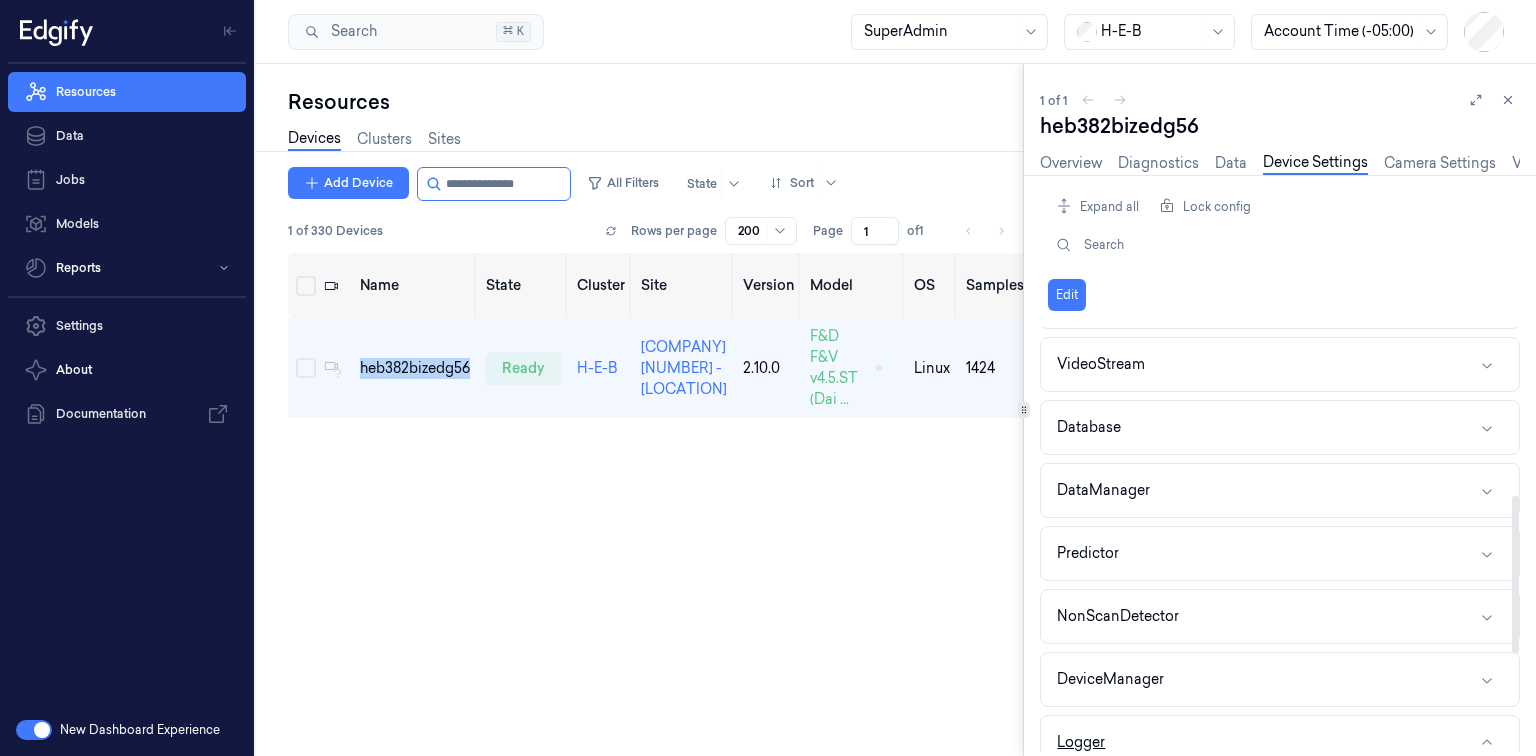 scroll, scrollTop: 0, scrollLeft: 0, axis: both 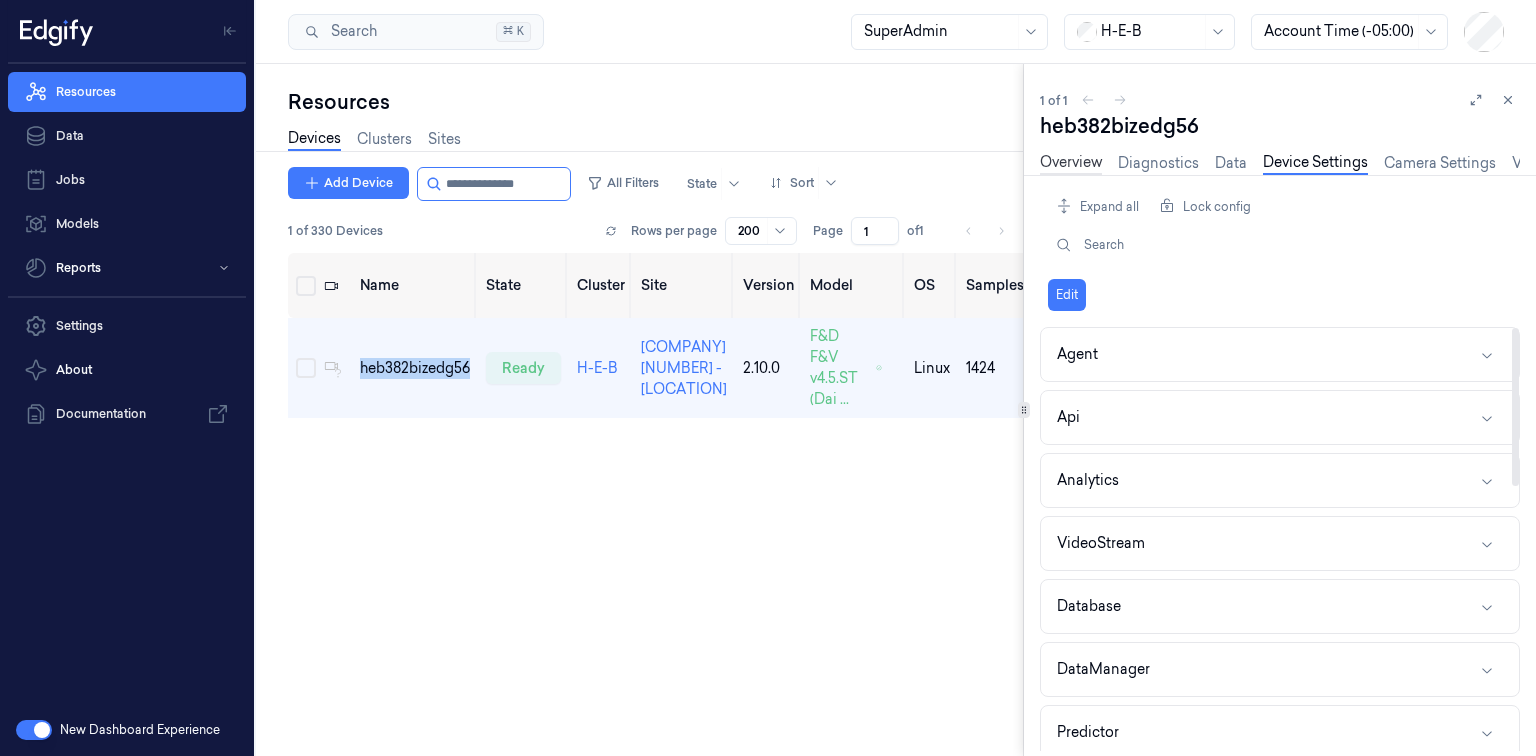 click on "Overview" at bounding box center [1071, 163] 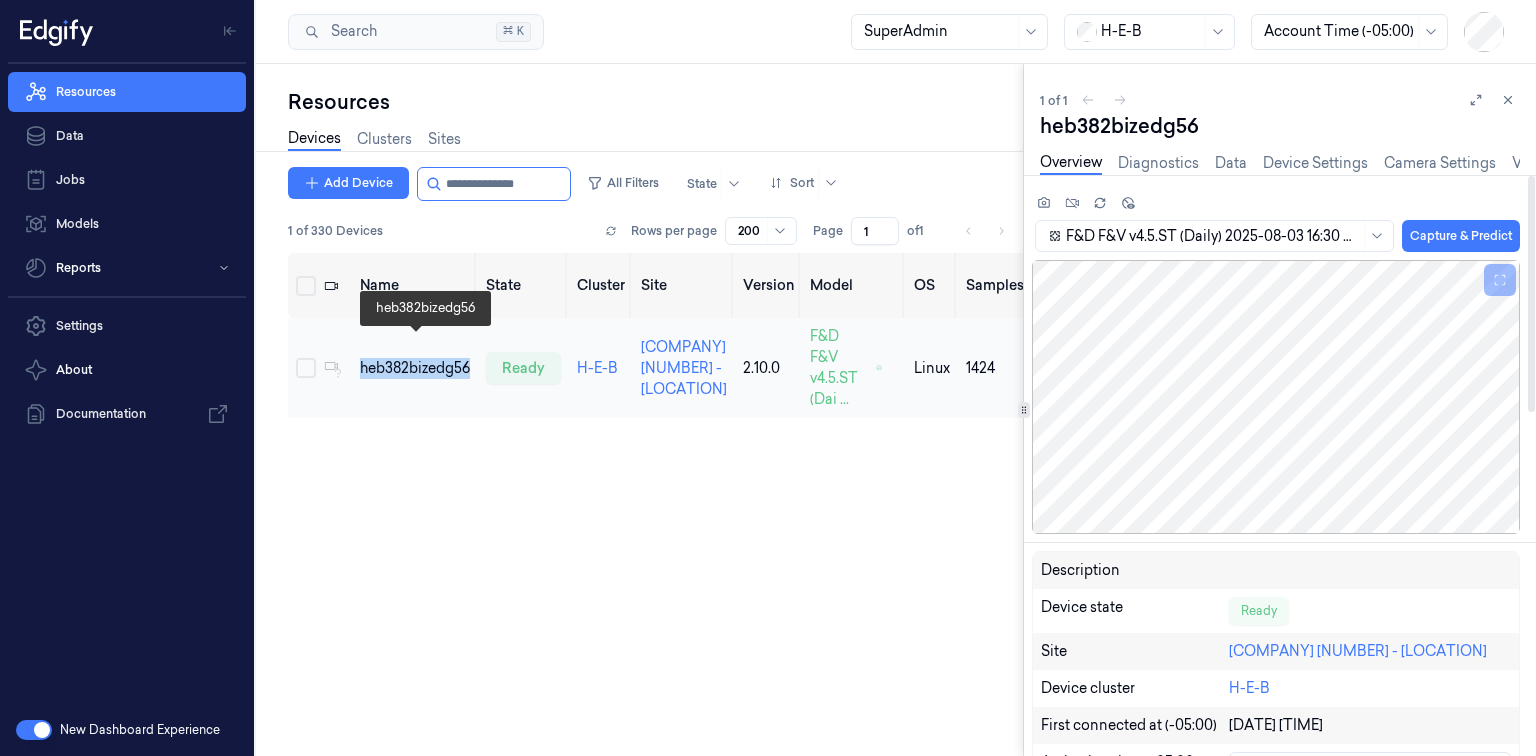 click on "heb382bizedg56" at bounding box center (415, 368) 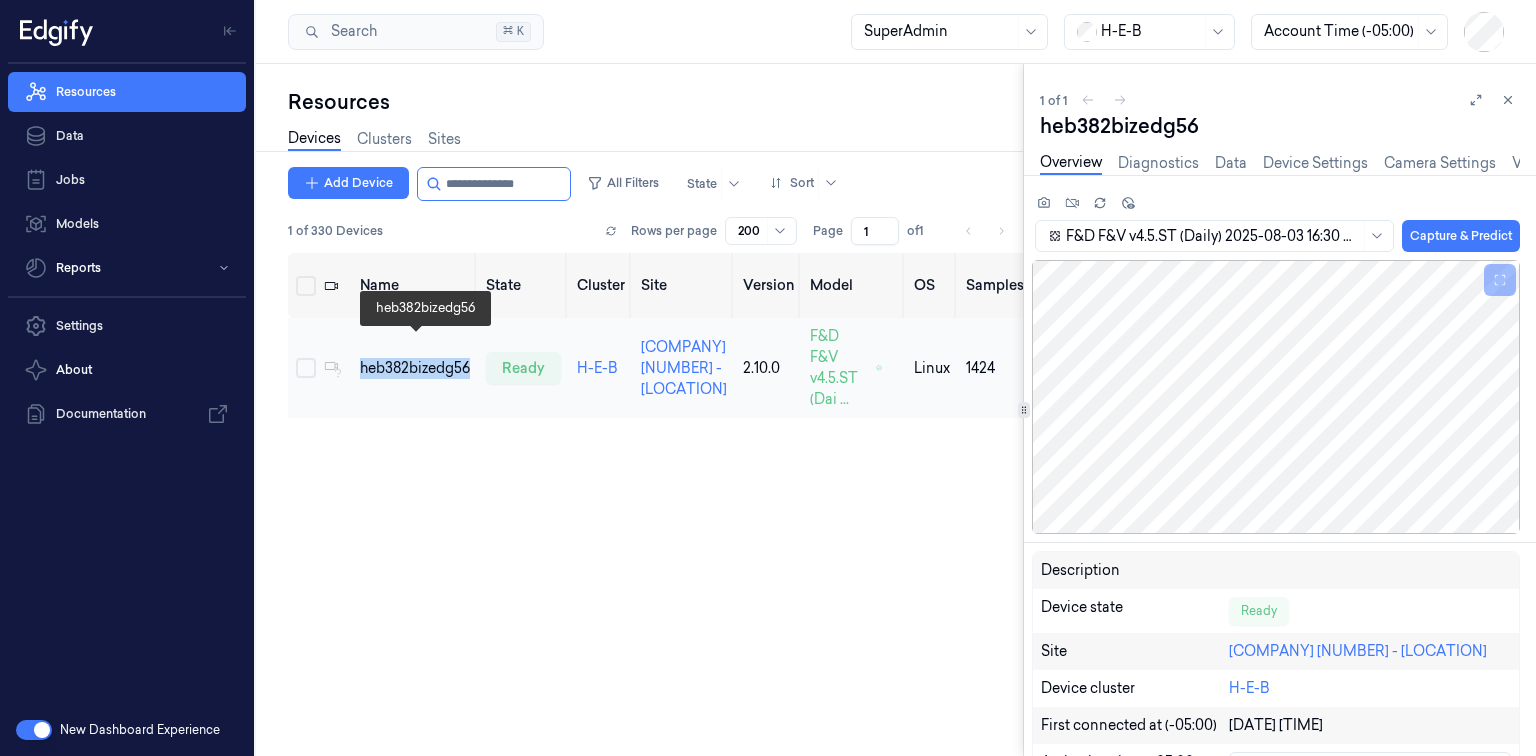 click on "heb382bizedg56" at bounding box center (415, 368) 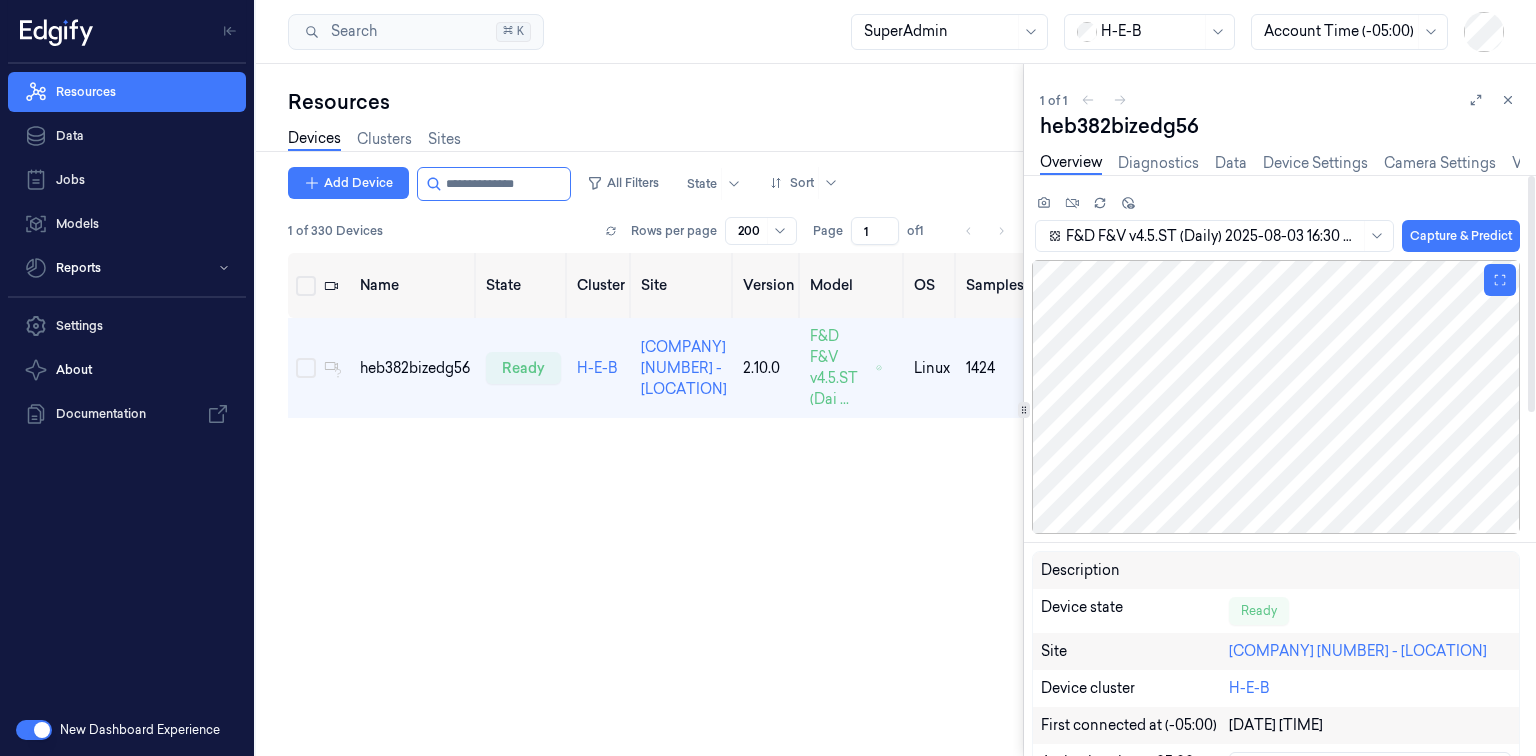 click at bounding box center [1276, 397] 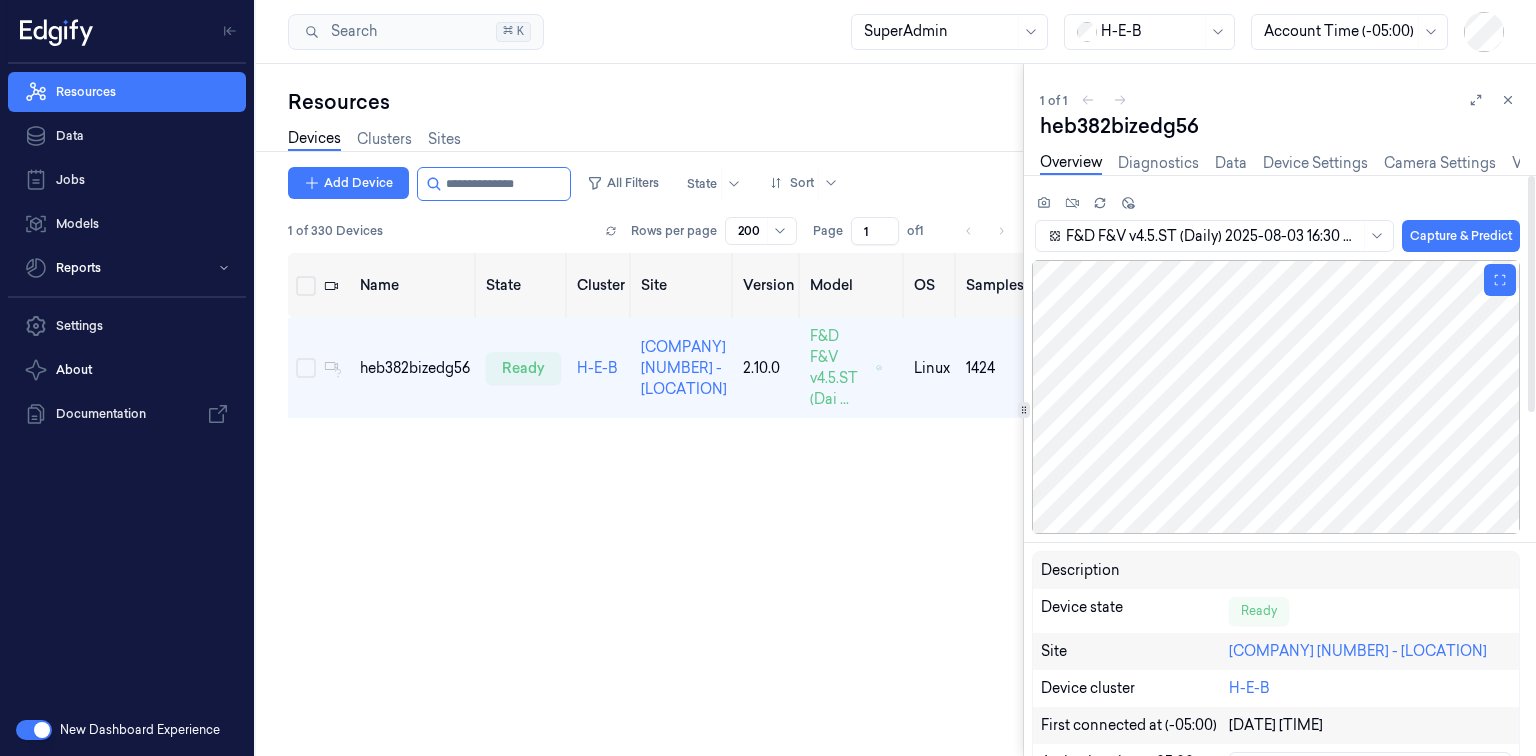 click at bounding box center [1276, 397] 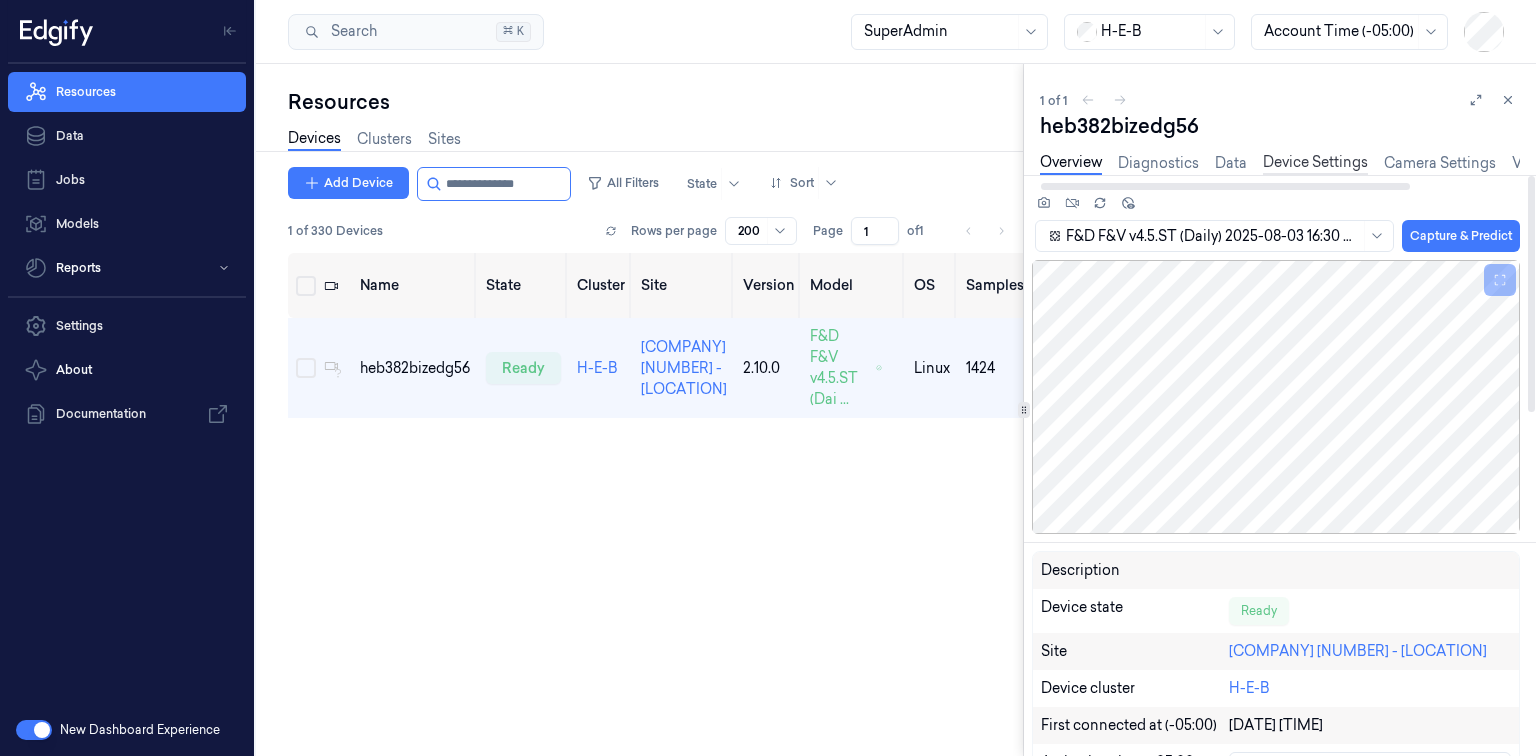 click on "Device Settings" at bounding box center (1315, 163) 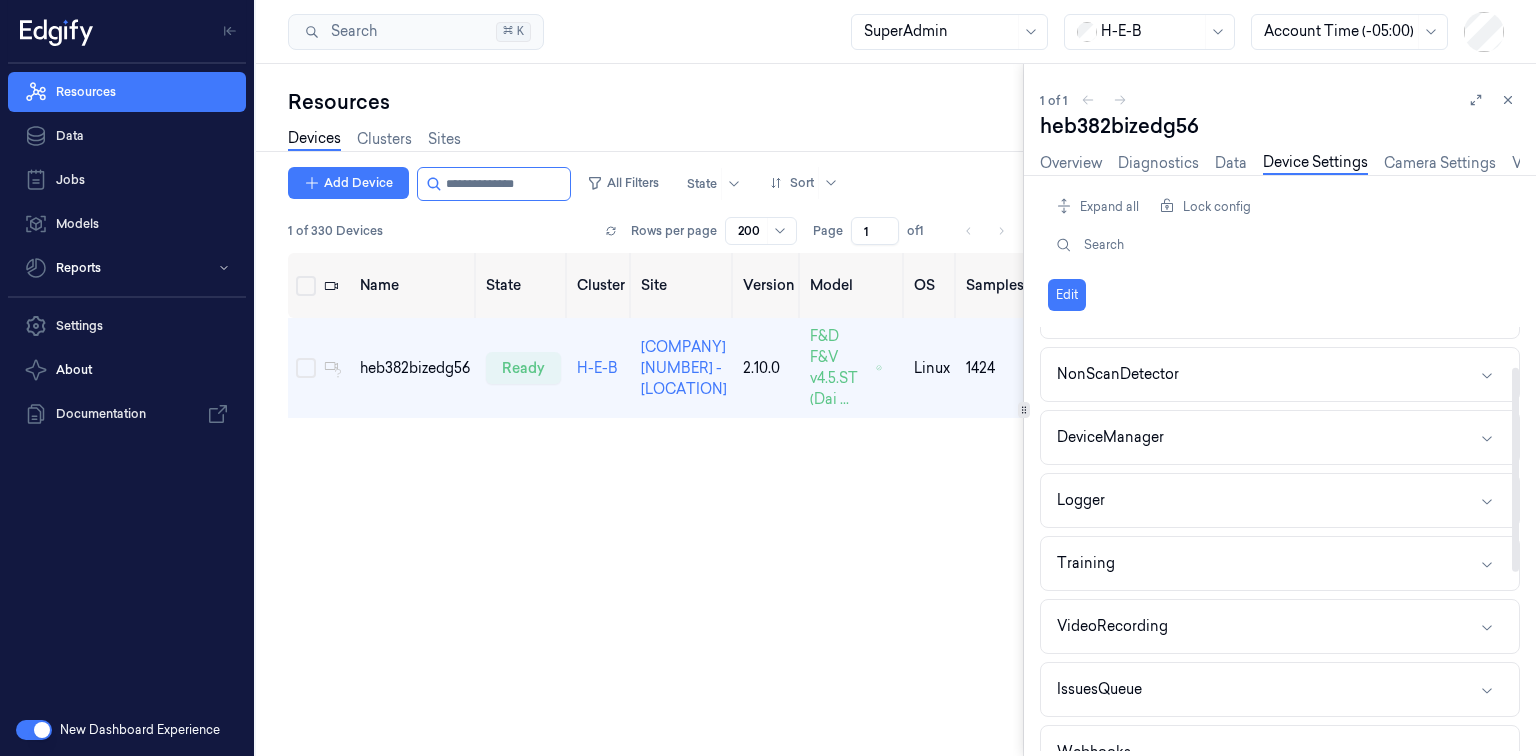 scroll, scrollTop: 452, scrollLeft: 0, axis: vertical 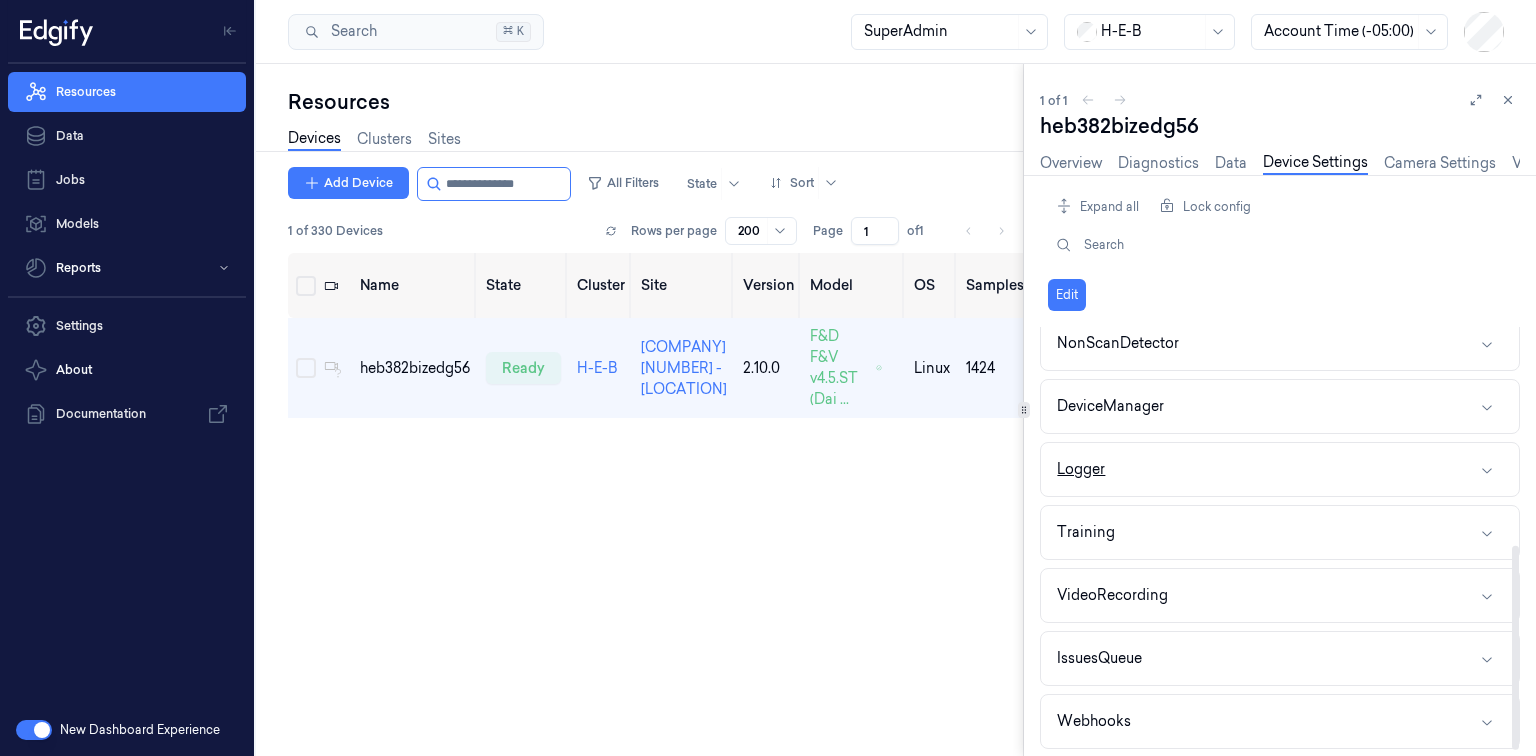 click on "Logger" at bounding box center (1081, 469) 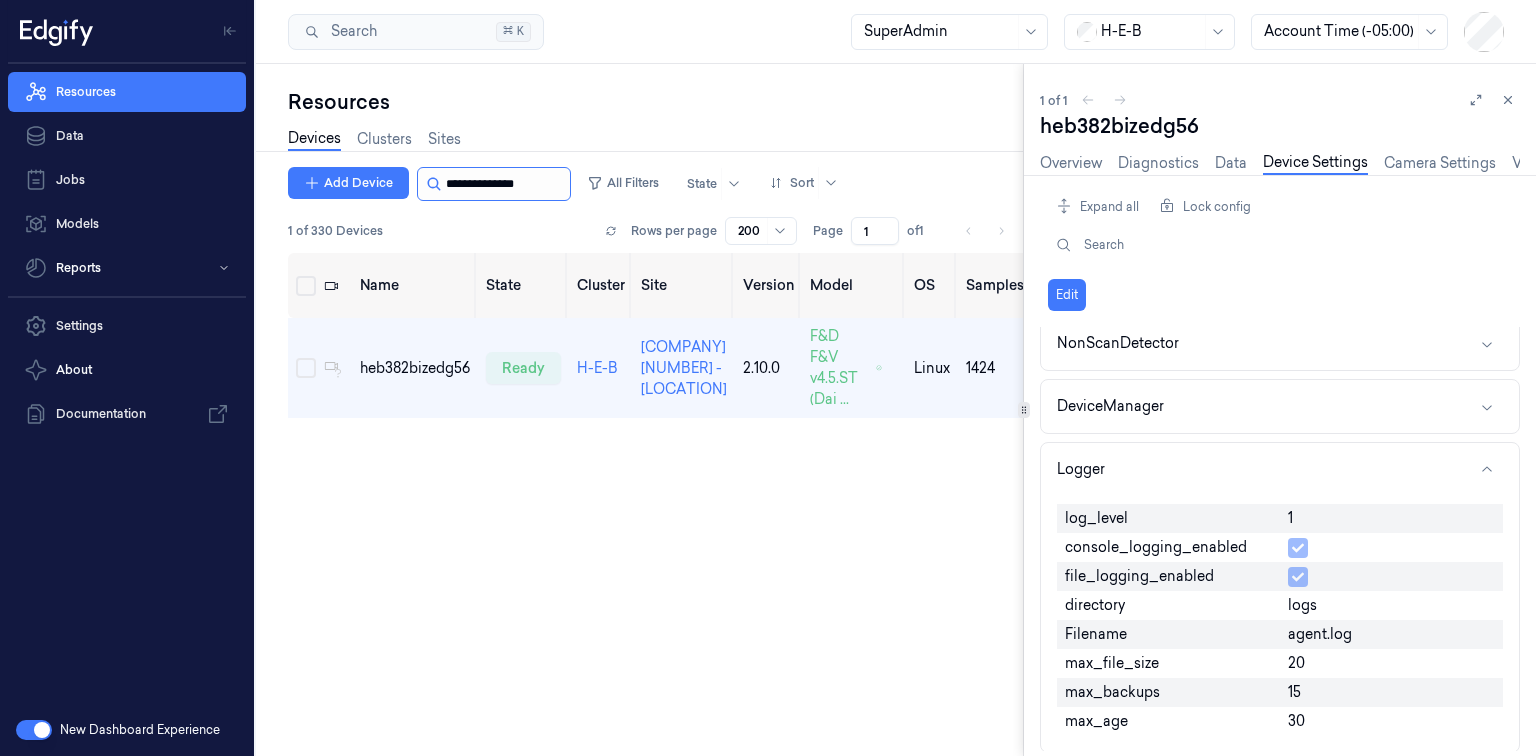 click at bounding box center (506, 184) 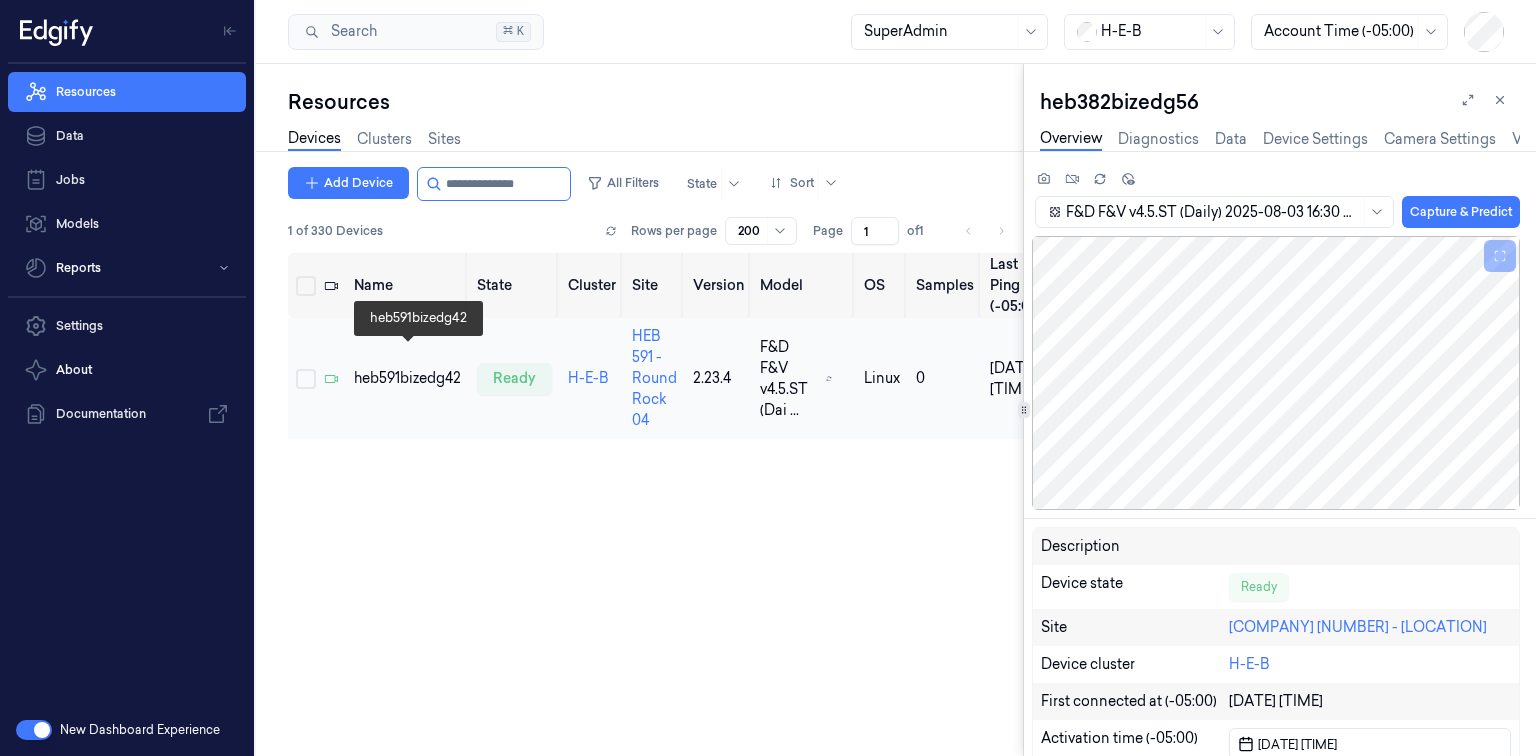 type on "**********" 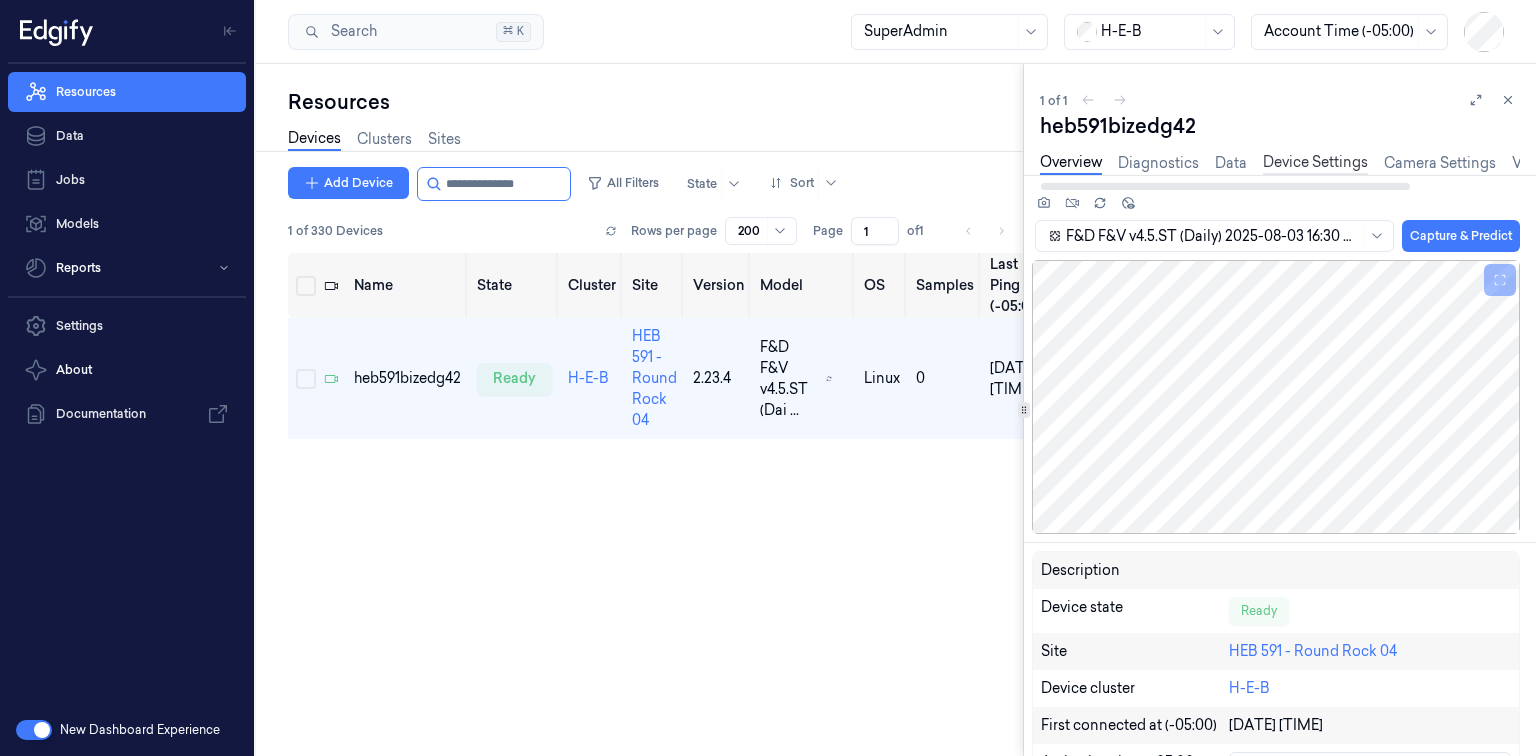click on "Device Settings" at bounding box center [1315, 163] 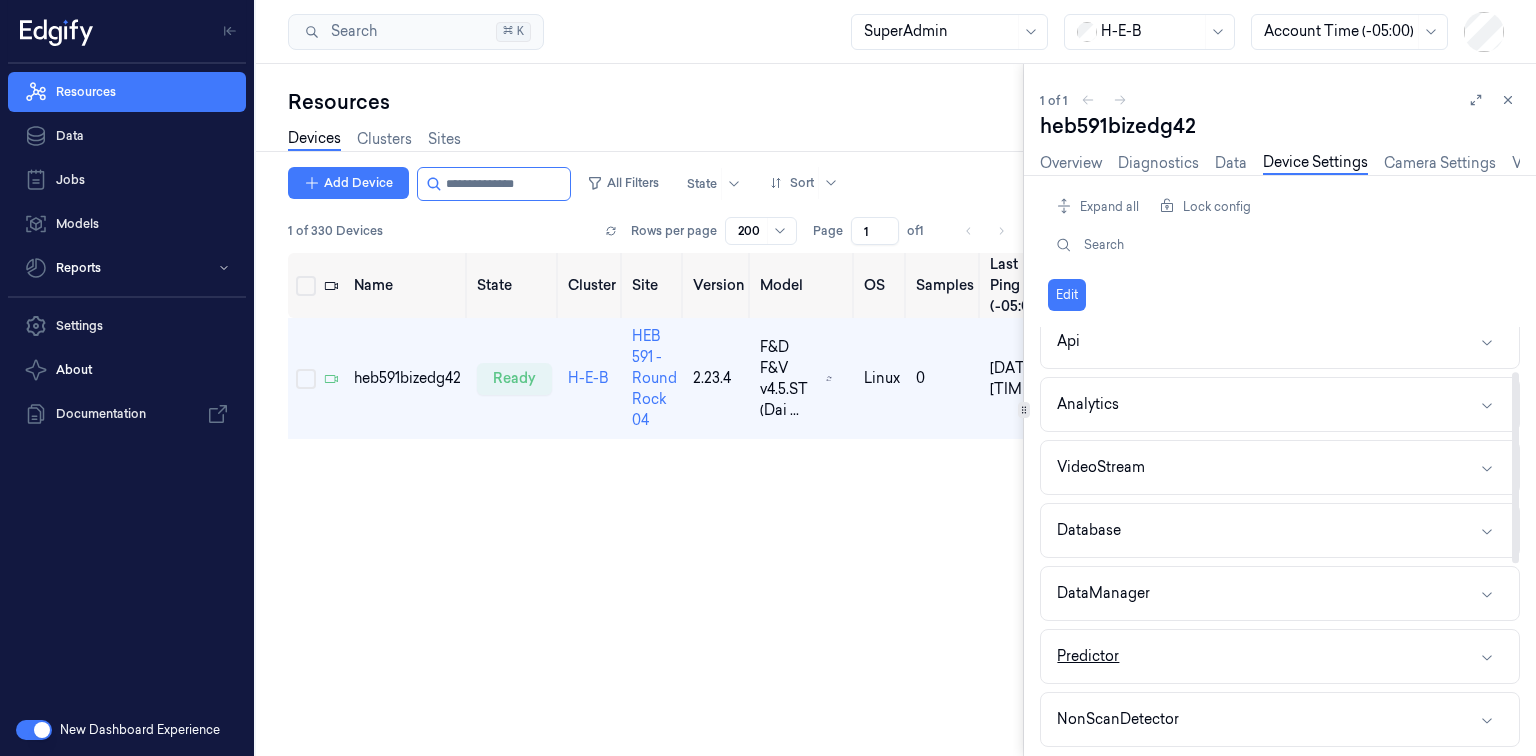 scroll, scrollTop: 160, scrollLeft: 0, axis: vertical 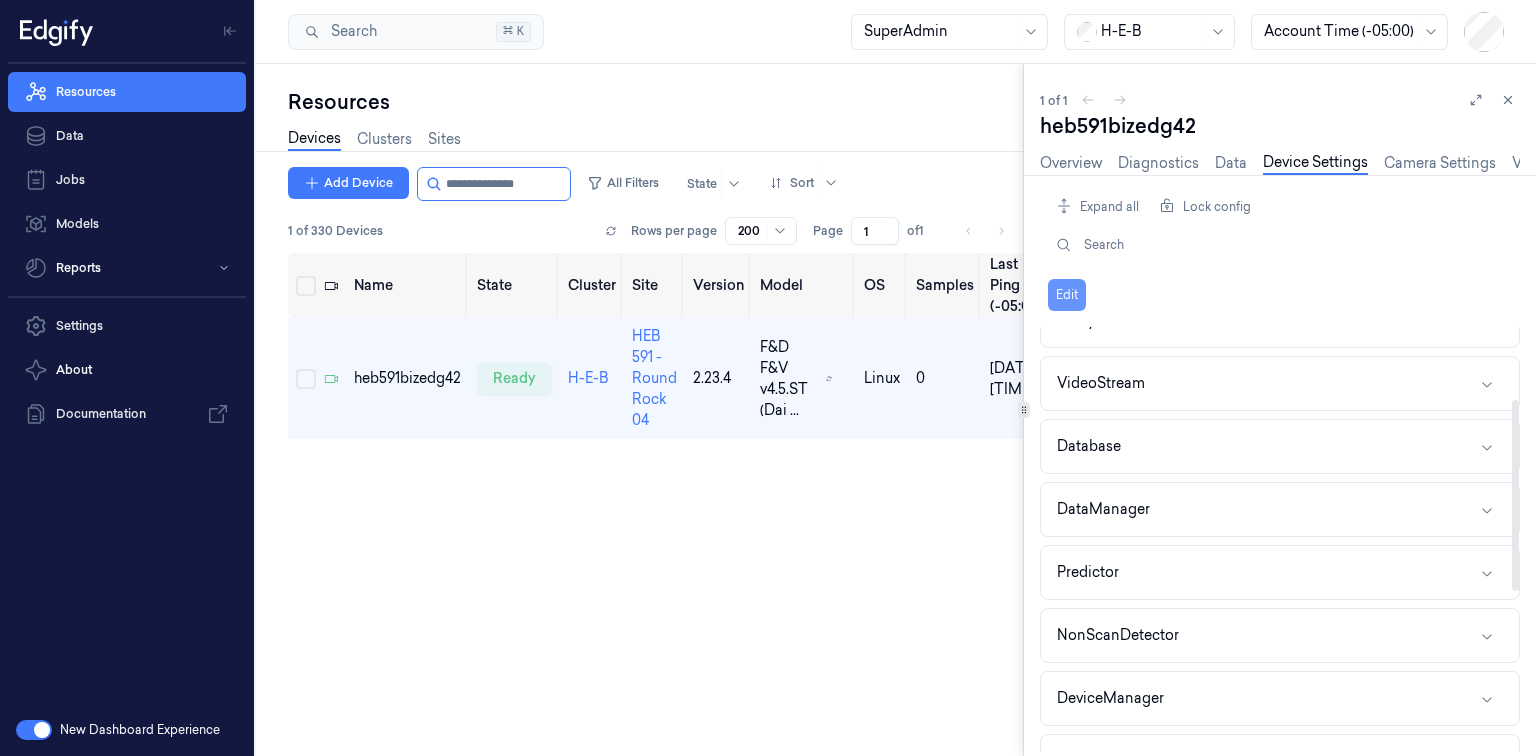 click on "Edit" at bounding box center [1067, 295] 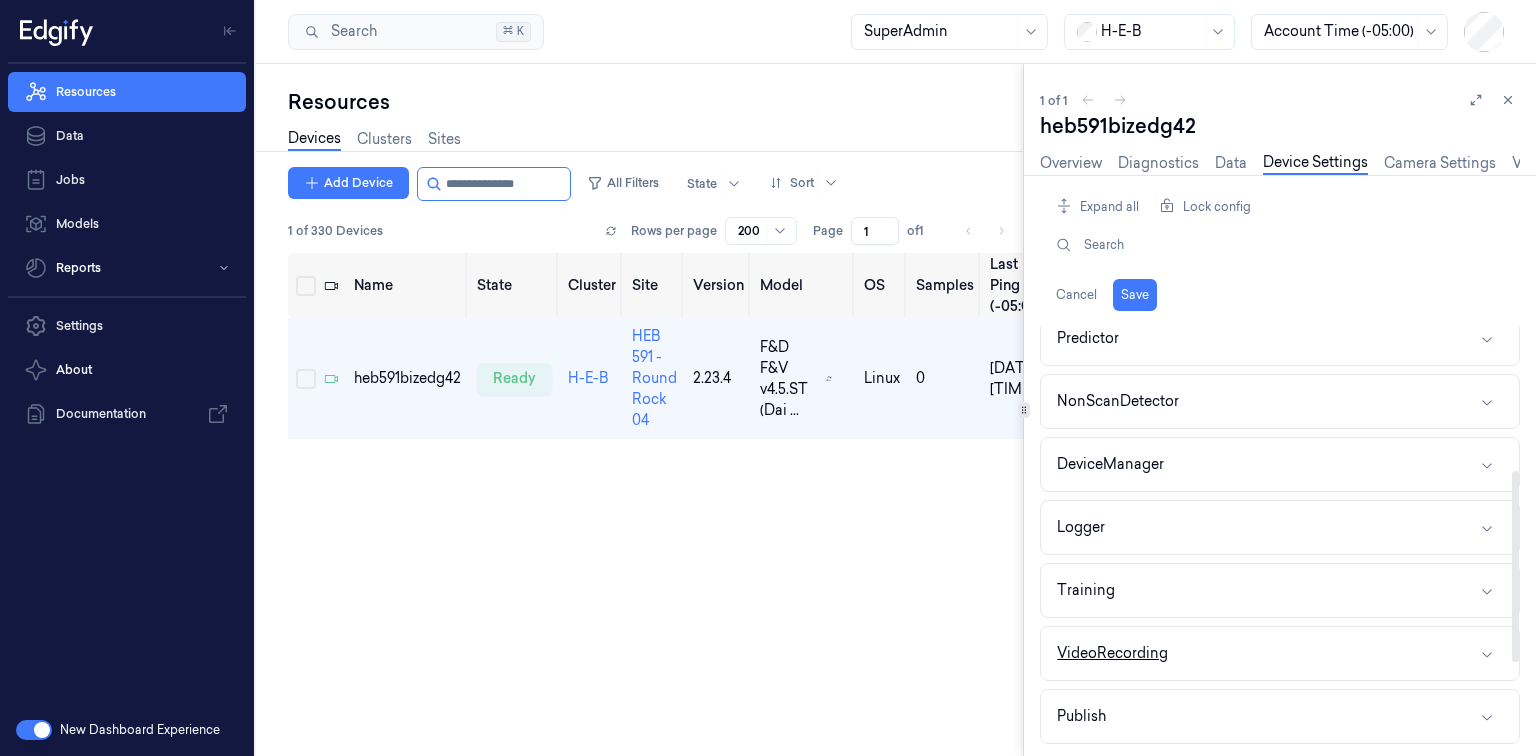 scroll, scrollTop: 480, scrollLeft: 0, axis: vertical 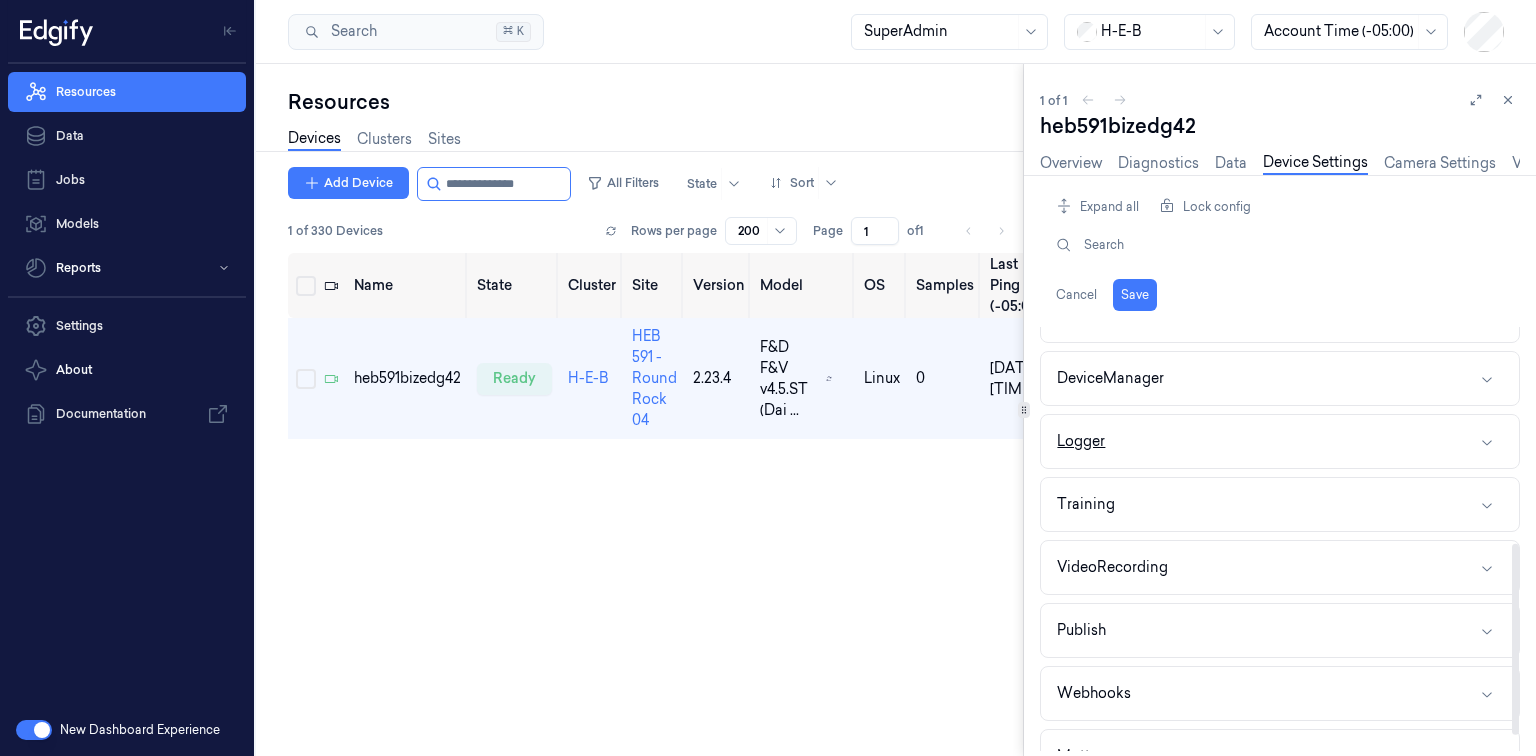 click on "Logger" at bounding box center (1280, 441) 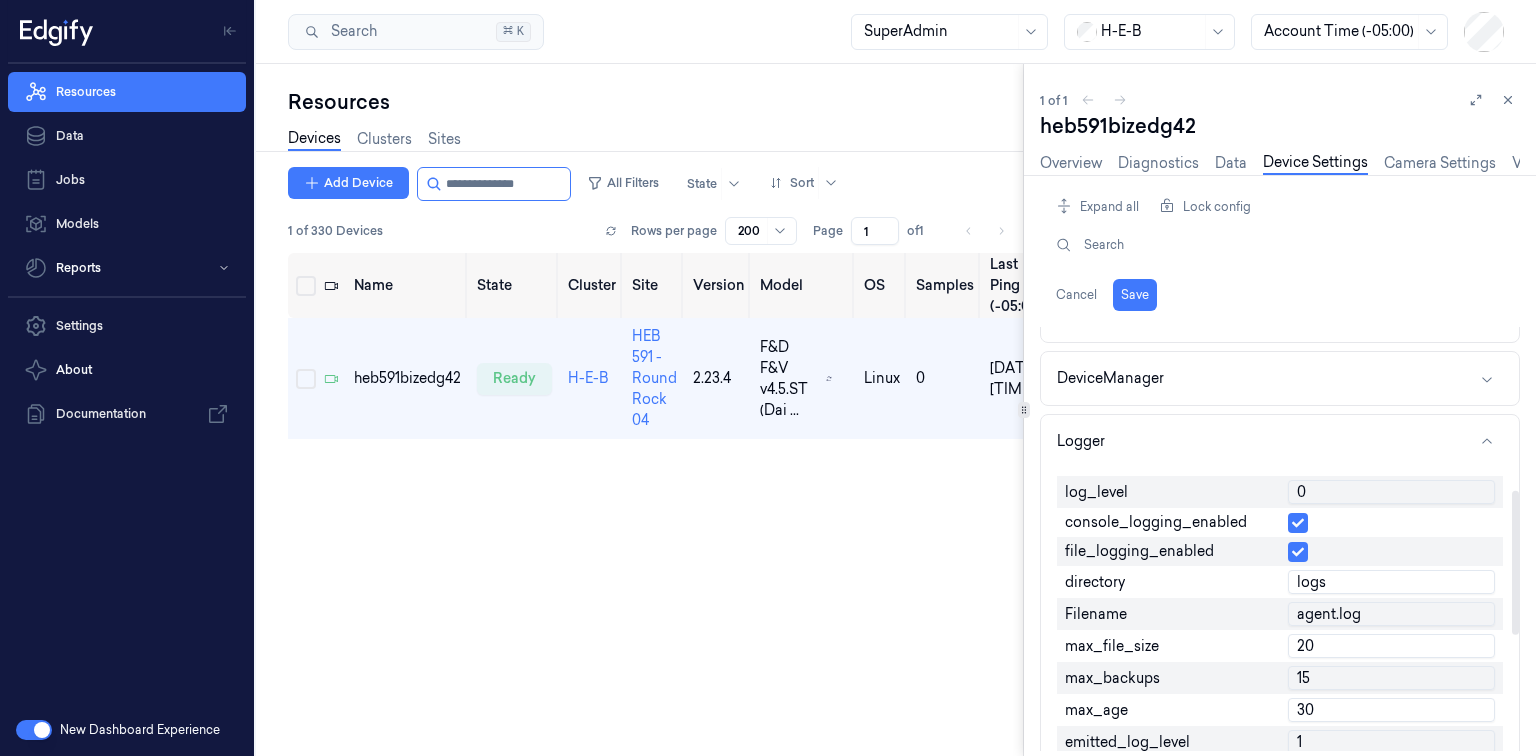 click on "0" at bounding box center [1391, 492] 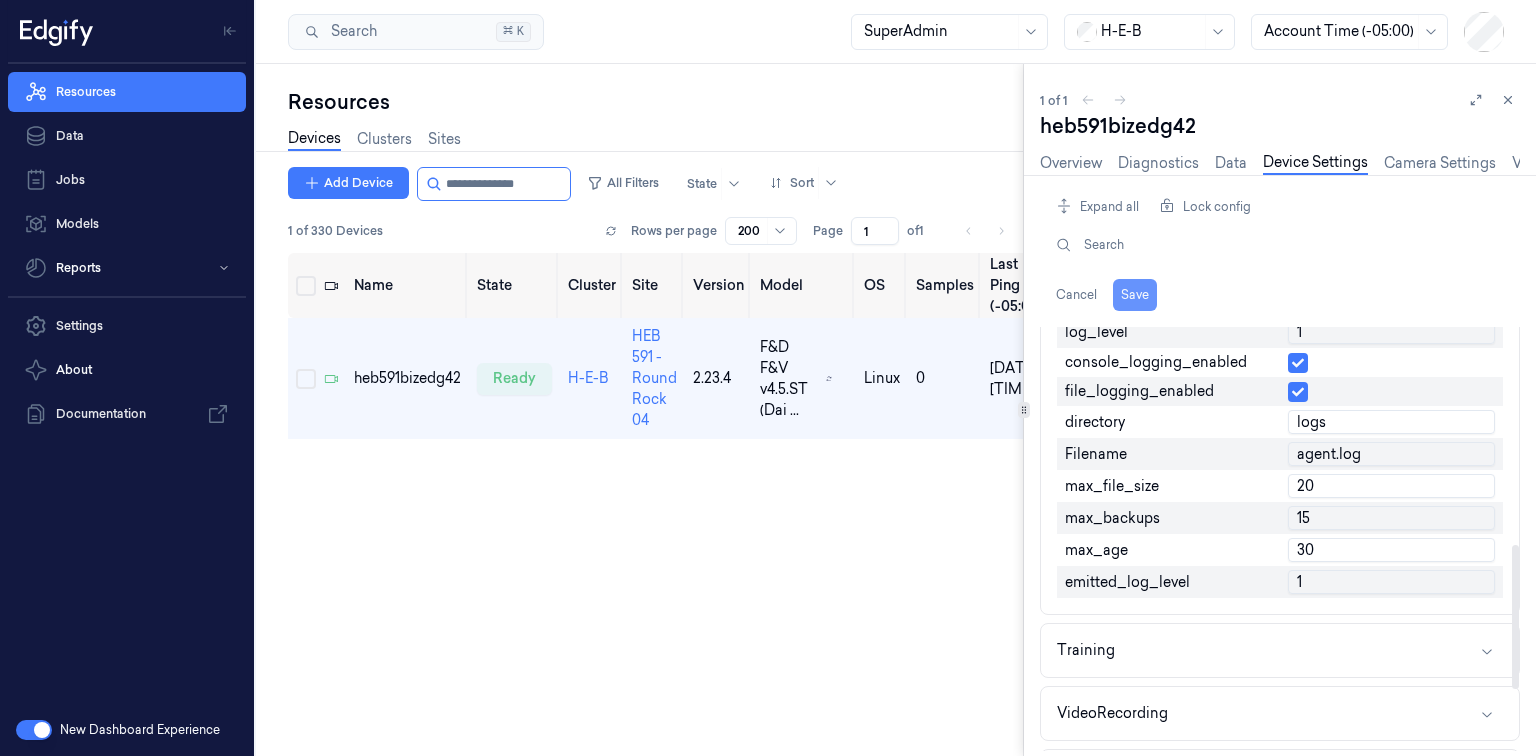type on "1" 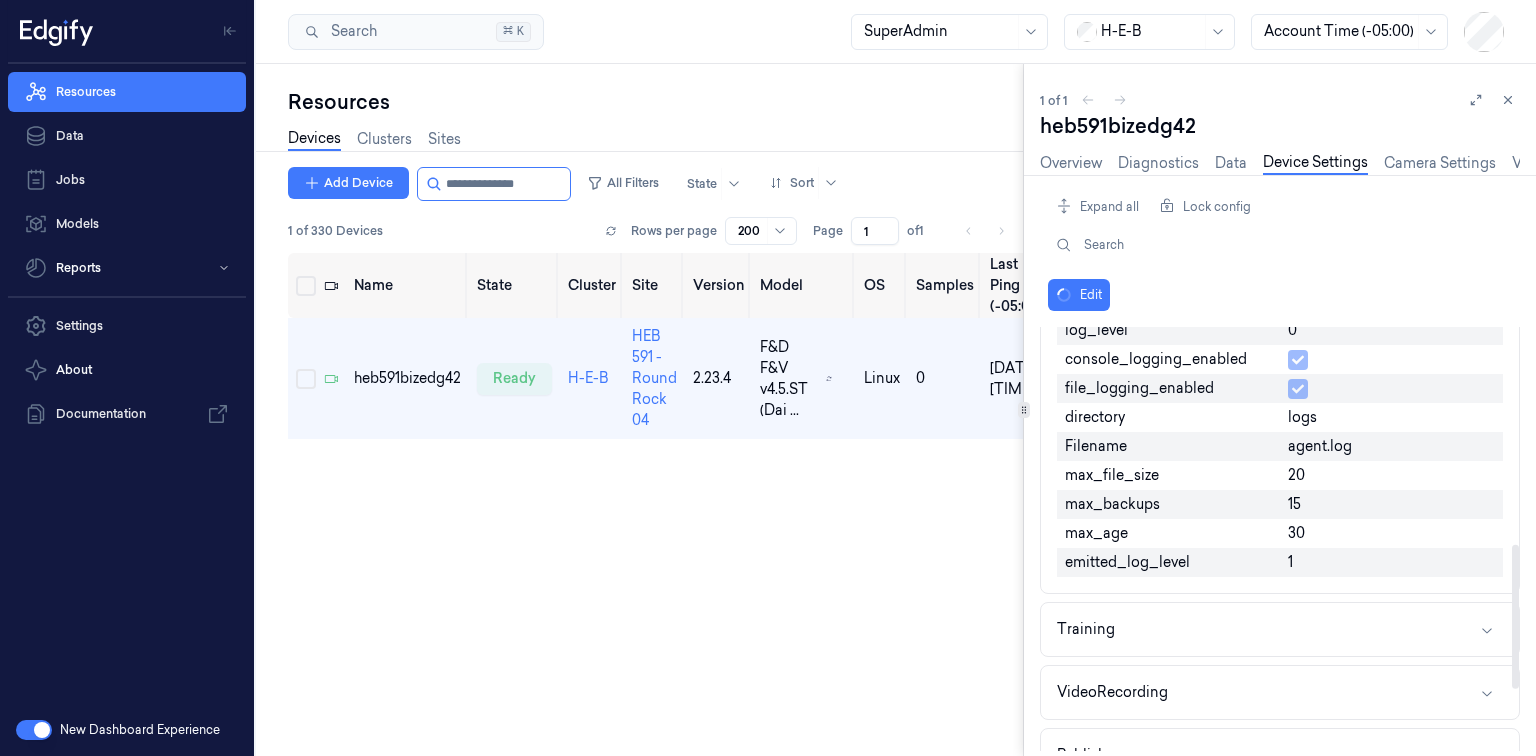 scroll, scrollTop: 639, scrollLeft: 0, axis: vertical 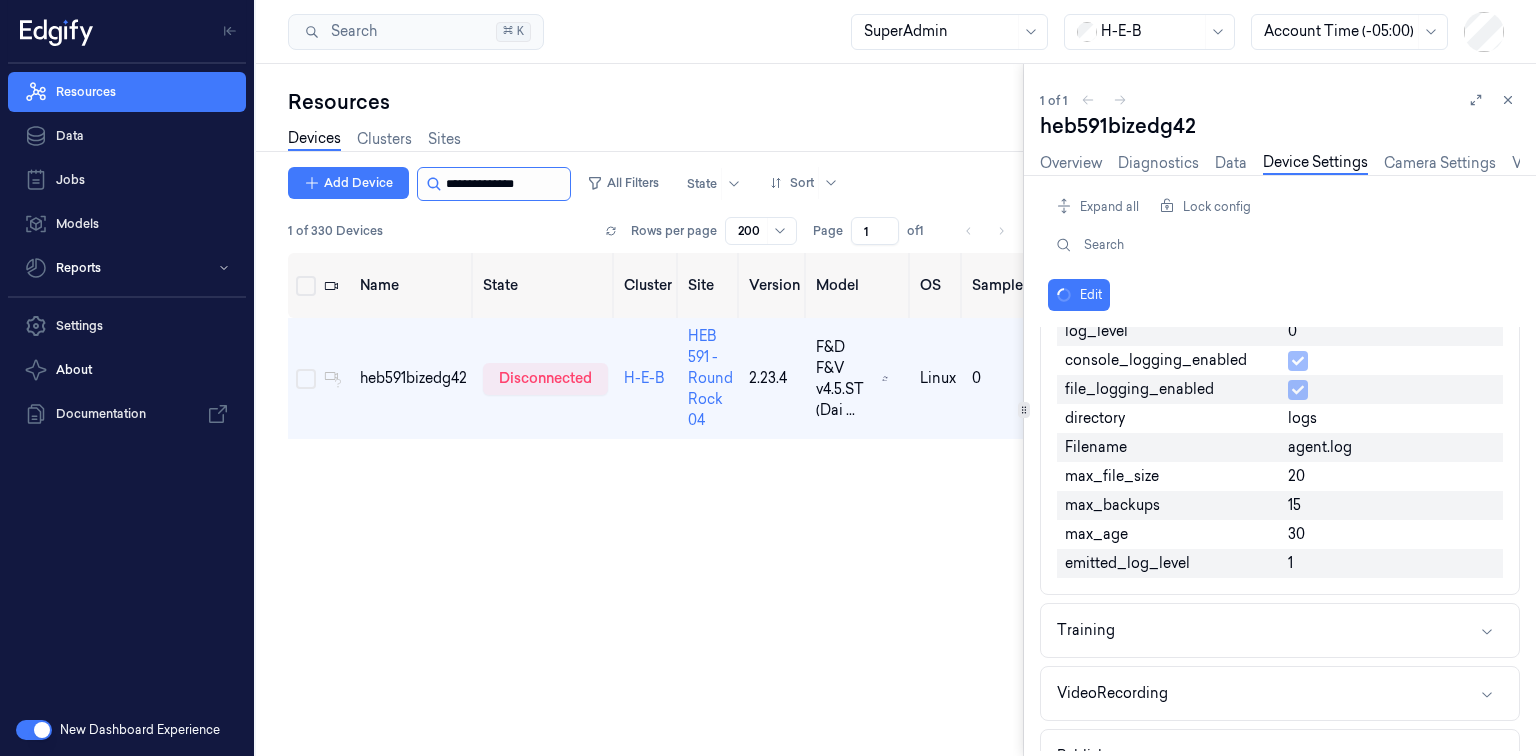 click at bounding box center (506, 184) 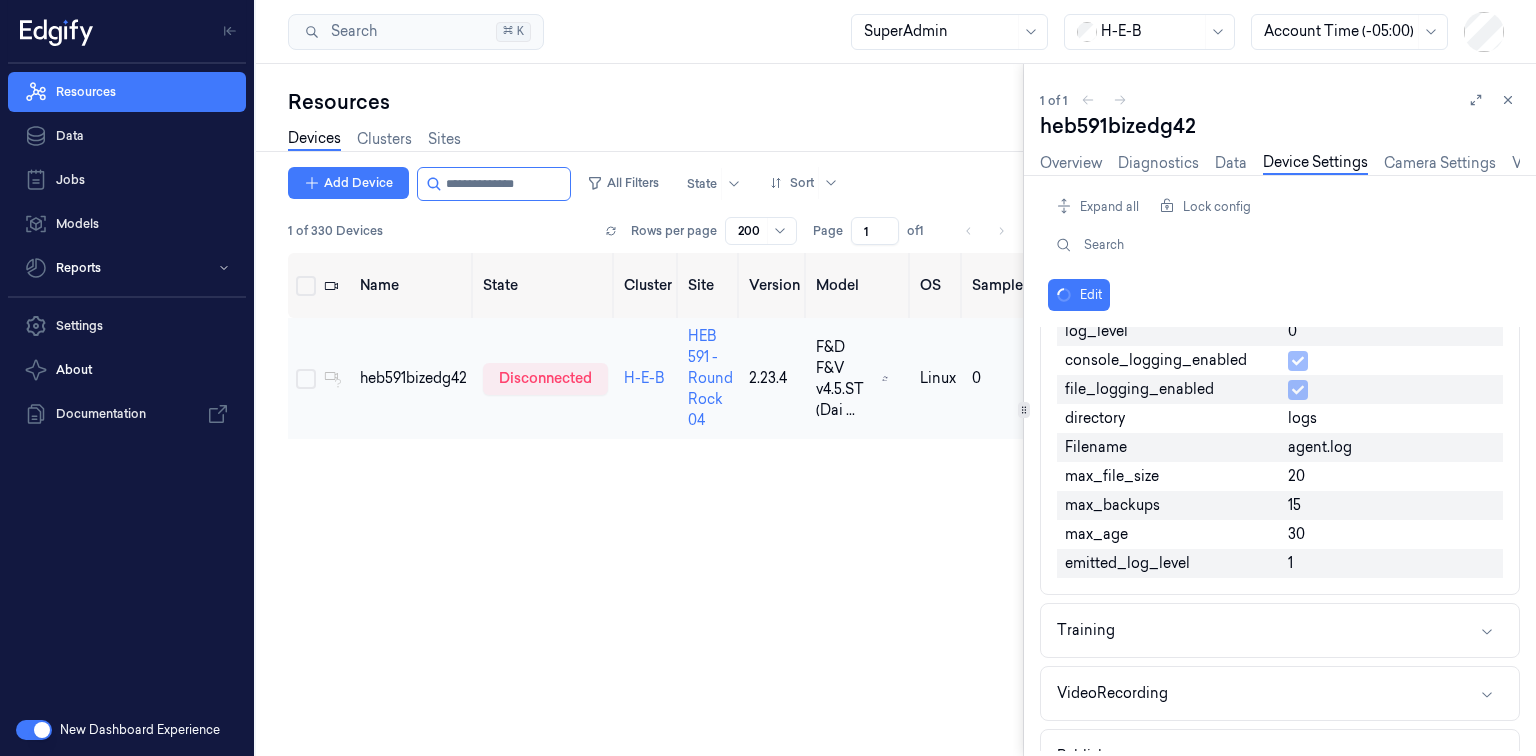 click on "heb591bizedg42" at bounding box center (413, 378) 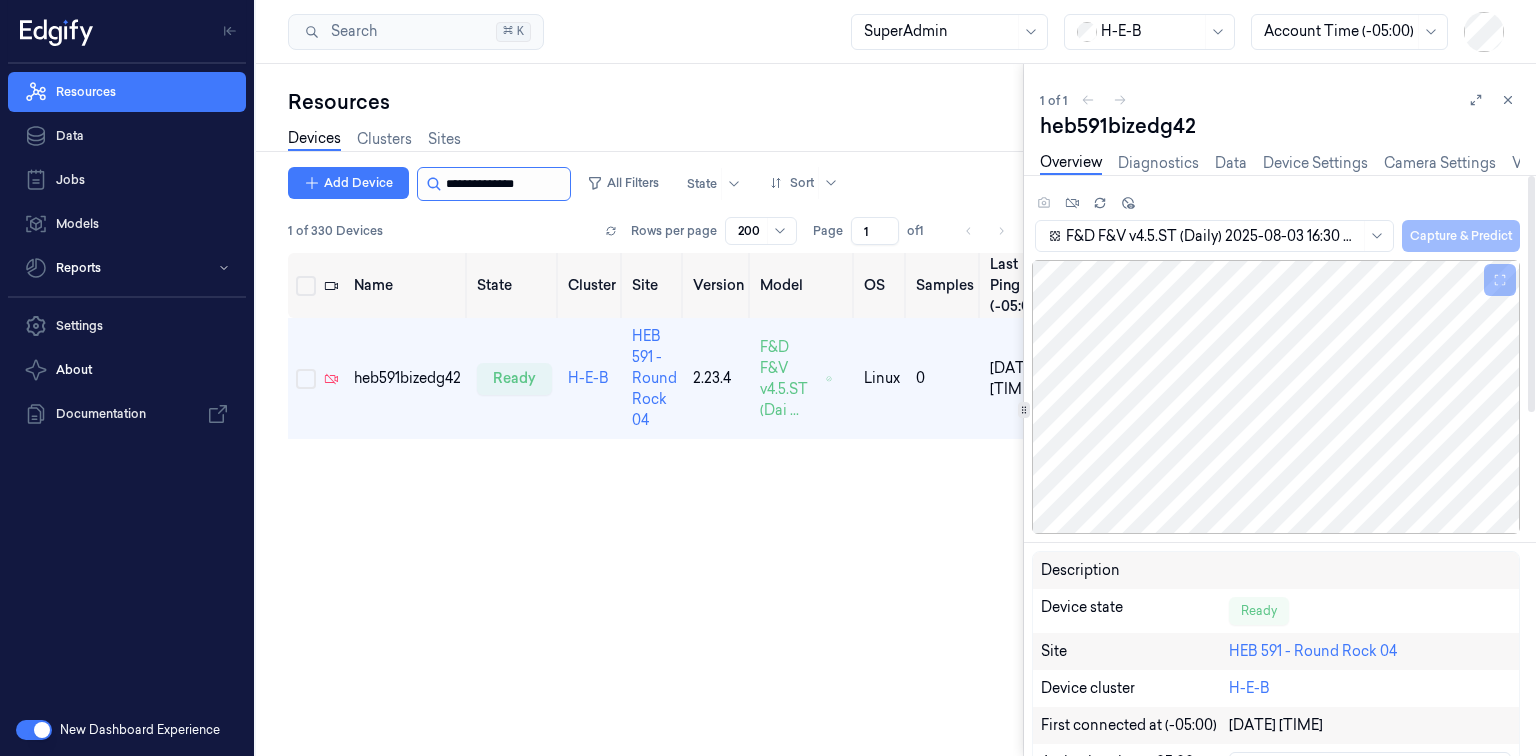 click at bounding box center (506, 184) 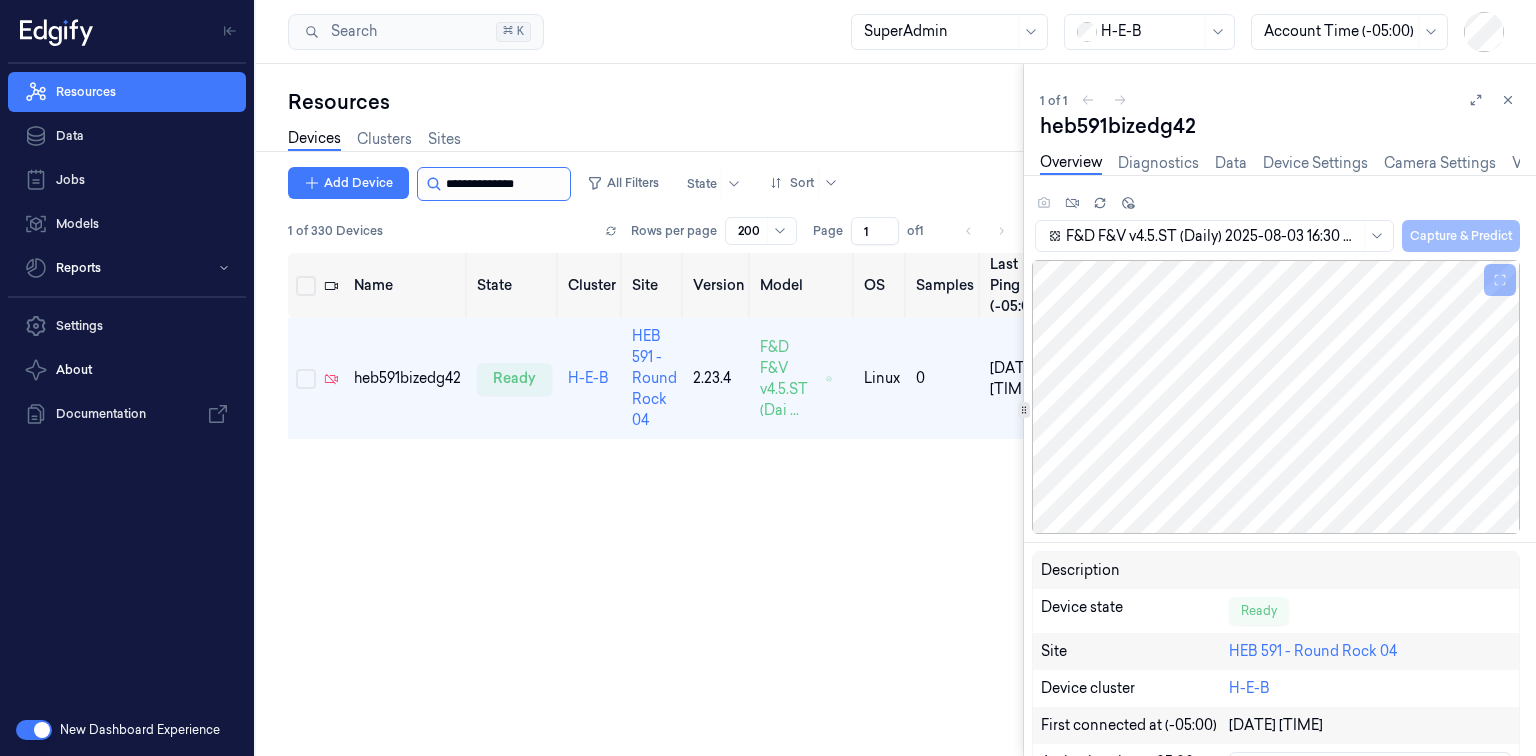 click at bounding box center (506, 184) 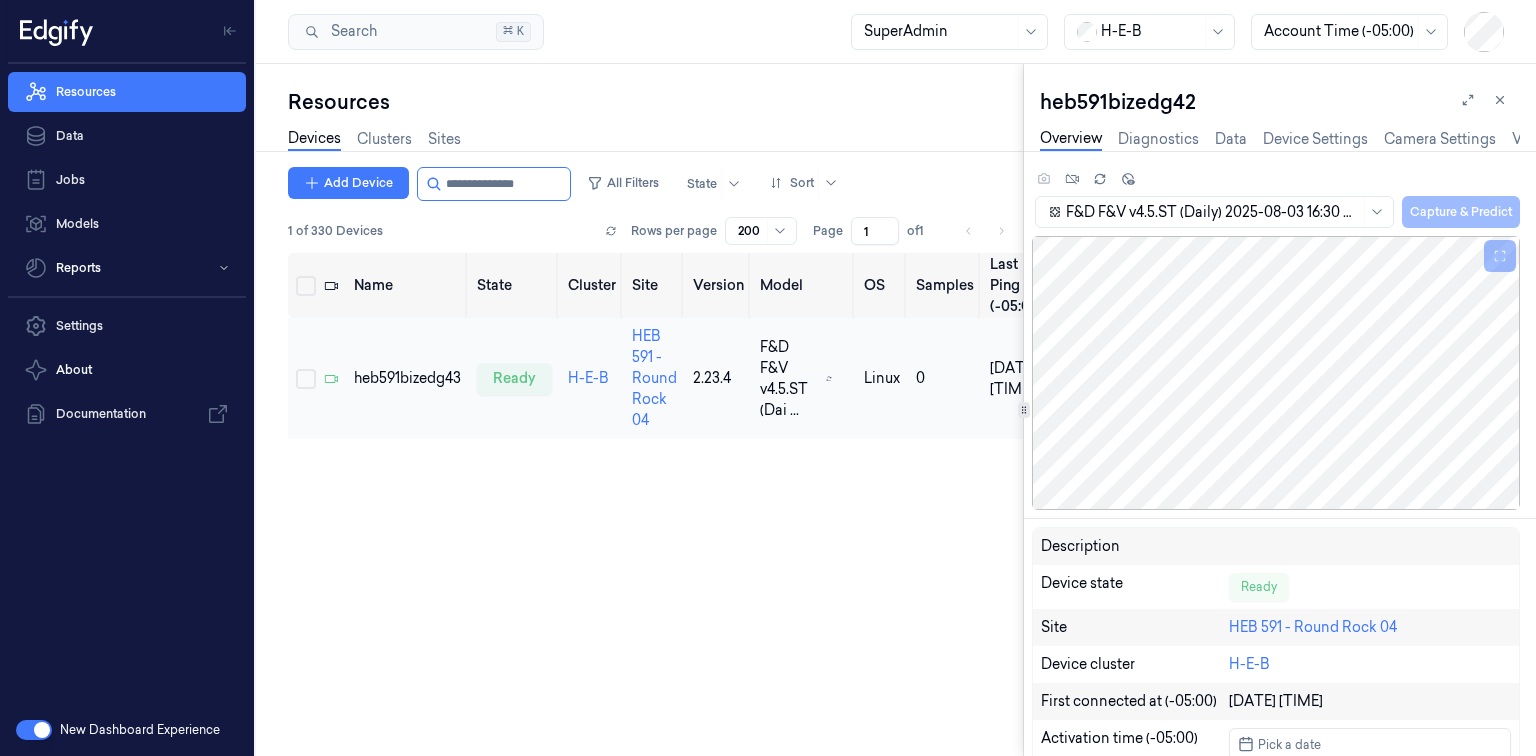 type on "**********" 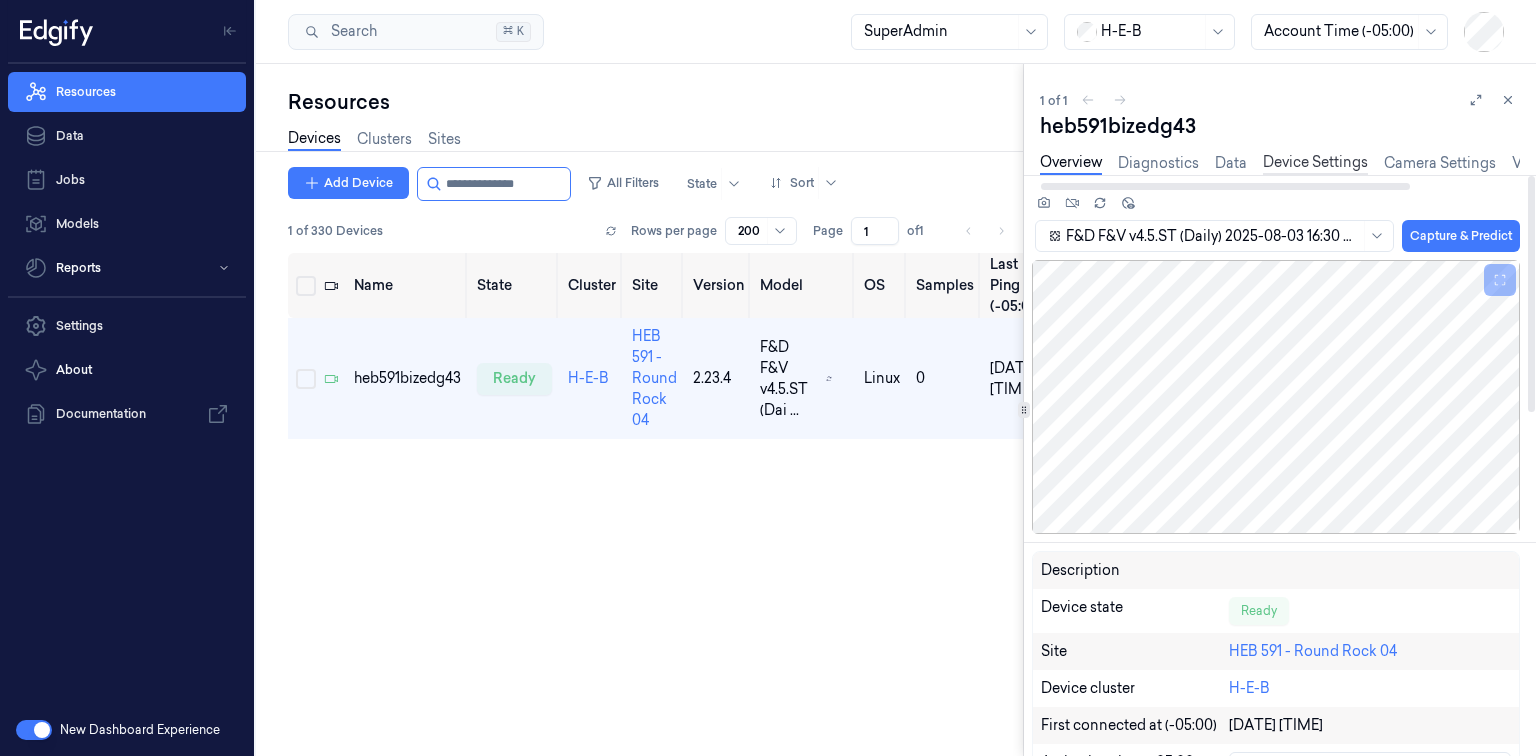 click on "Device Settings" at bounding box center [1315, 163] 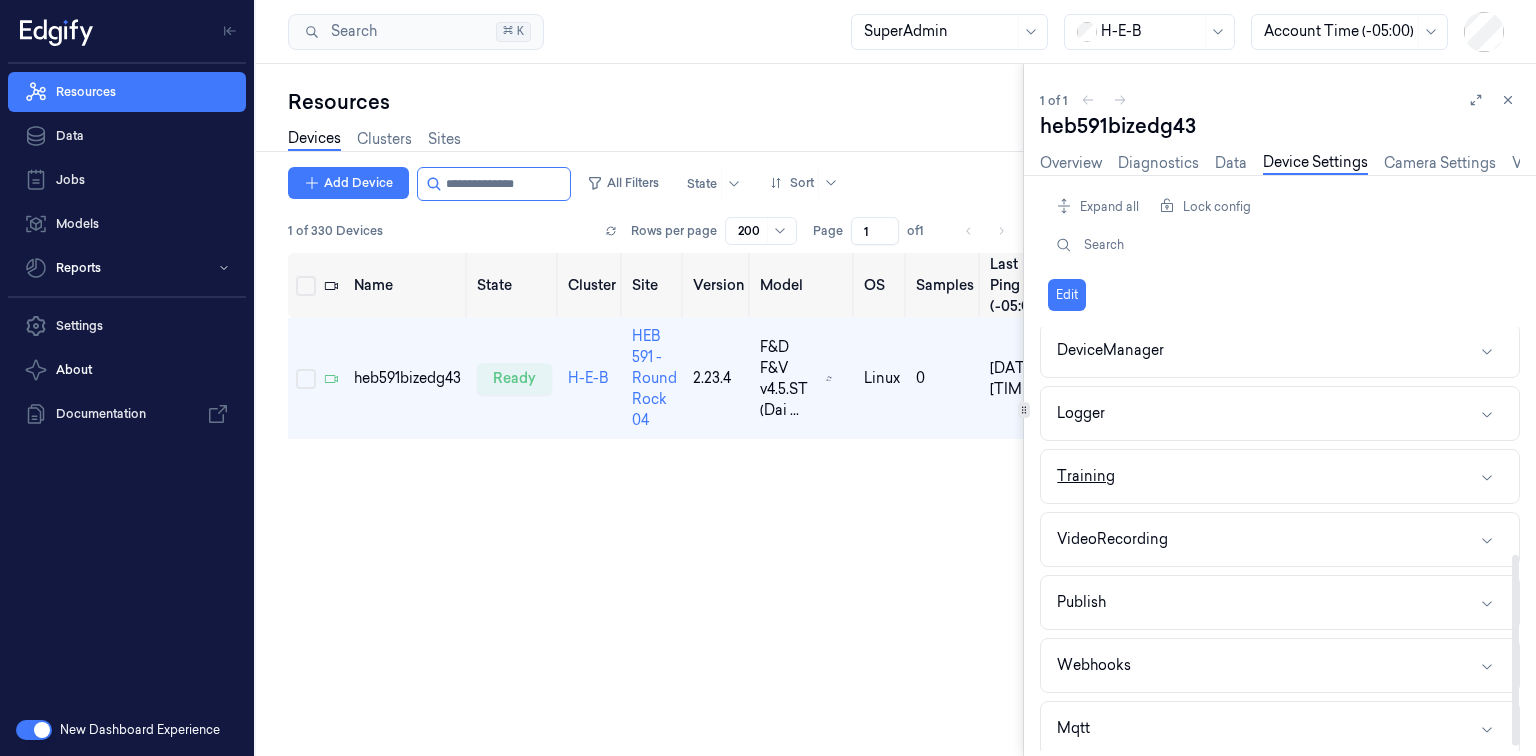 scroll, scrollTop: 515, scrollLeft: 0, axis: vertical 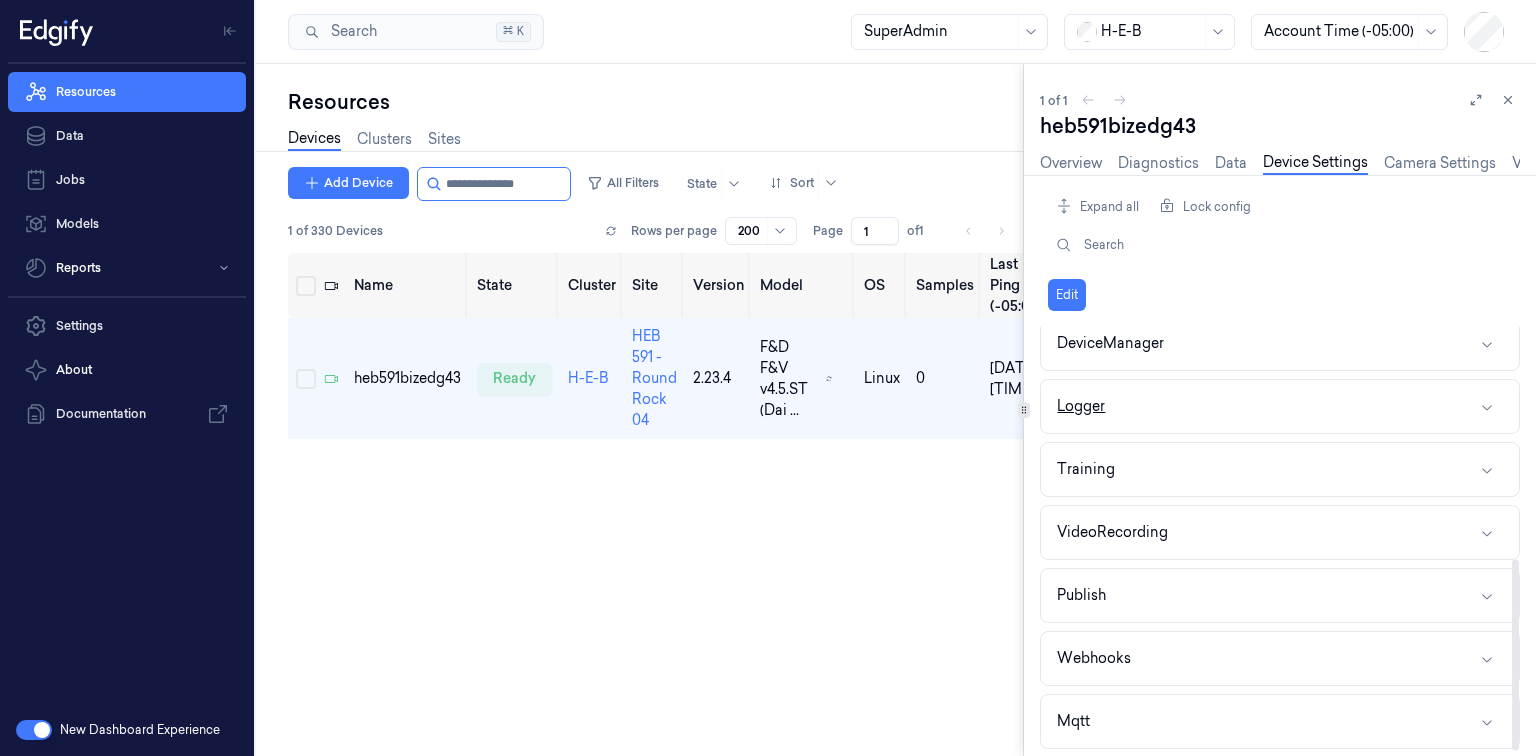 click on "Logger" at bounding box center [1280, 406] 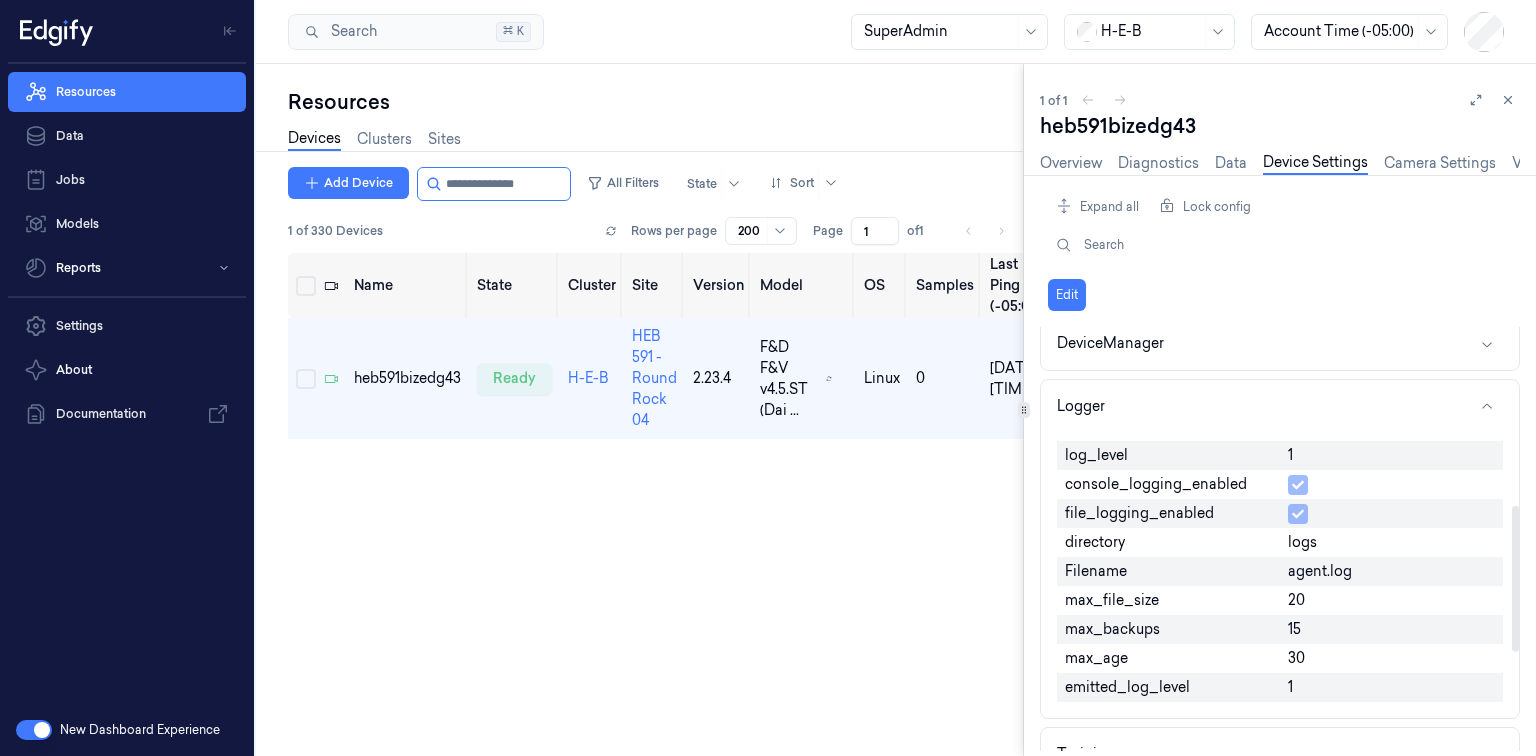 click on "1" at bounding box center [1391, 455] 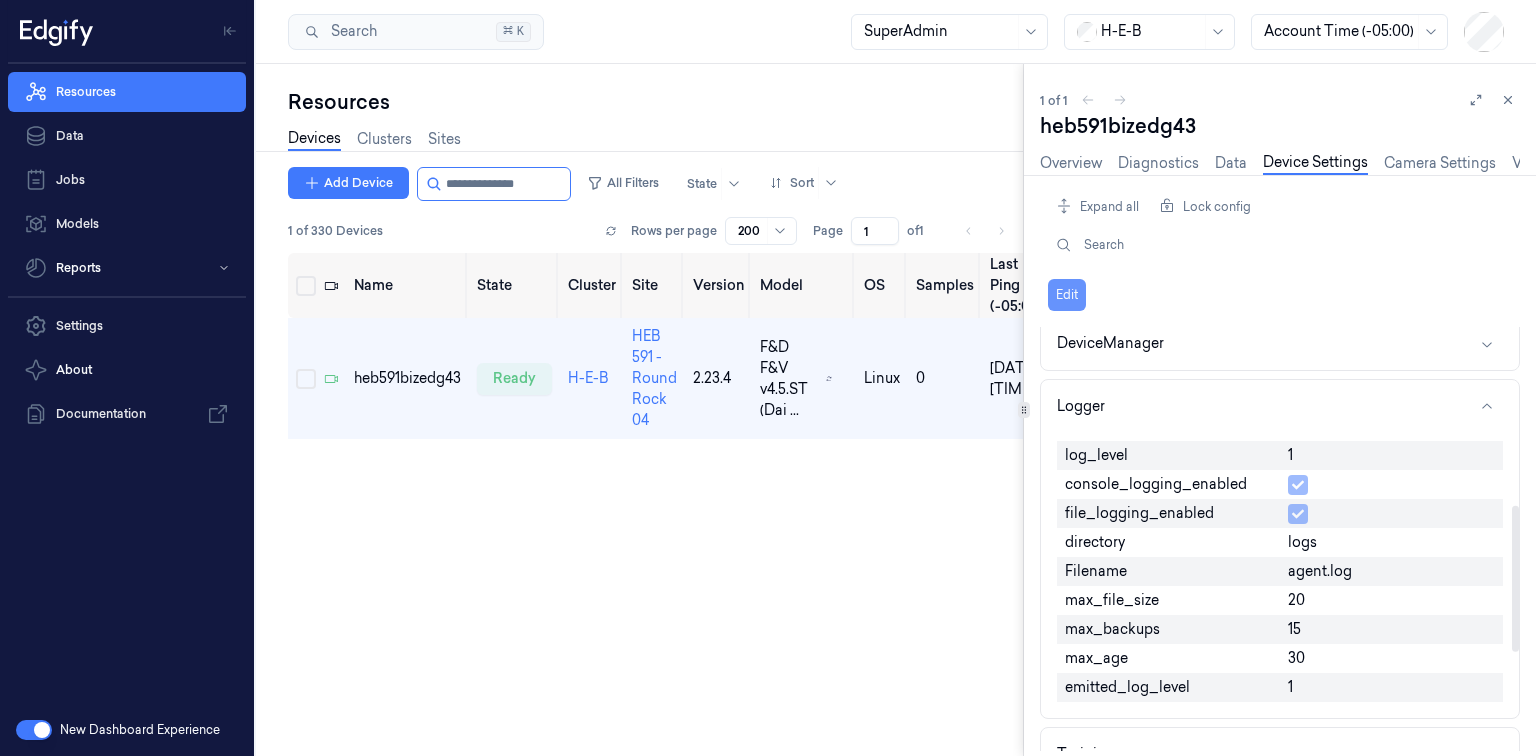click on "Edit" at bounding box center (1067, 295) 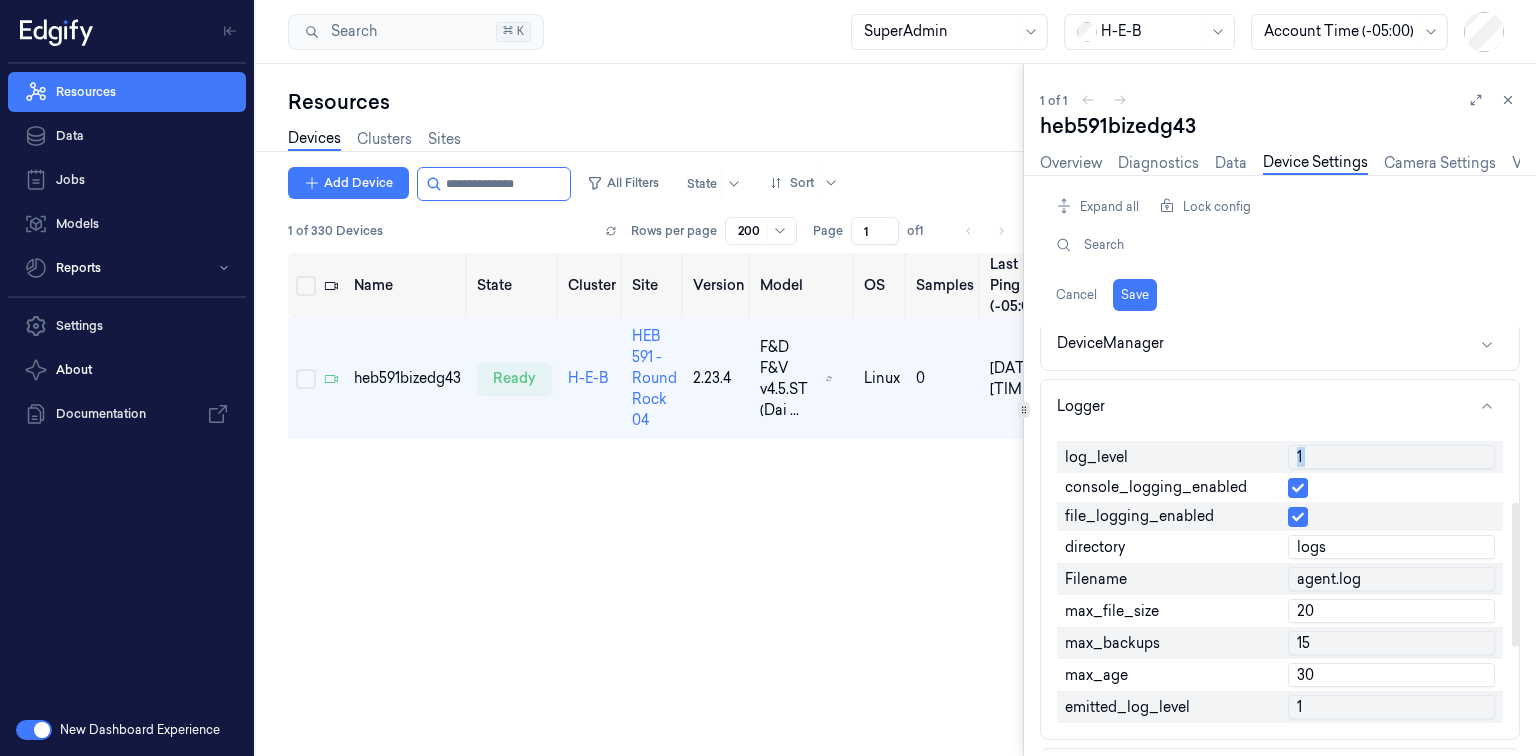 click on "1" at bounding box center [1391, 457] 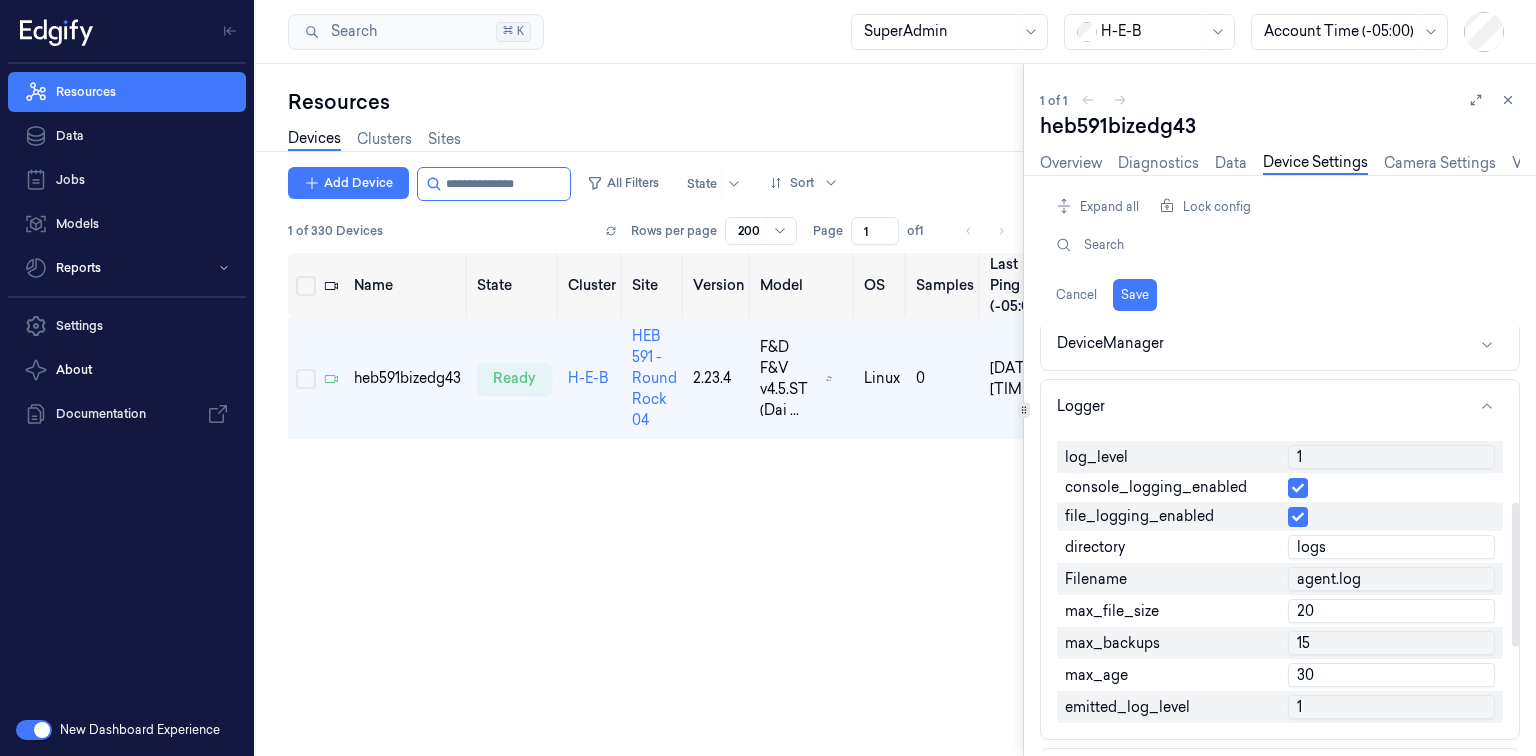 click on "1" at bounding box center (1391, 457) 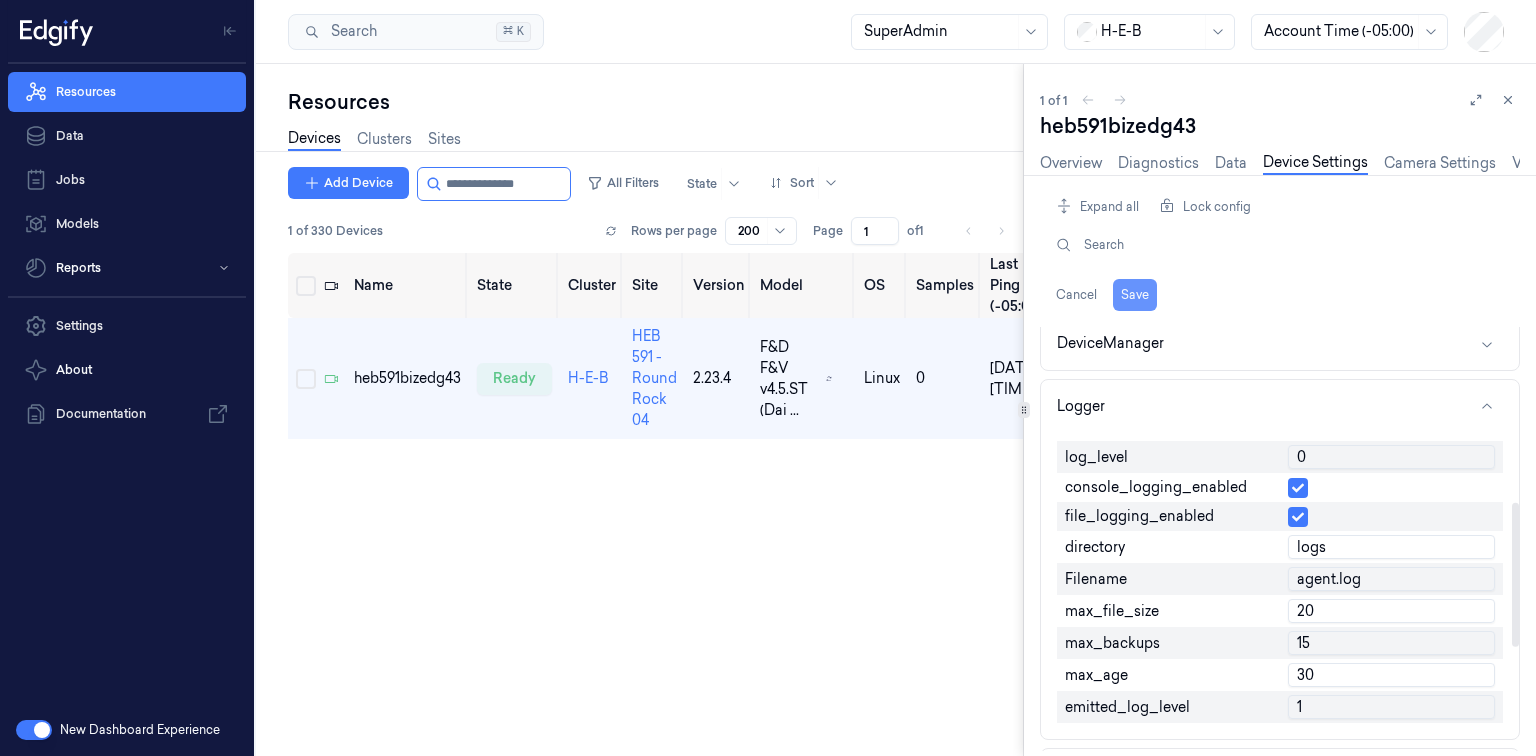 type on "0" 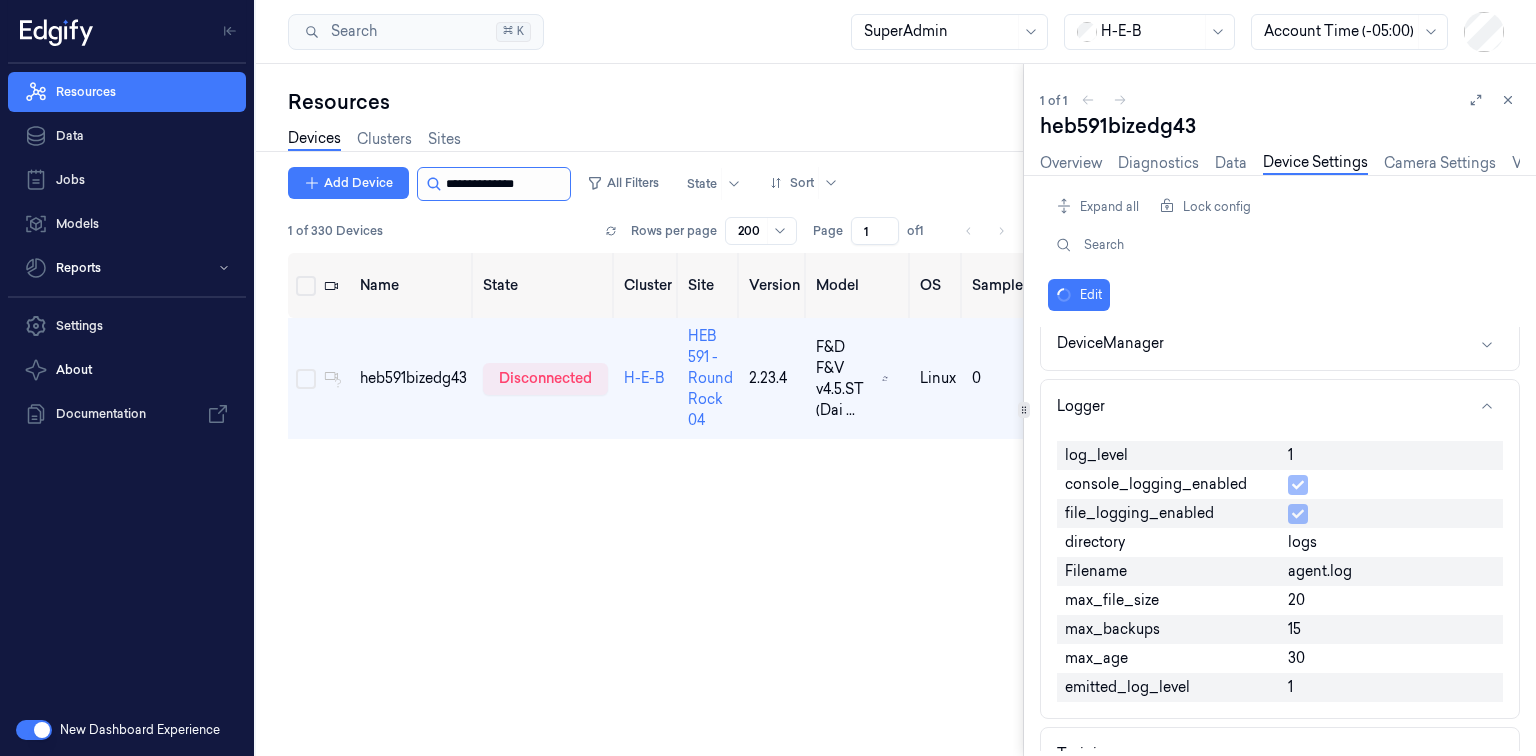 click at bounding box center (506, 184) 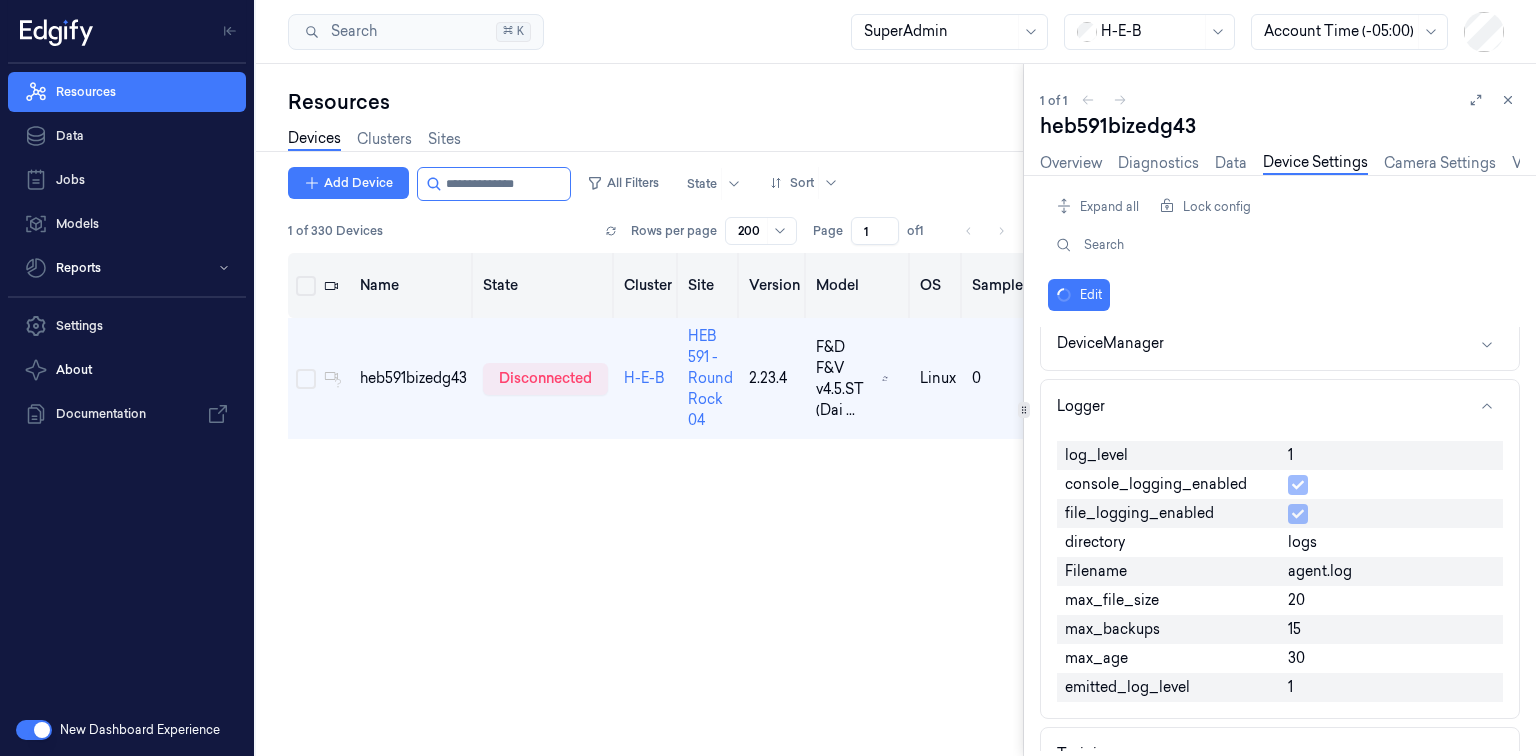 paste on "**********" 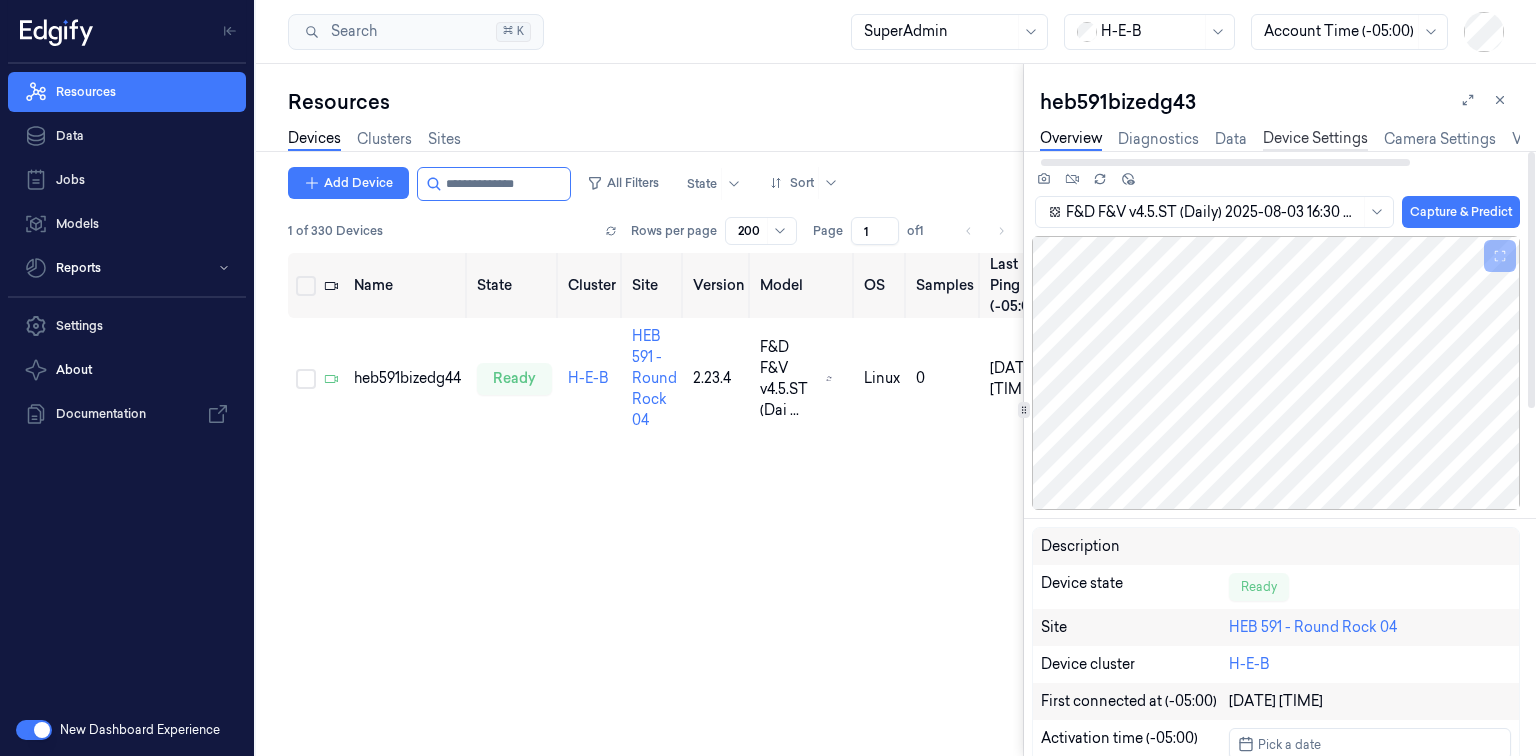 type on "**********" 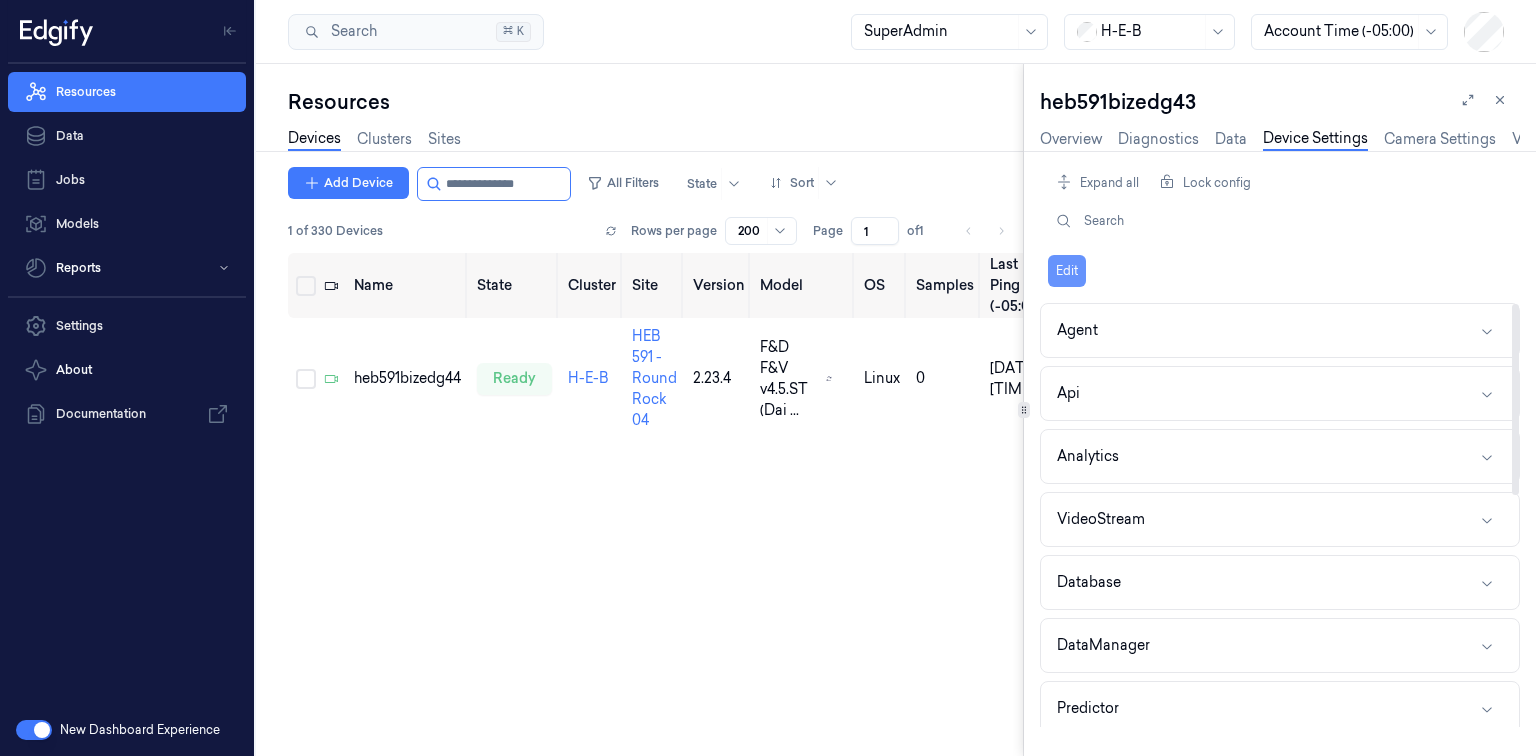 click on "Edit" at bounding box center (1067, 271) 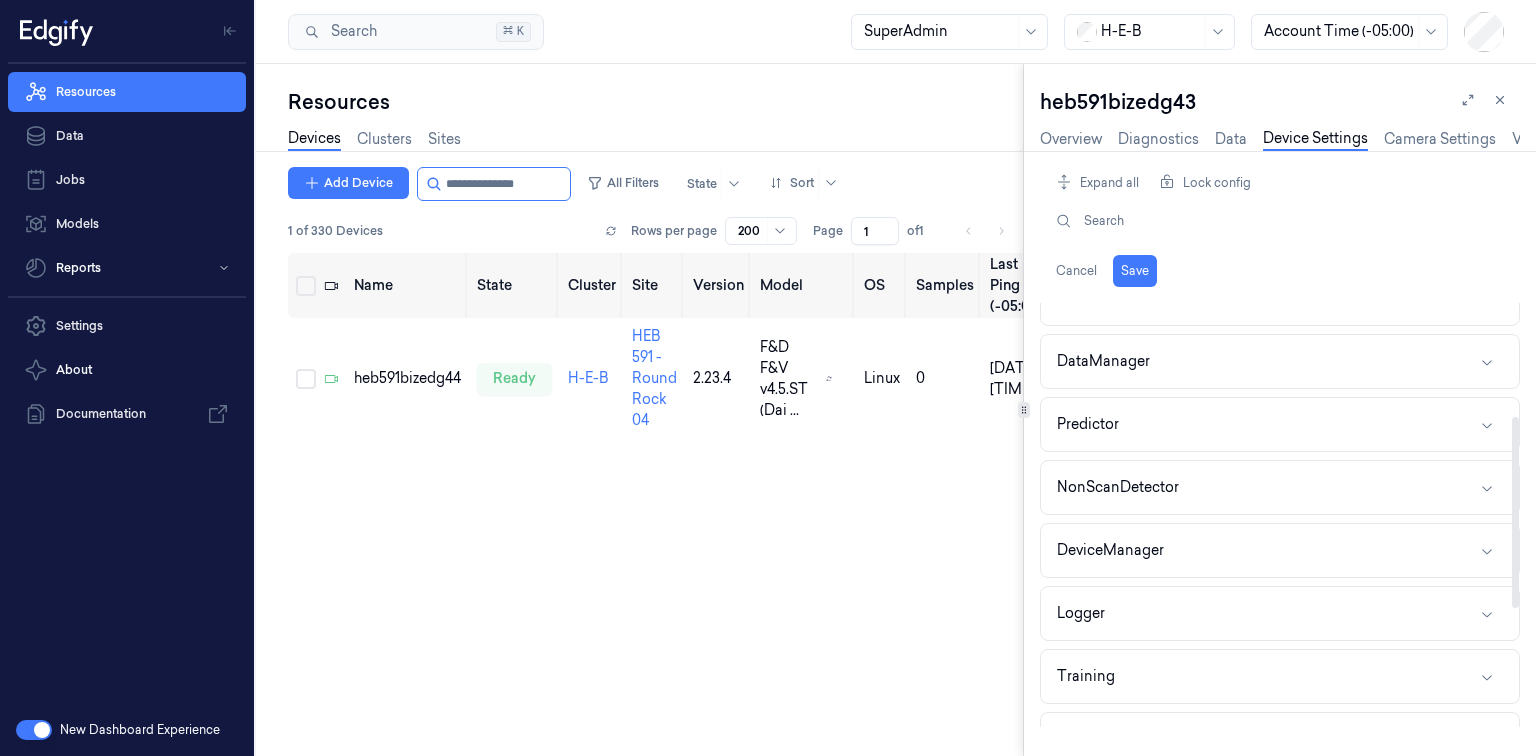scroll, scrollTop: 320, scrollLeft: 0, axis: vertical 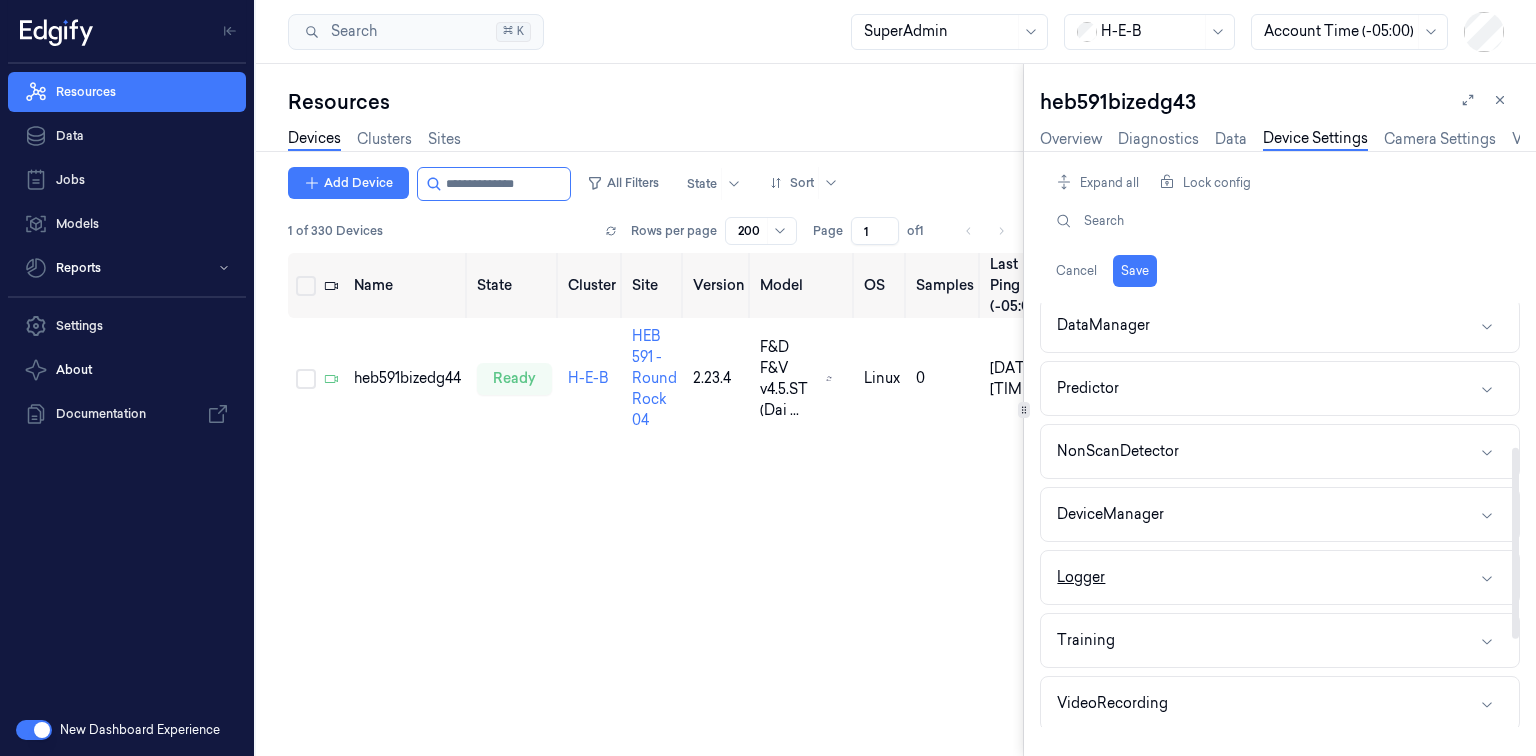 click on "Logger" at bounding box center (1280, 577) 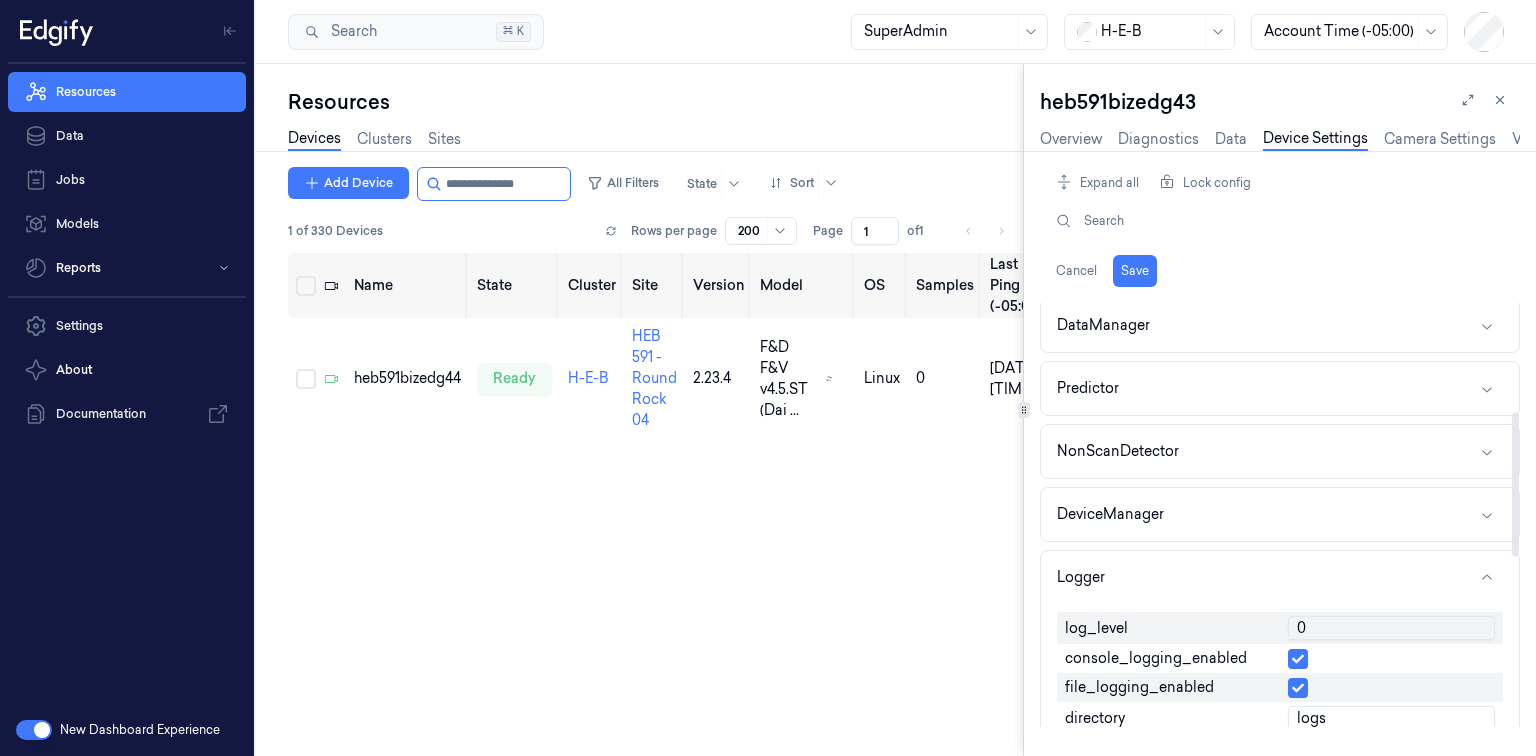 click on "0" at bounding box center (1391, 628) 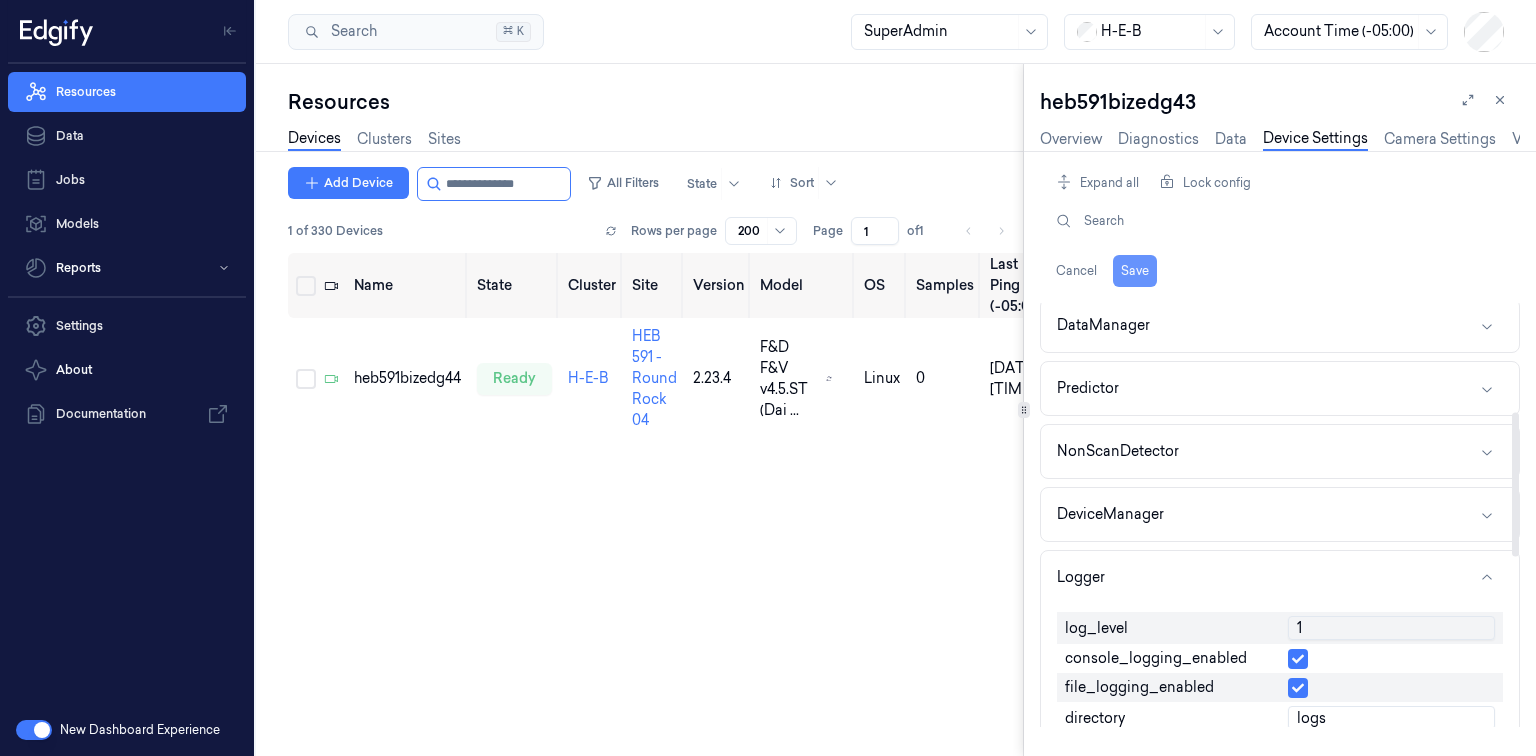 type on "1" 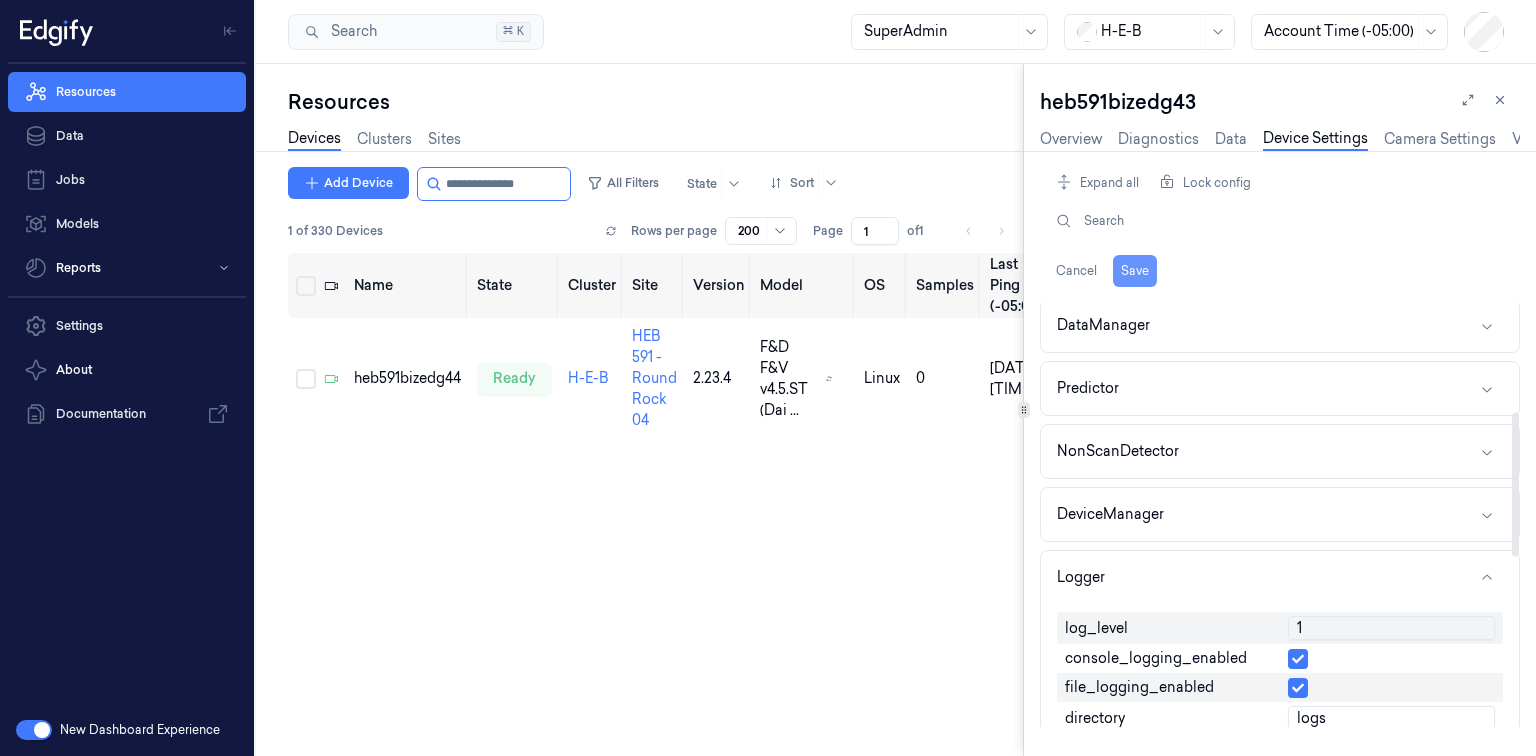 click on "Save" at bounding box center (1135, 271) 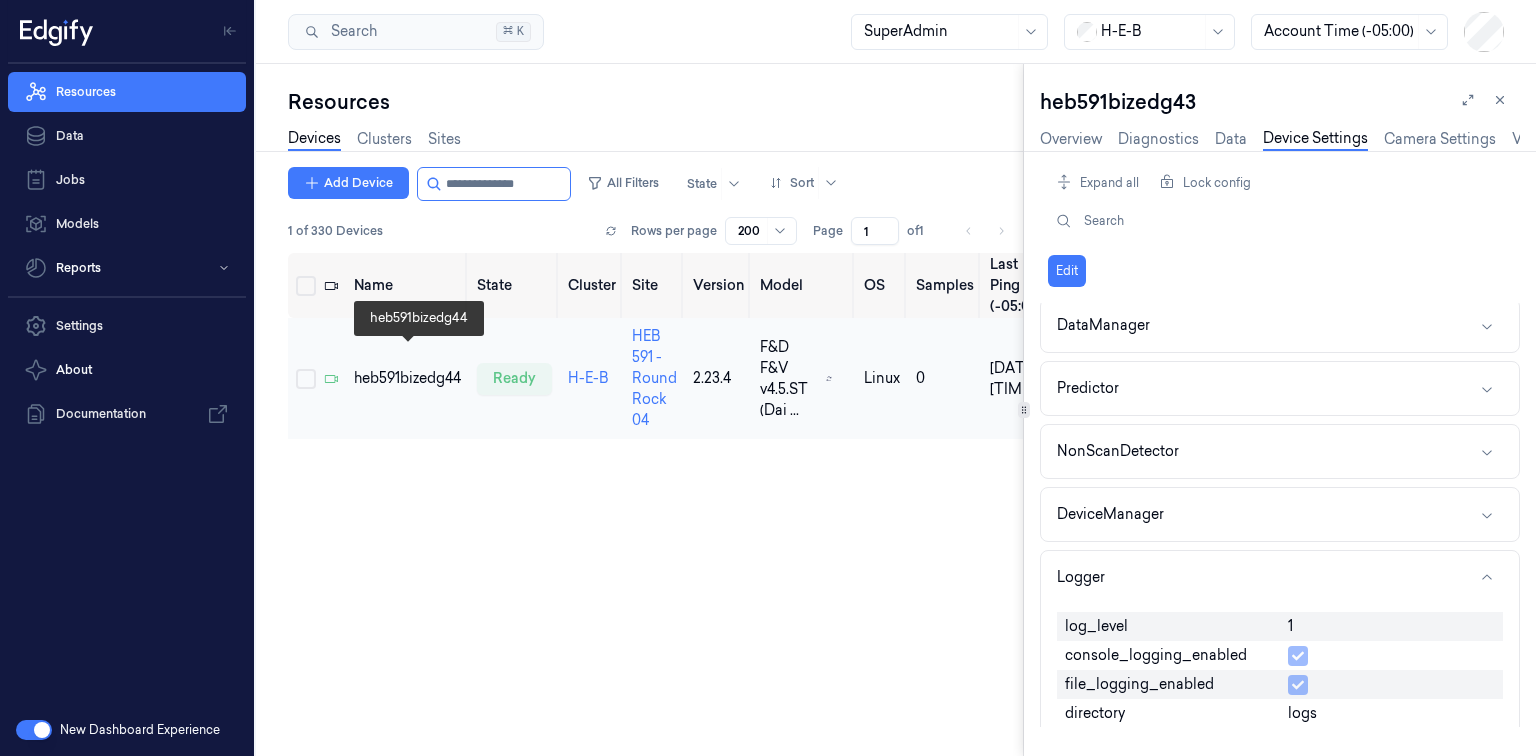 click on "heb591bizedg44" at bounding box center [407, 378] 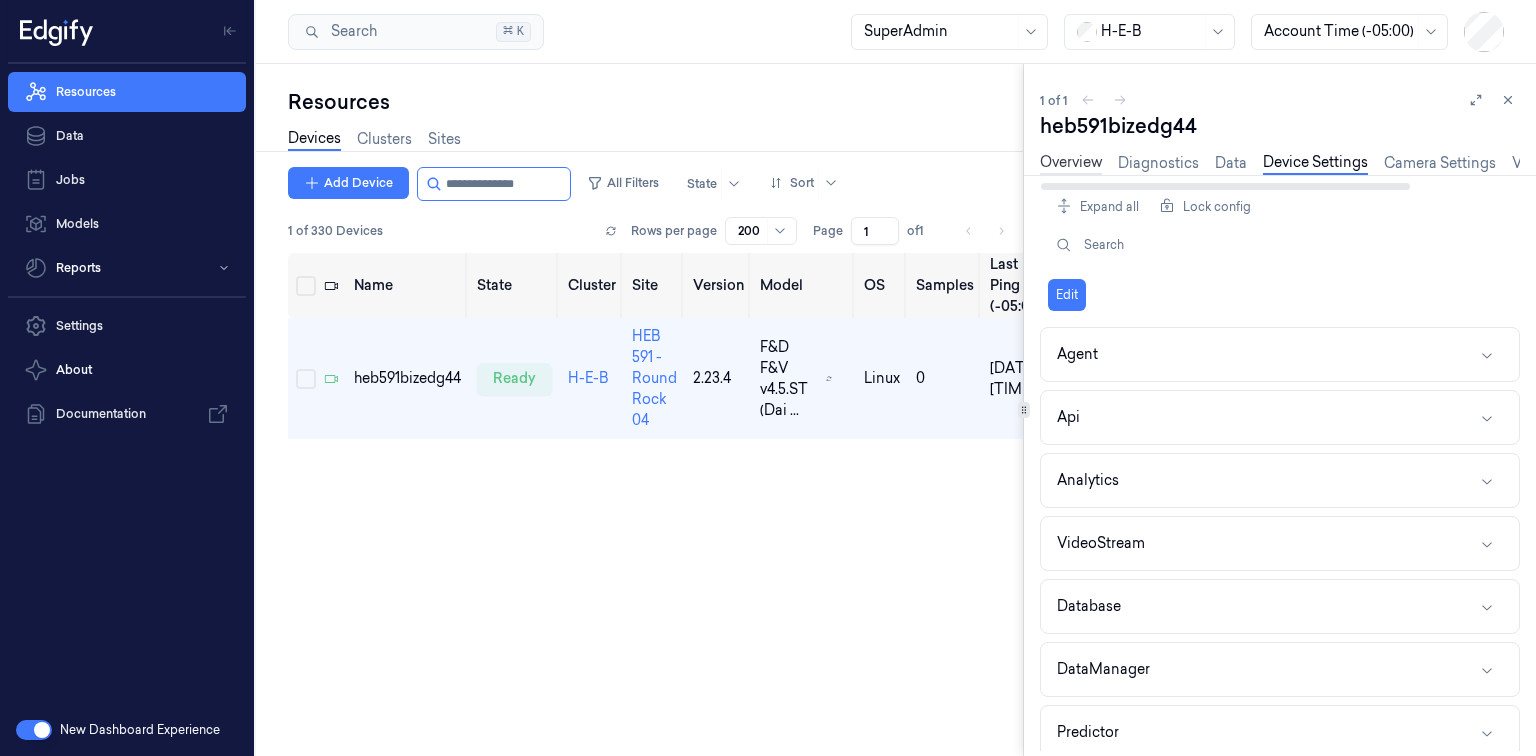 click on "Overview" at bounding box center [1071, 163] 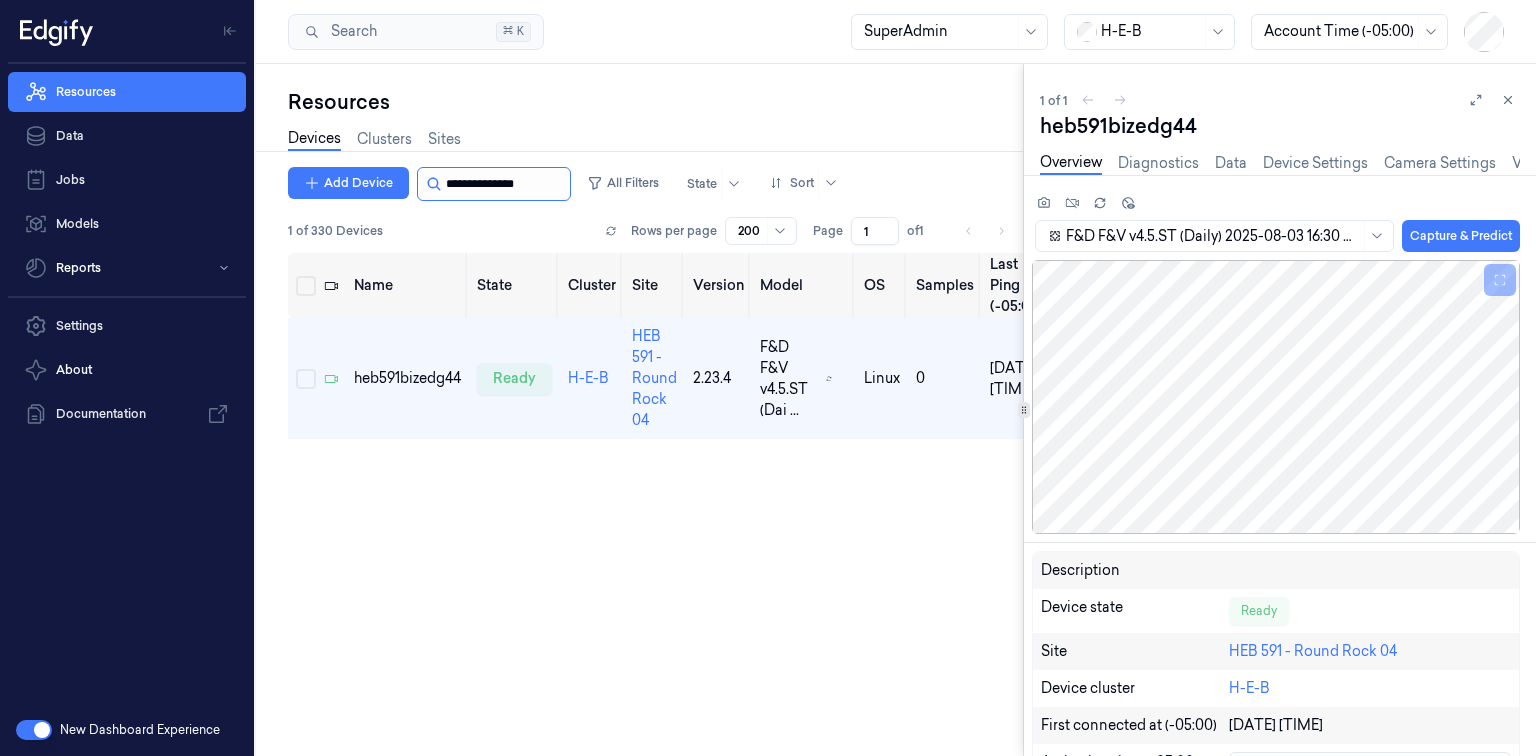 click at bounding box center [506, 184] 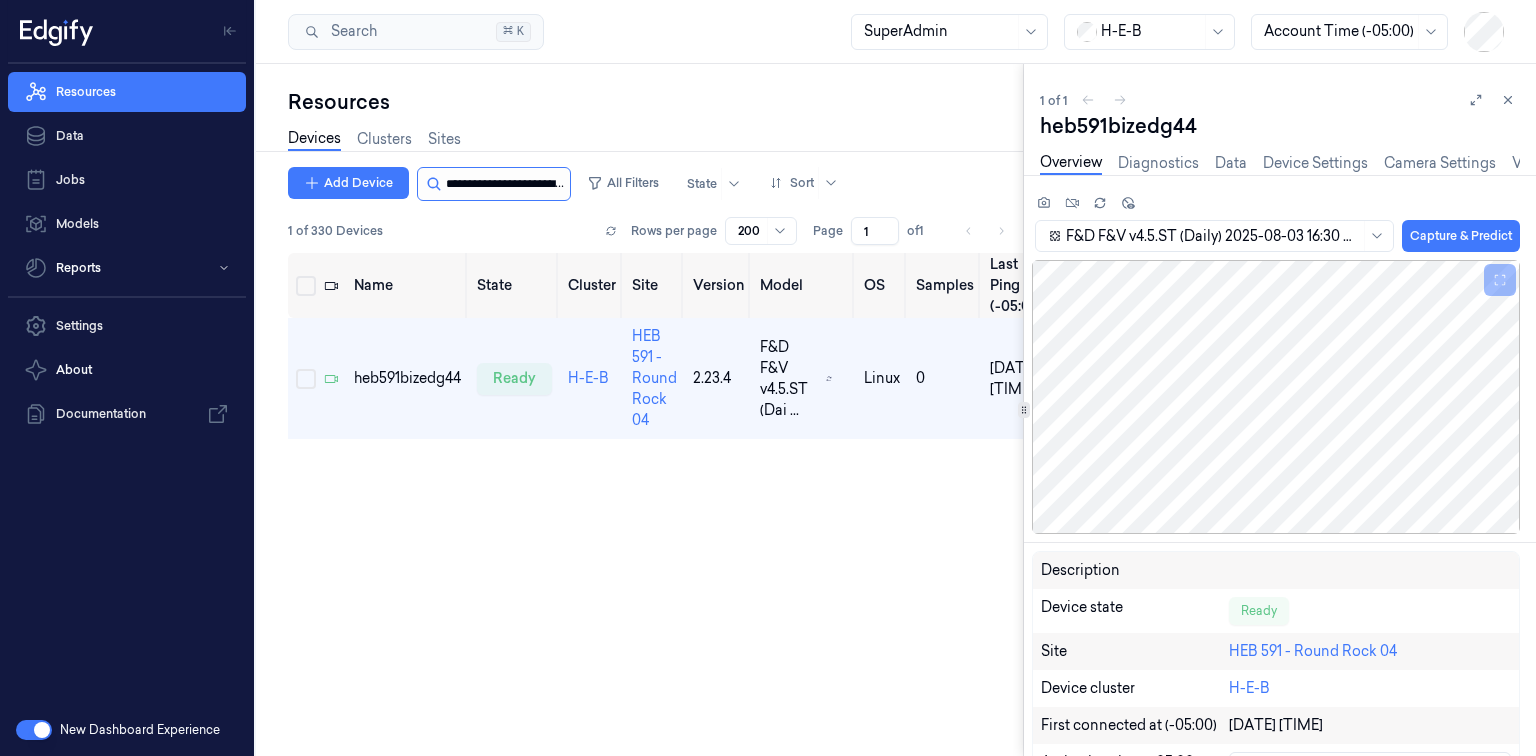 click at bounding box center (506, 184) 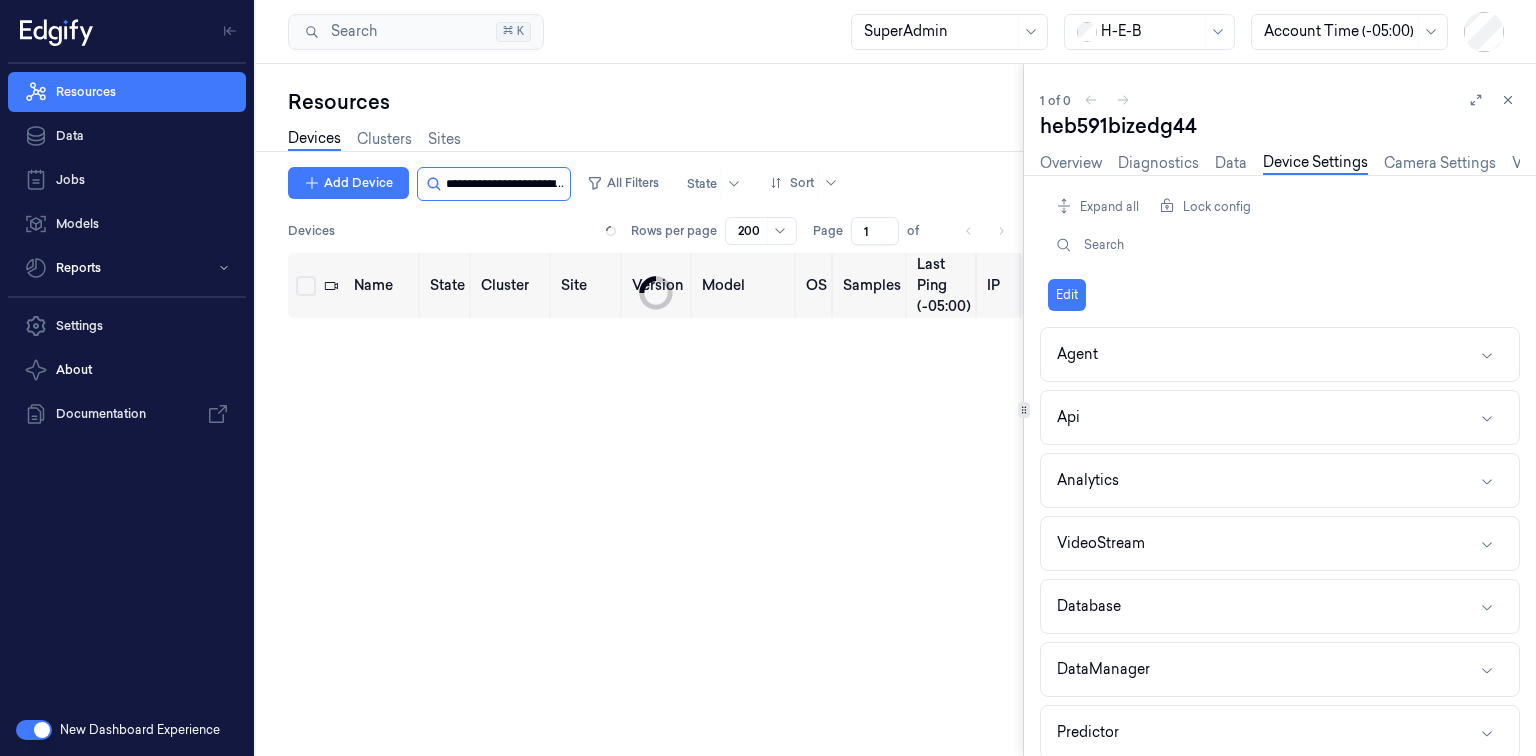 click at bounding box center [506, 184] 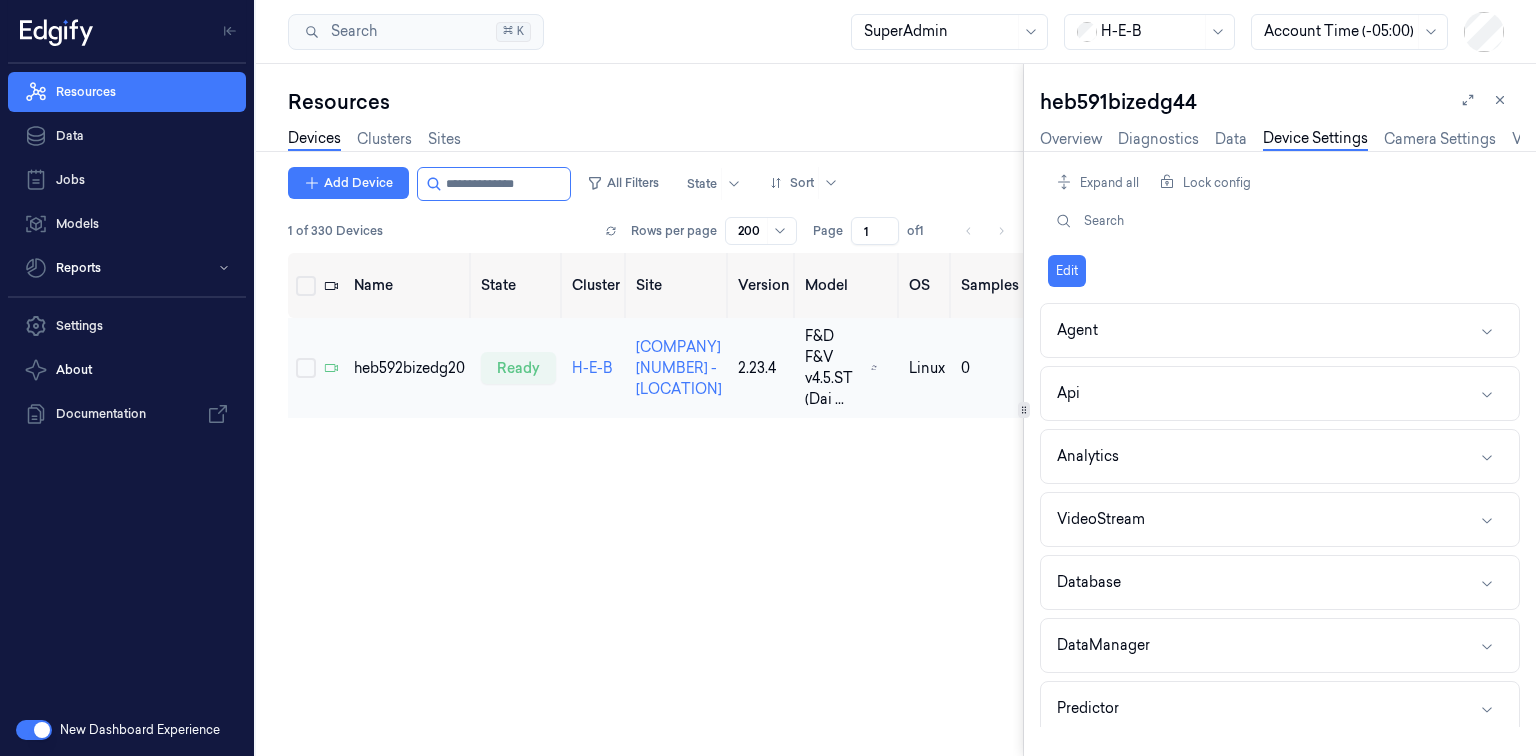 type on "**********" 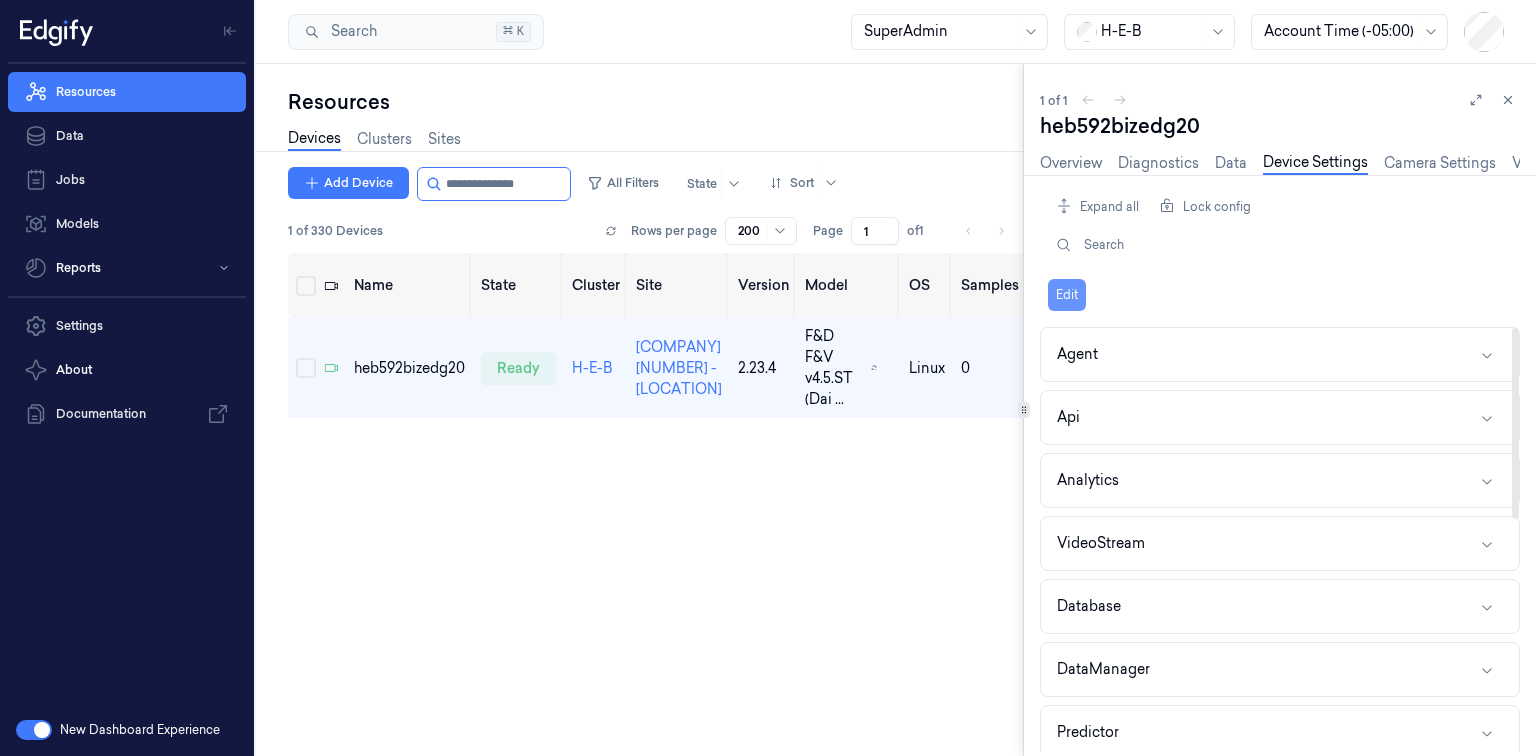 click on "Edit" at bounding box center [1067, 295] 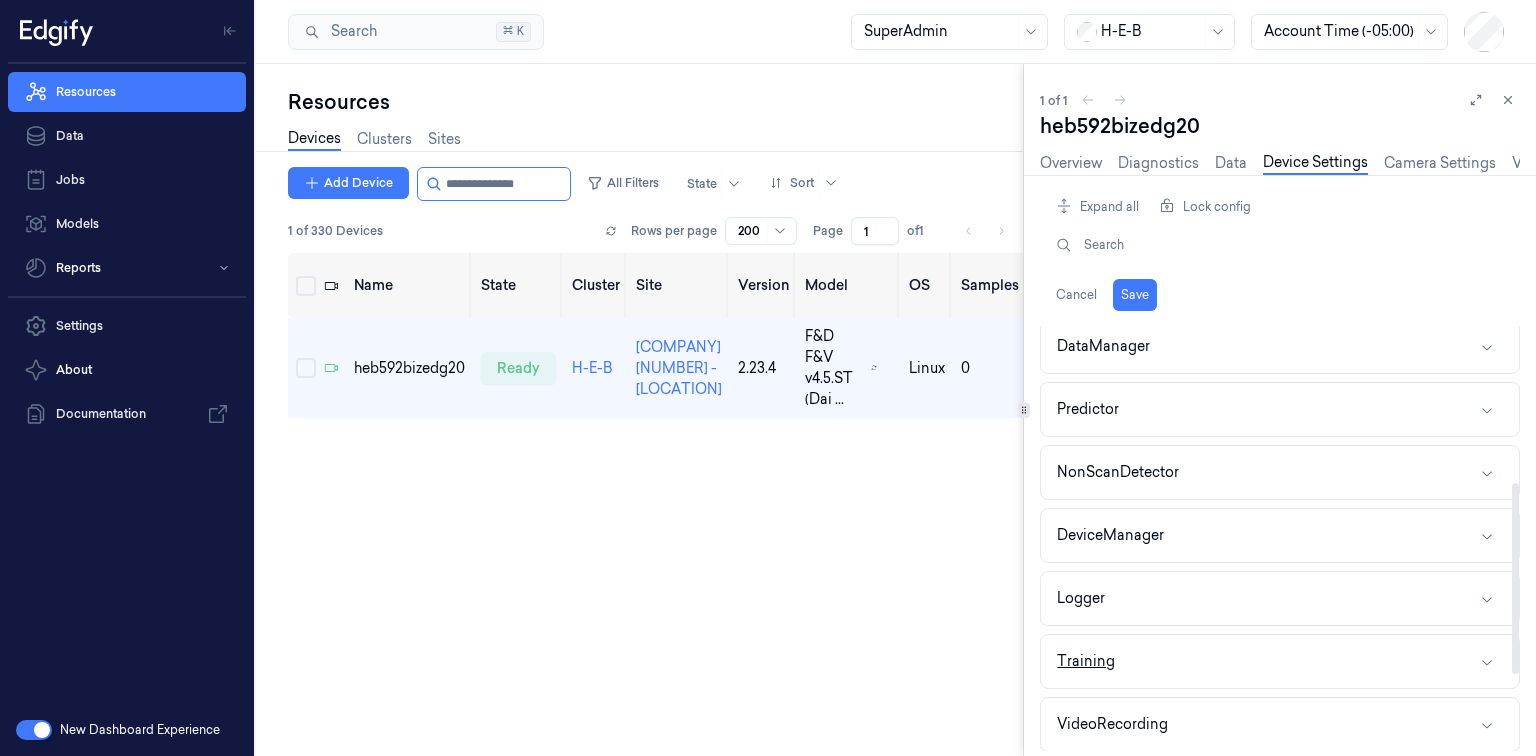 scroll, scrollTop: 400, scrollLeft: 0, axis: vertical 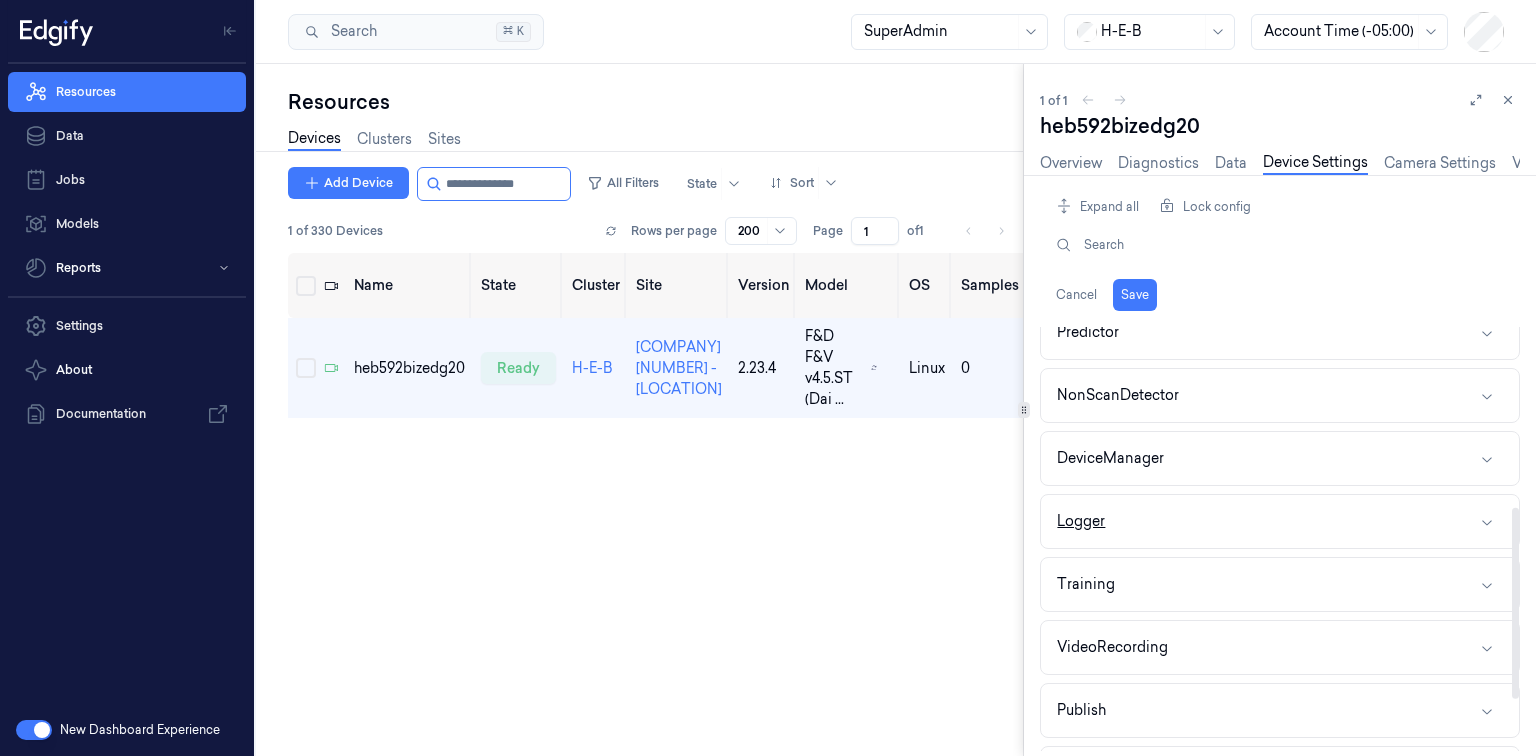 click on "Logger" at bounding box center (1280, 521) 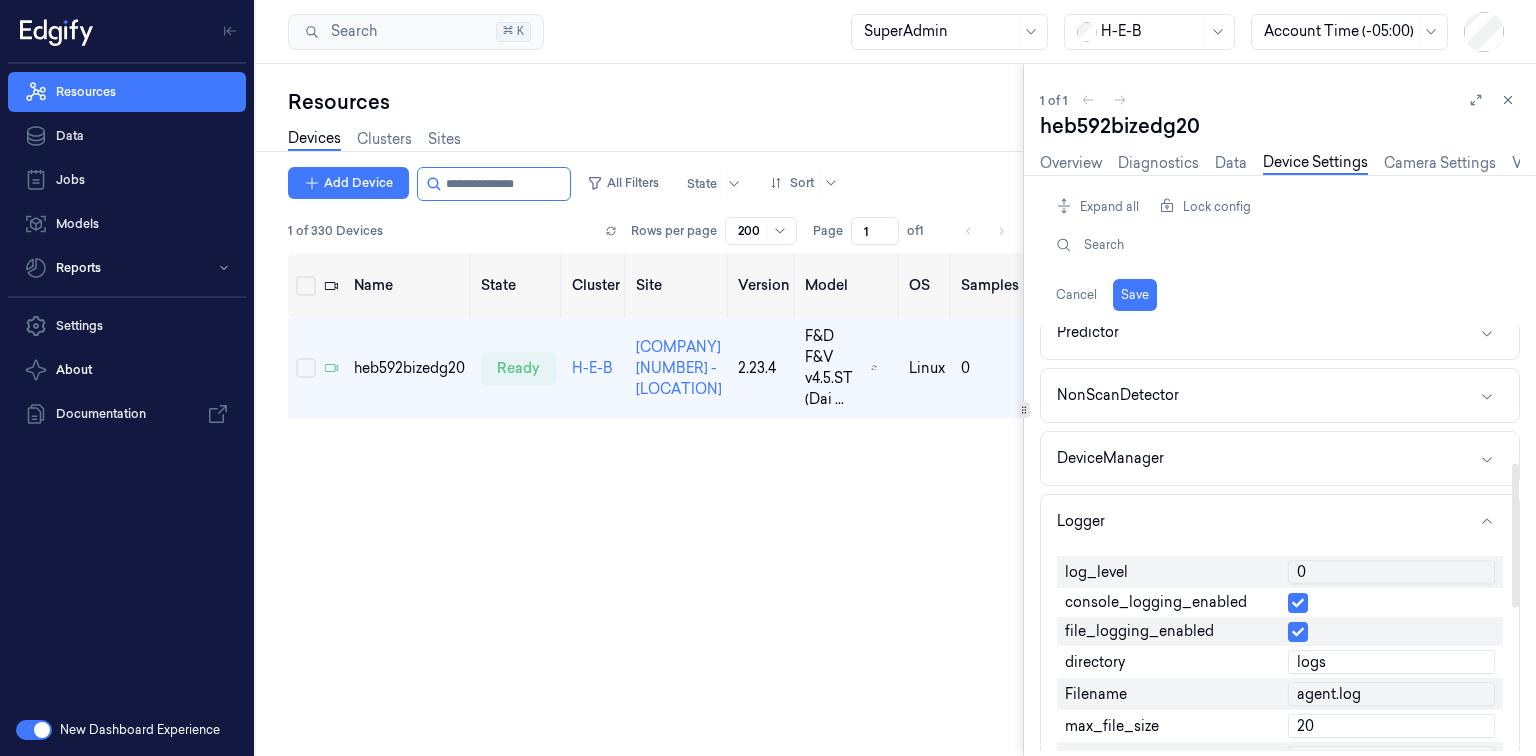 click on "0" at bounding box center (1391, 572) 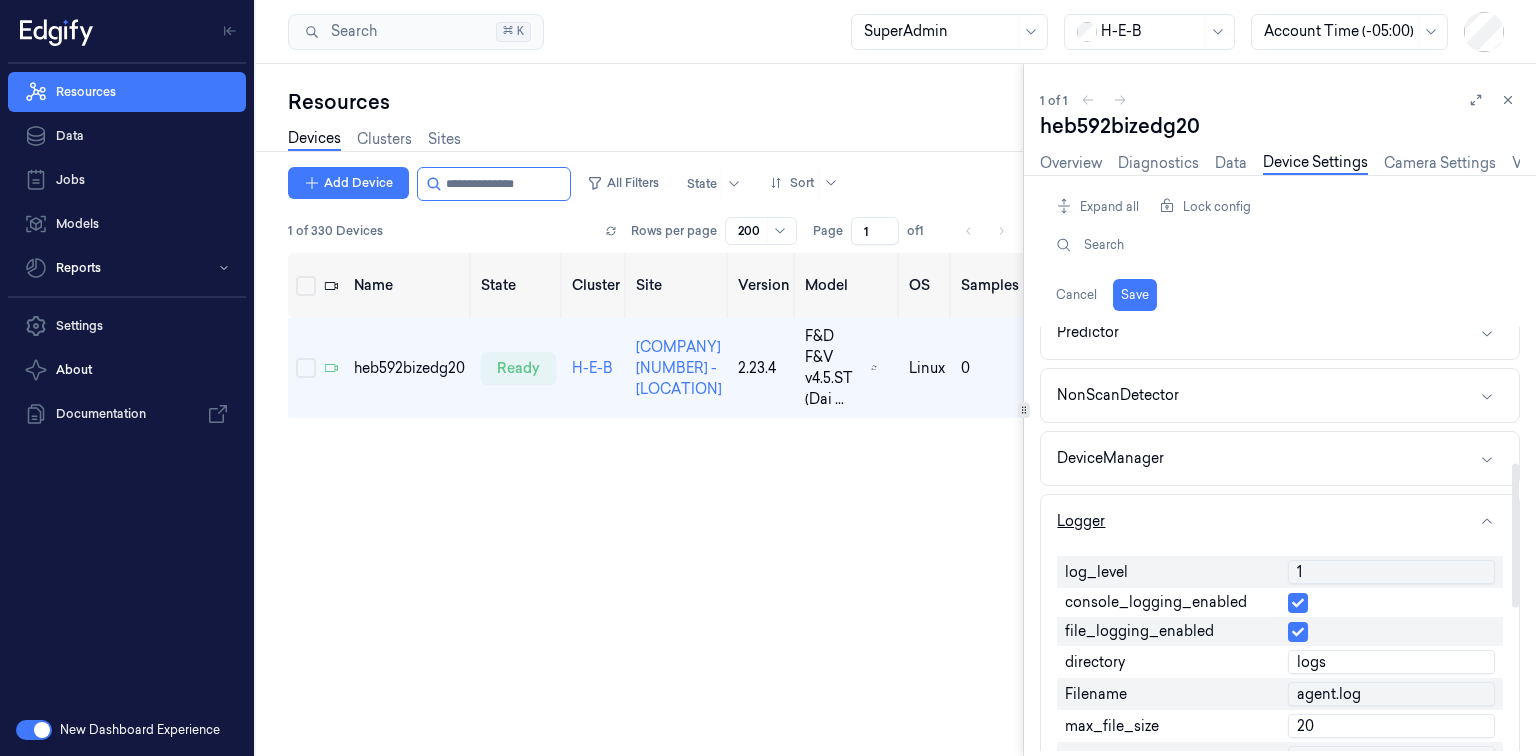 type on "1" 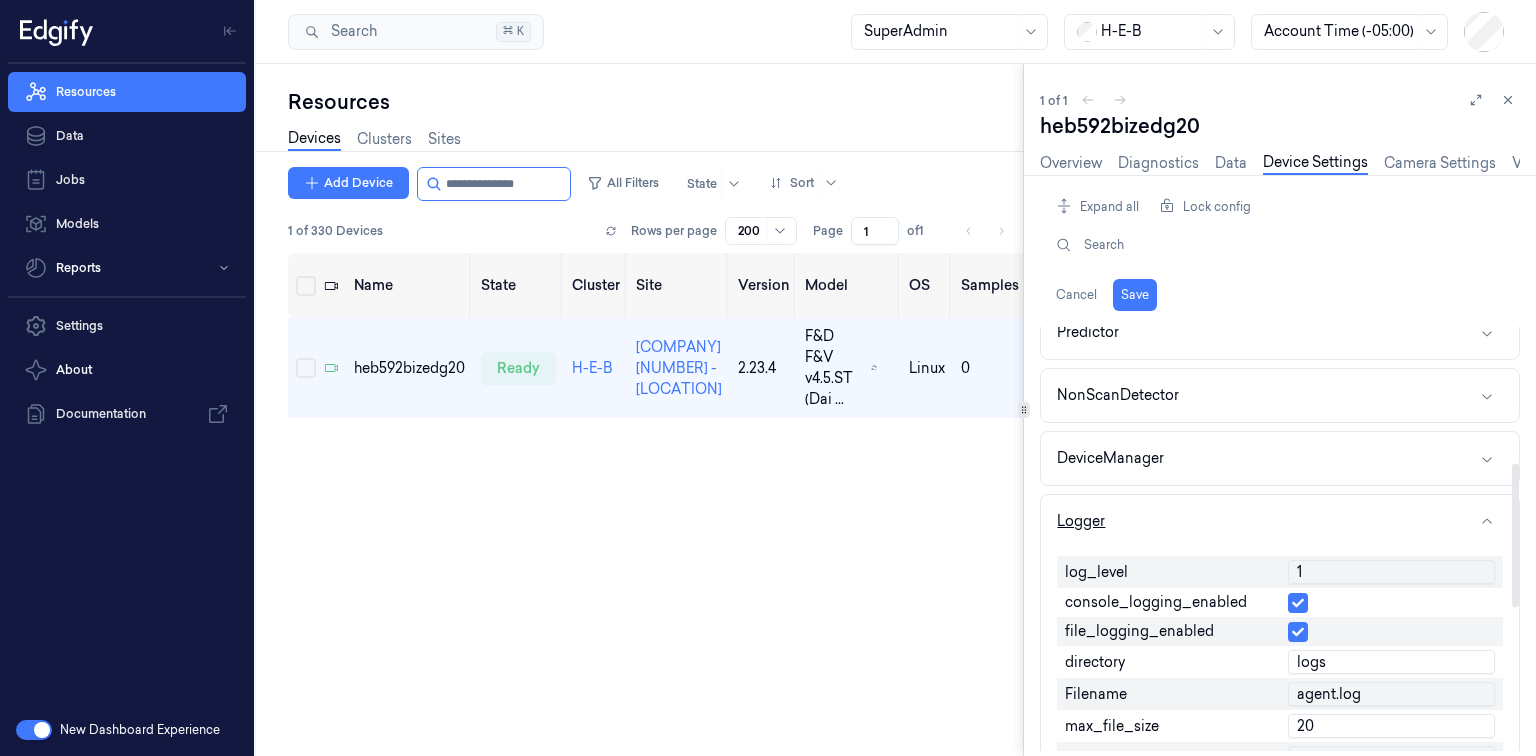 click on "Logger" at bounding box center [1280, 521] 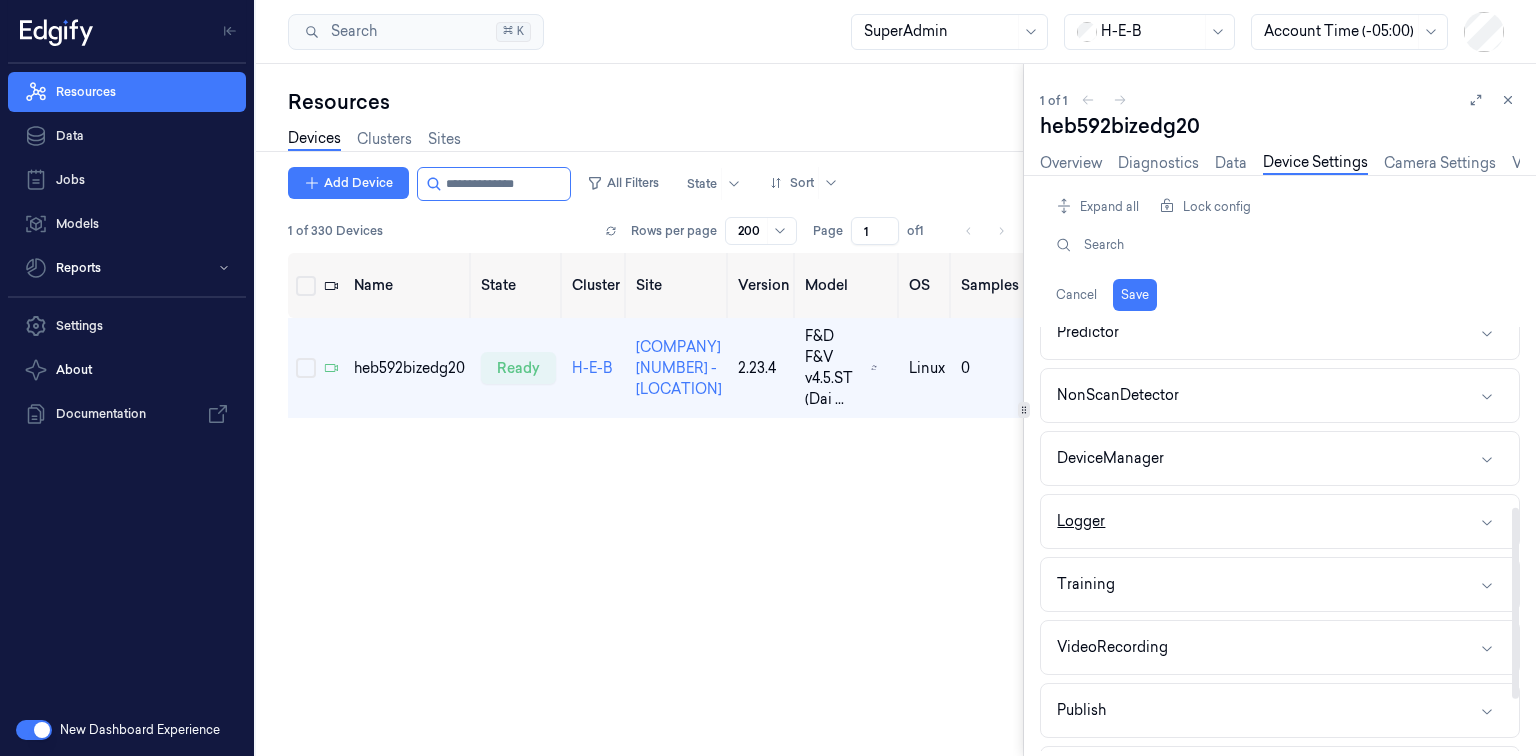 click on "Logger" at bounding box center [1280, 521] 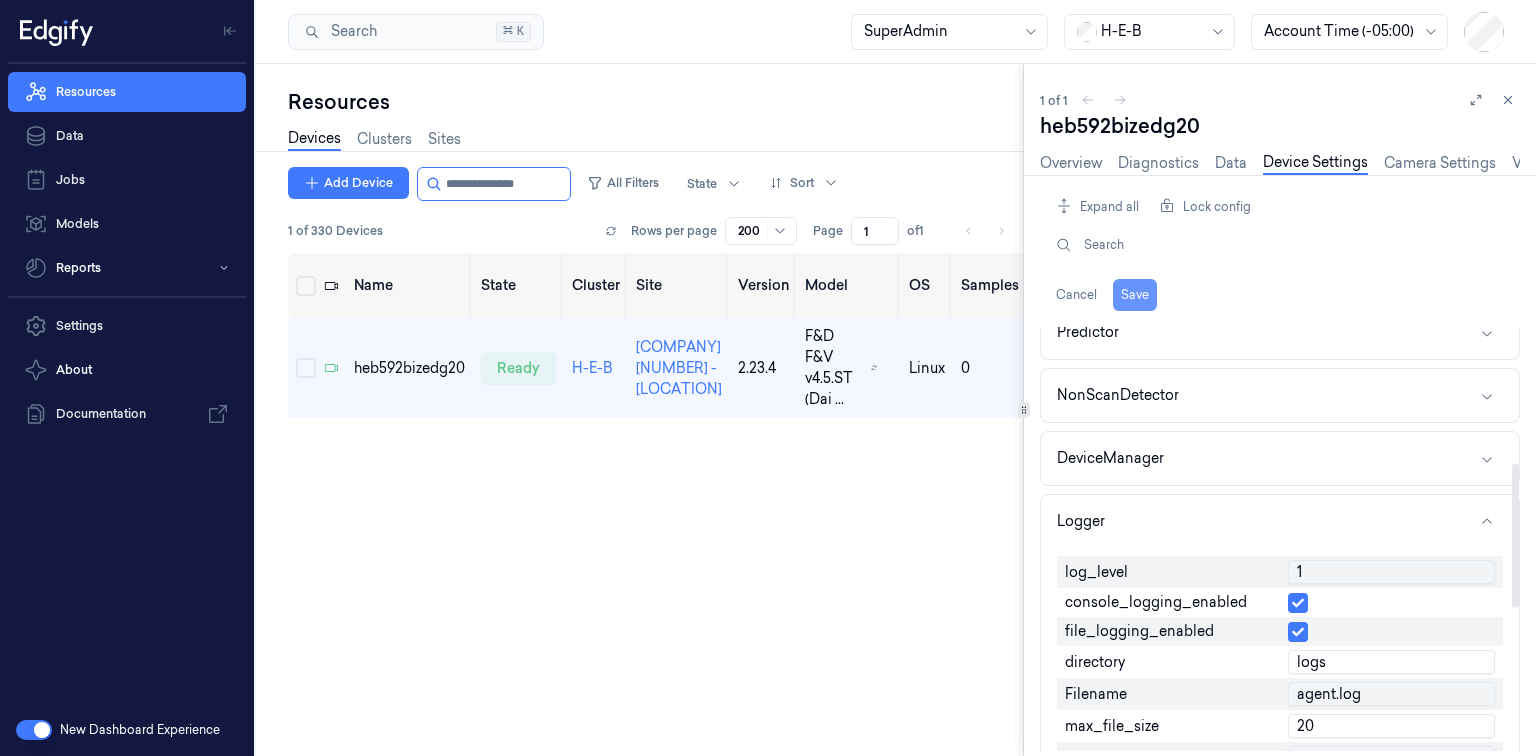 click on "Save" at bounding box center [1135, 295] 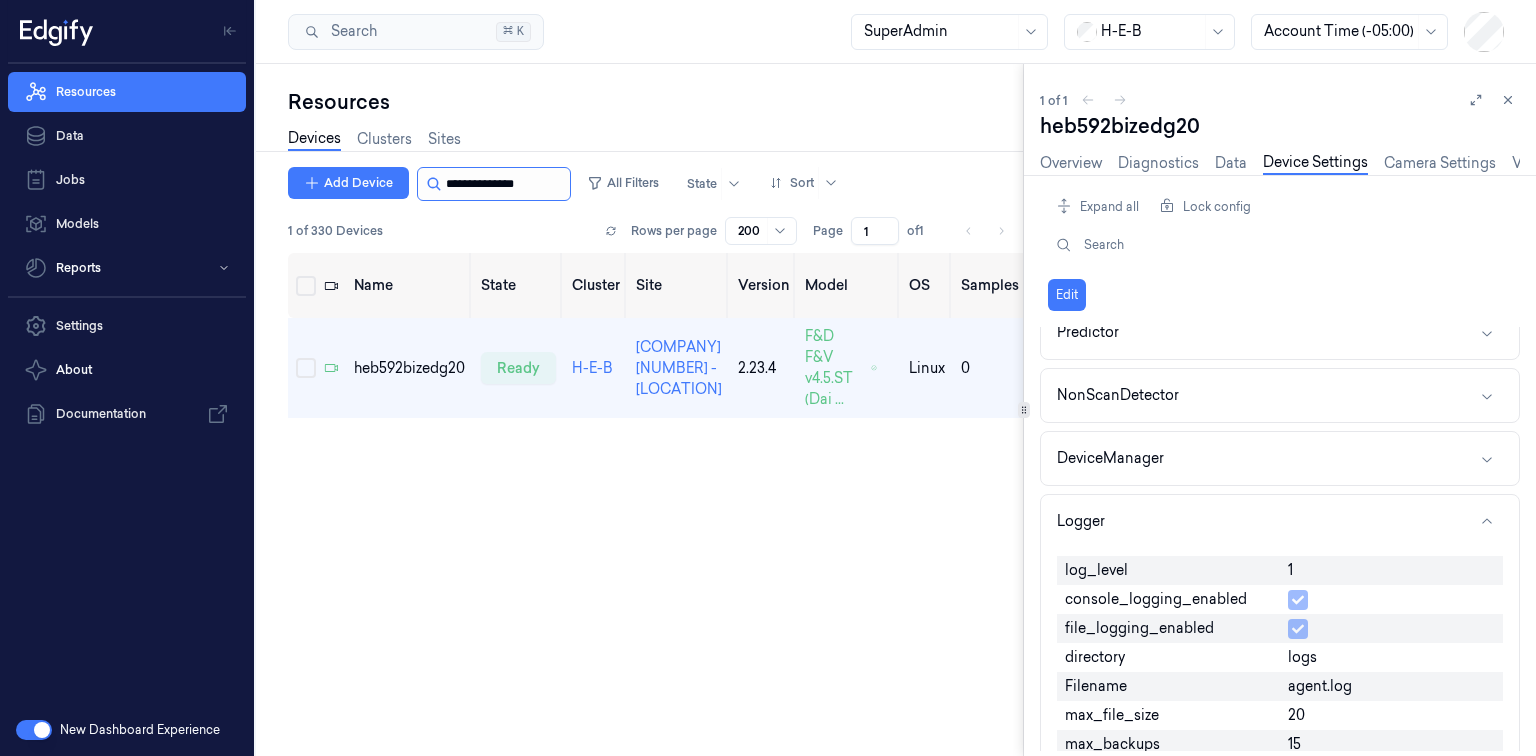click at bounding box center [506, 184] 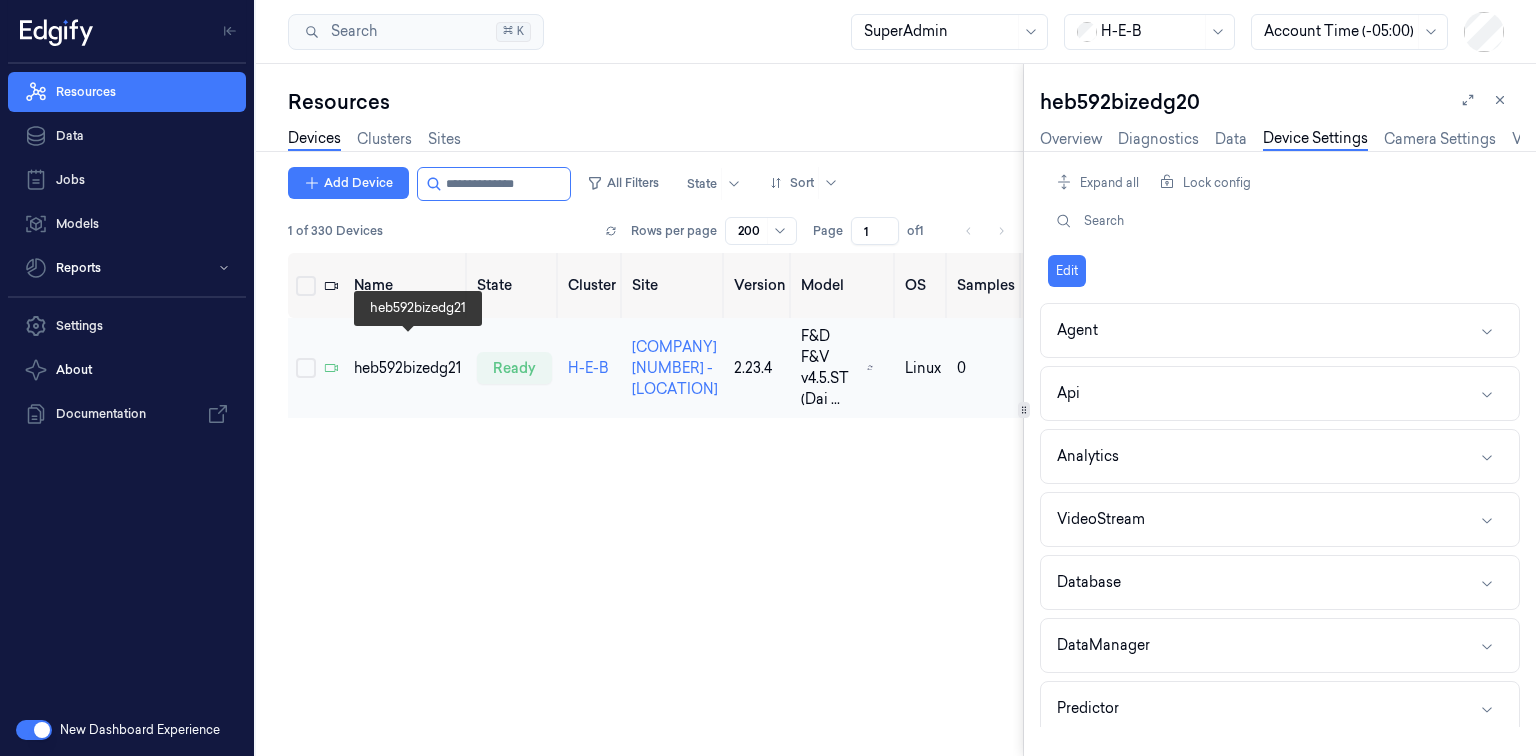 type on "**********" 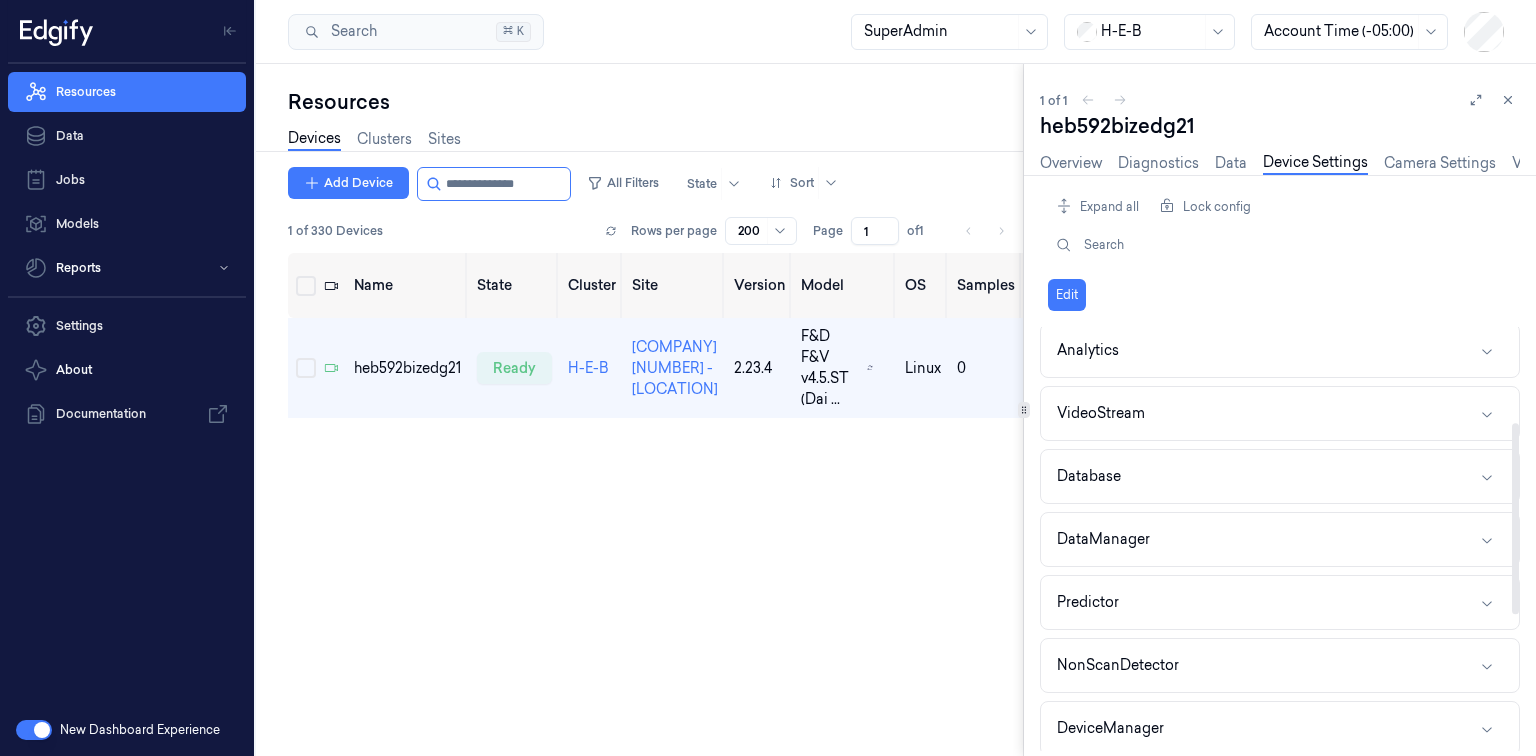 scroll, scrollTop: 240, scrollLeft: 0, axis: vertical 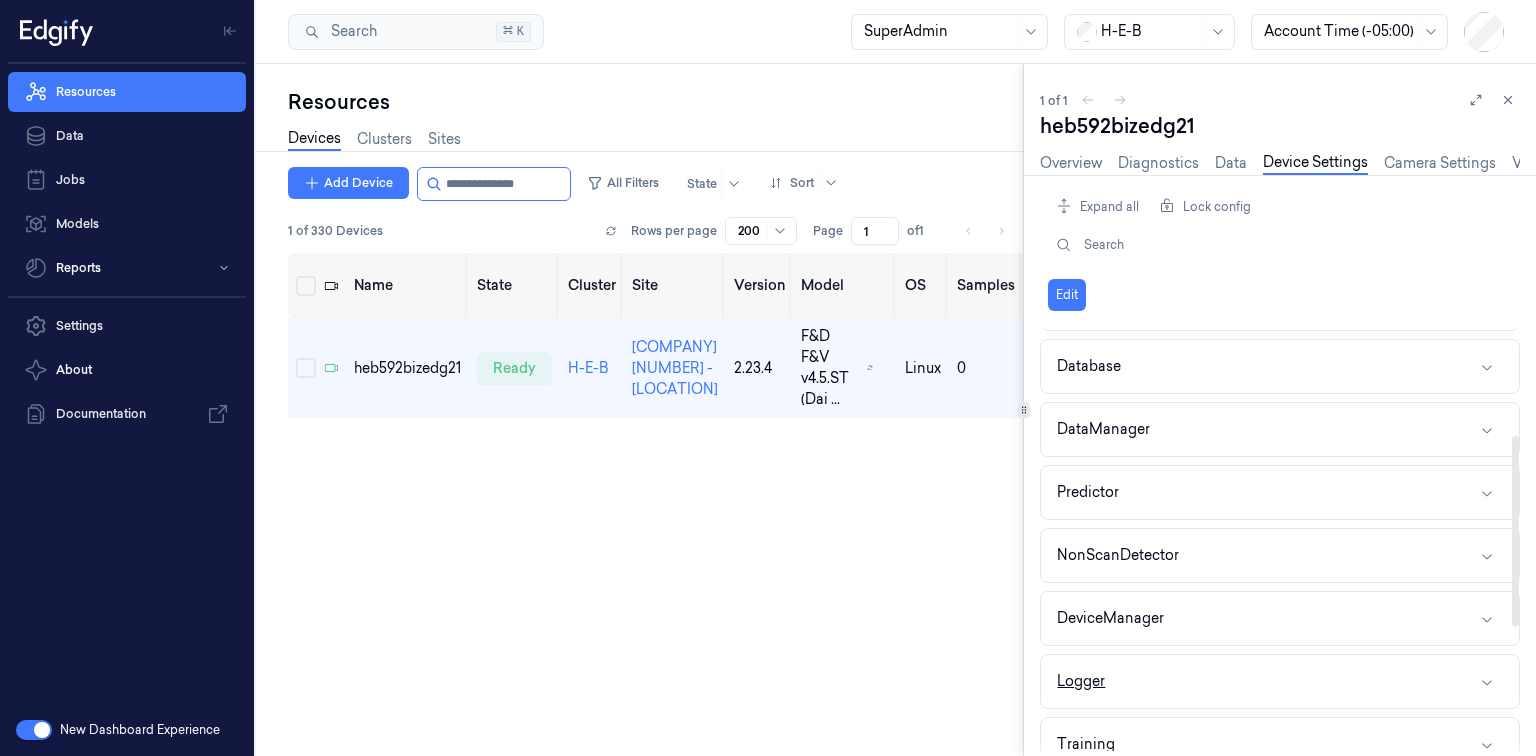 click on "Logger" at bounding box center [1280, 681] 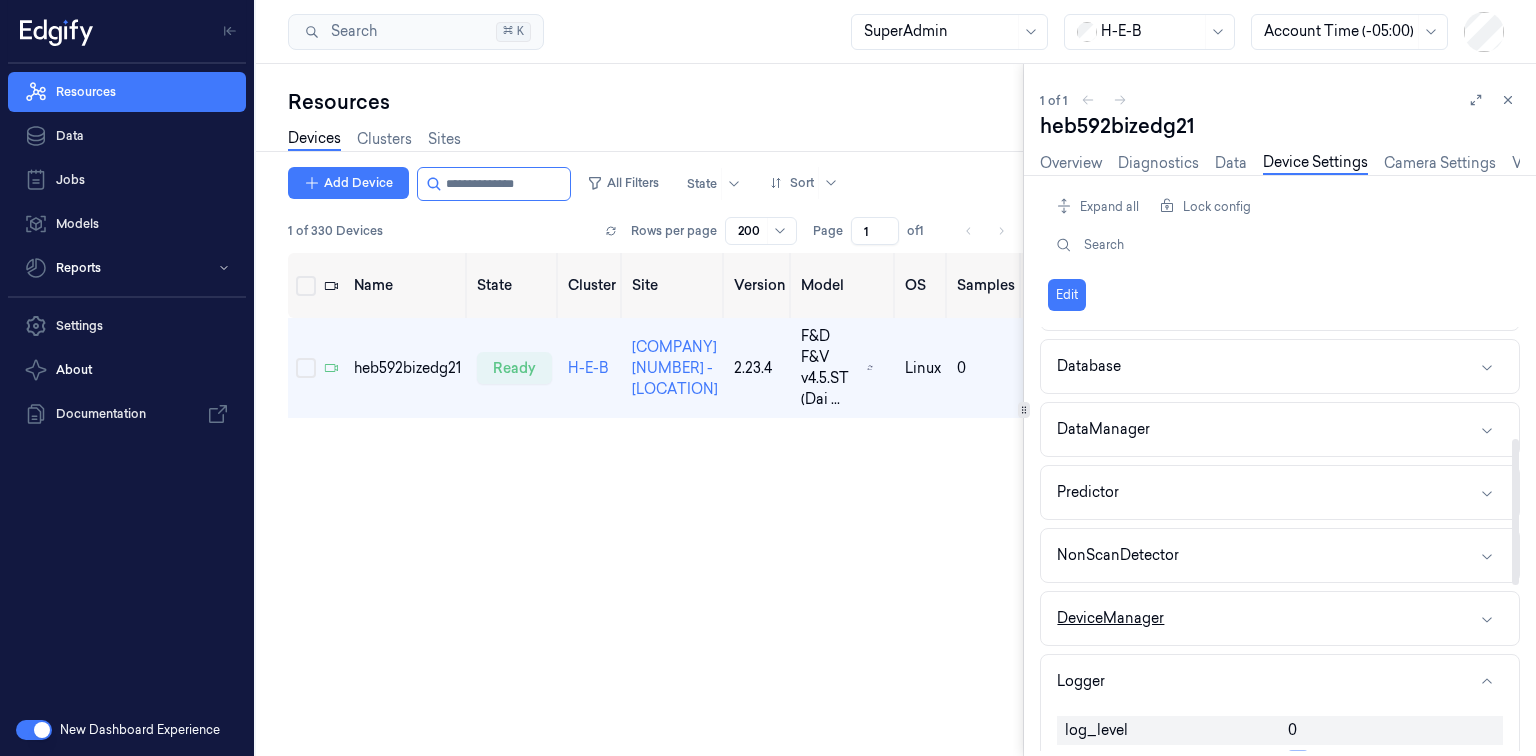 scroll, scrollTop: 480, scrollLeft: 0, axis: vertical 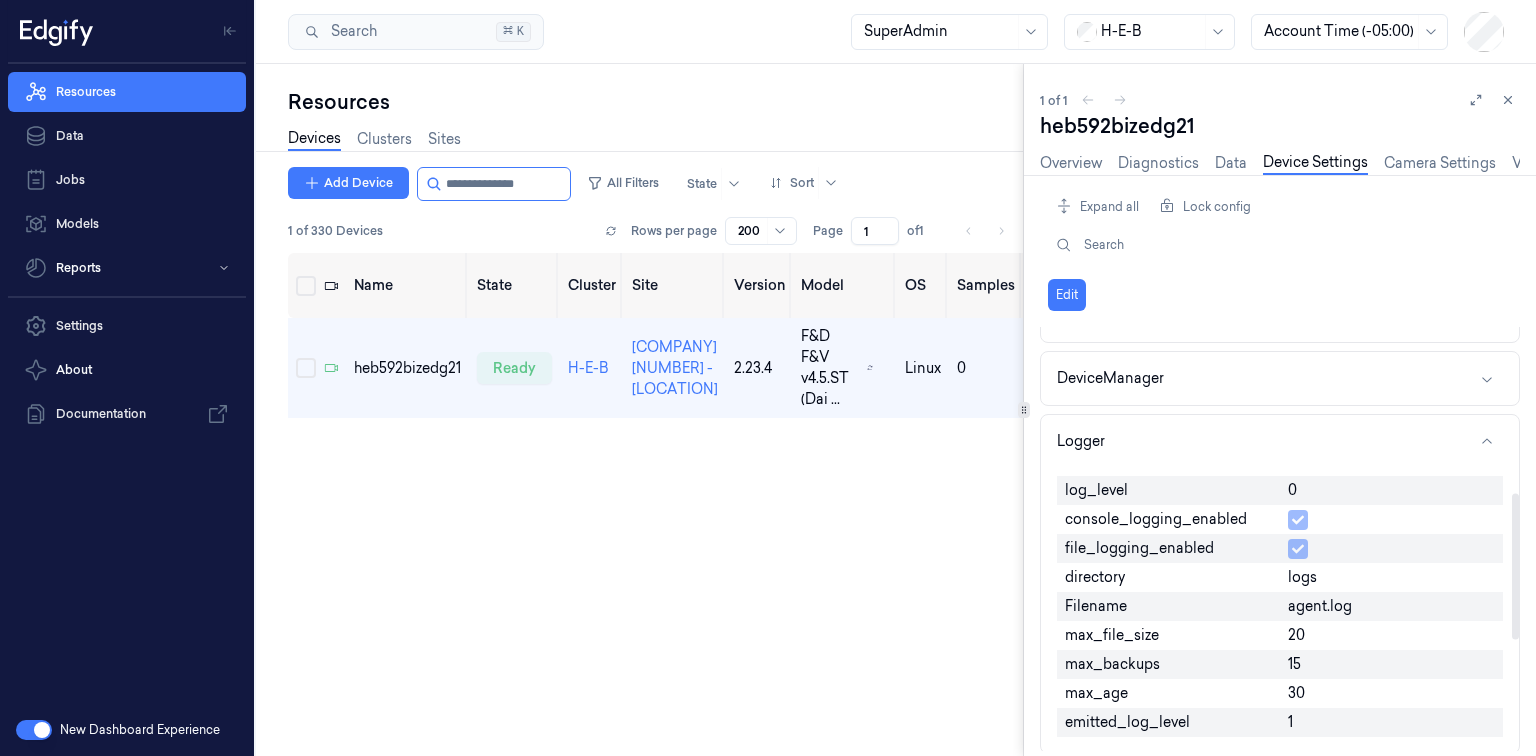 click on "0" at bounding box center (1391, 490) 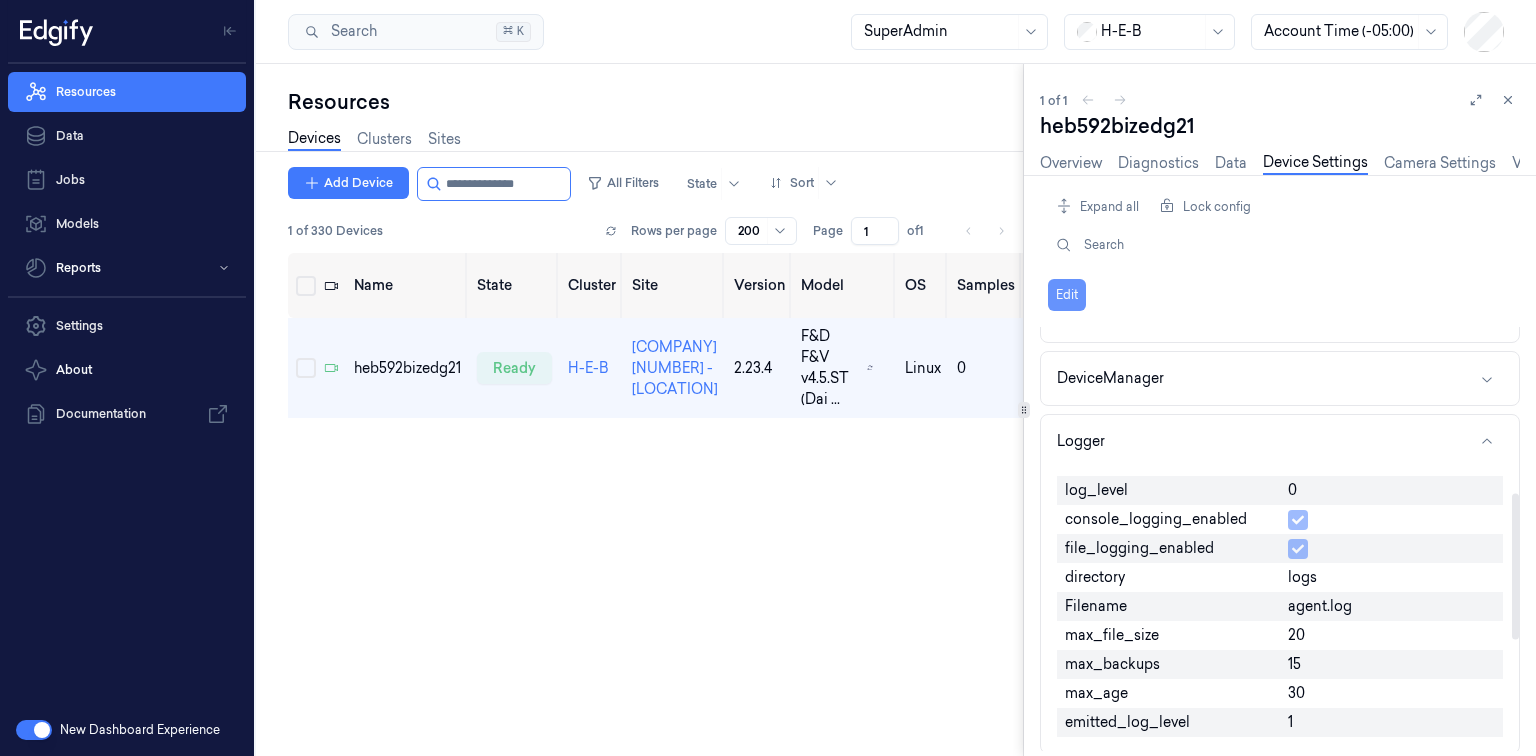 click on "Edit" at bounding box center (1067, 295) 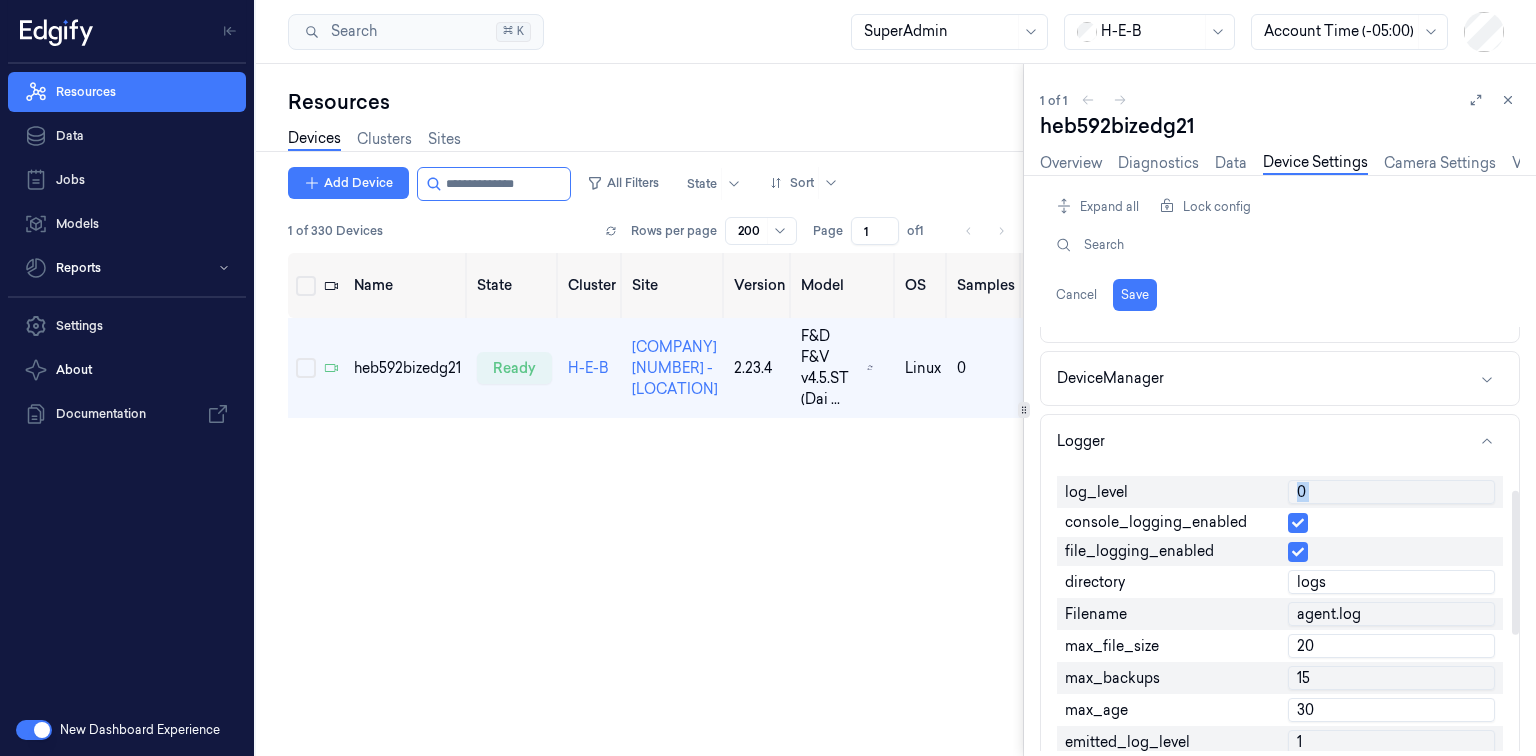 click on "0" at bounding box center (1391, 492) 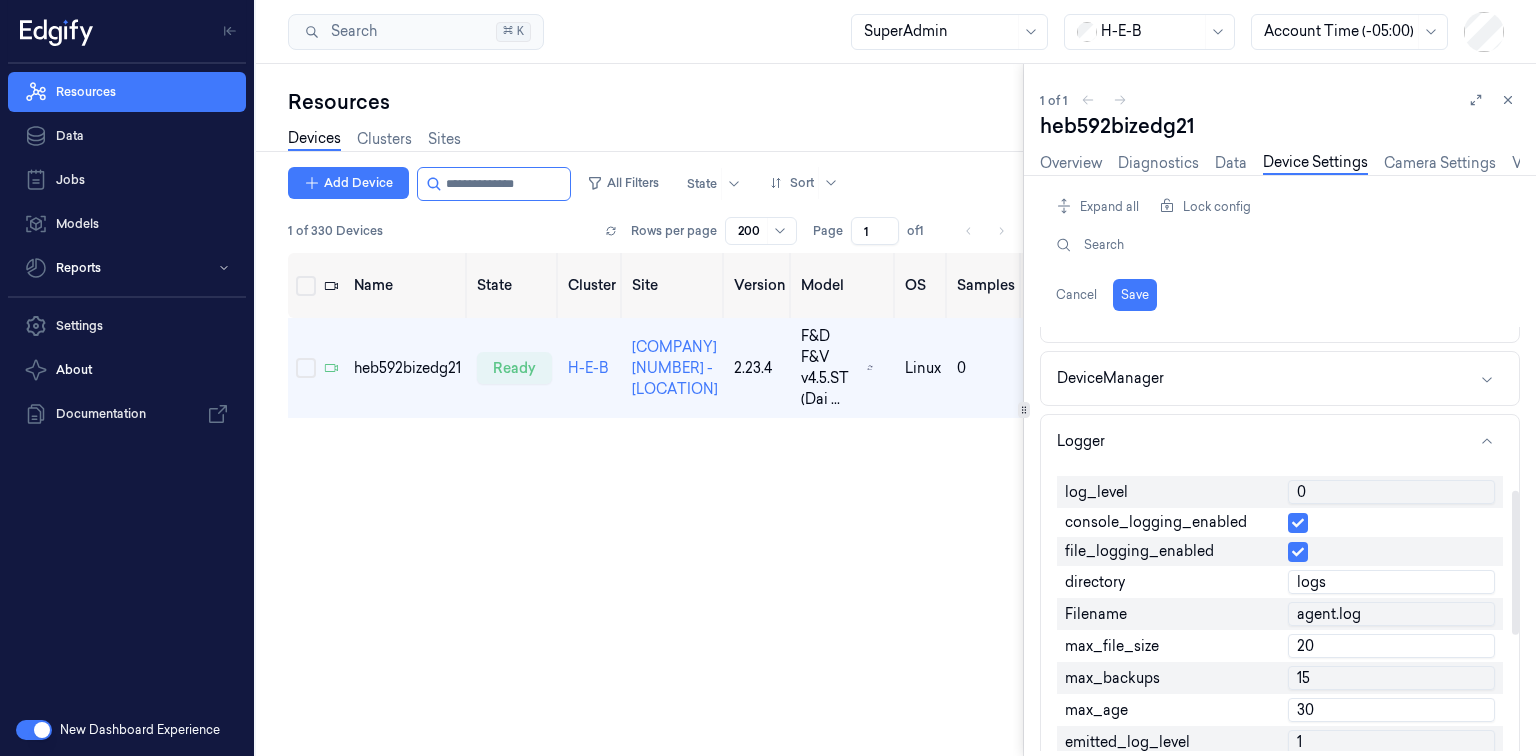 click on "0" at bounding box center [1391, 492] 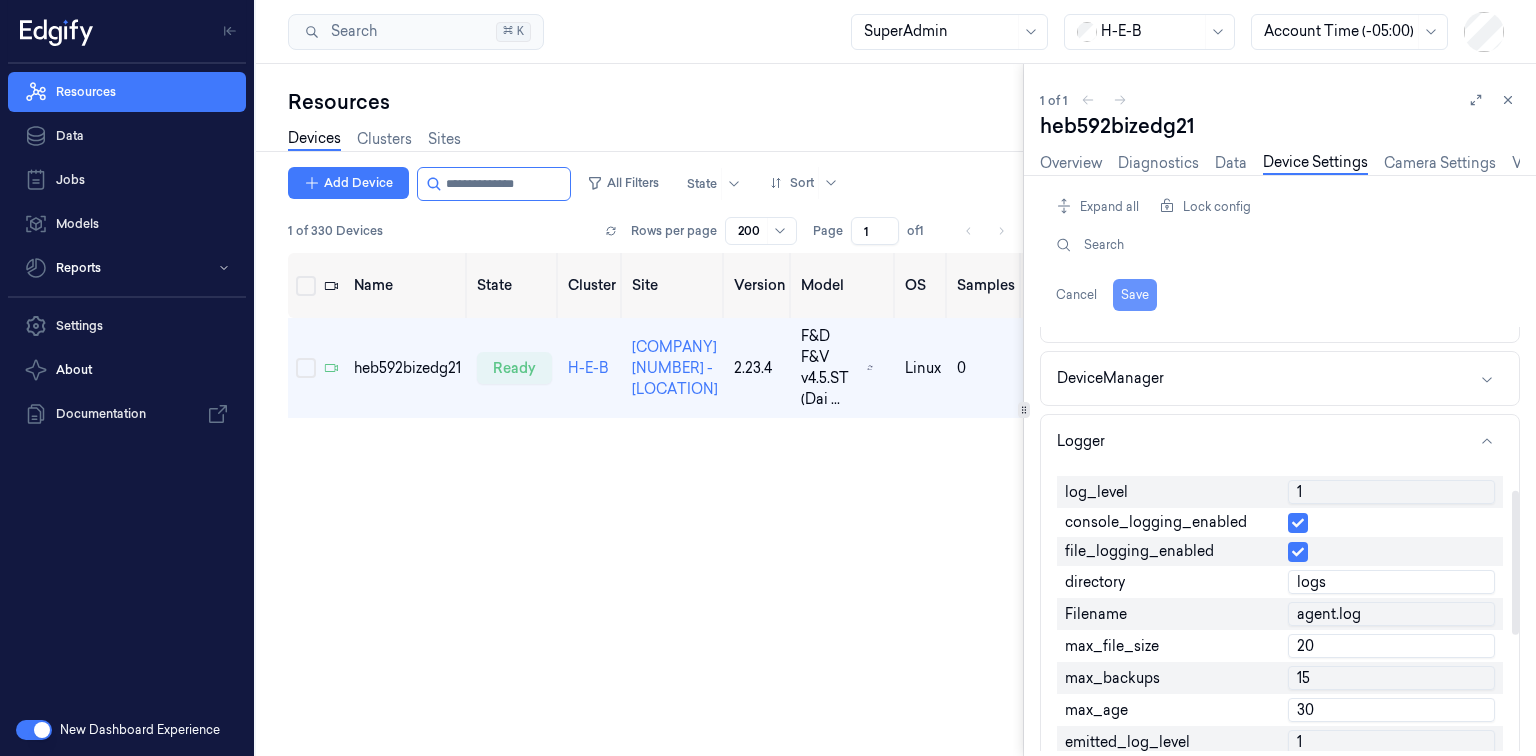 type on "1" 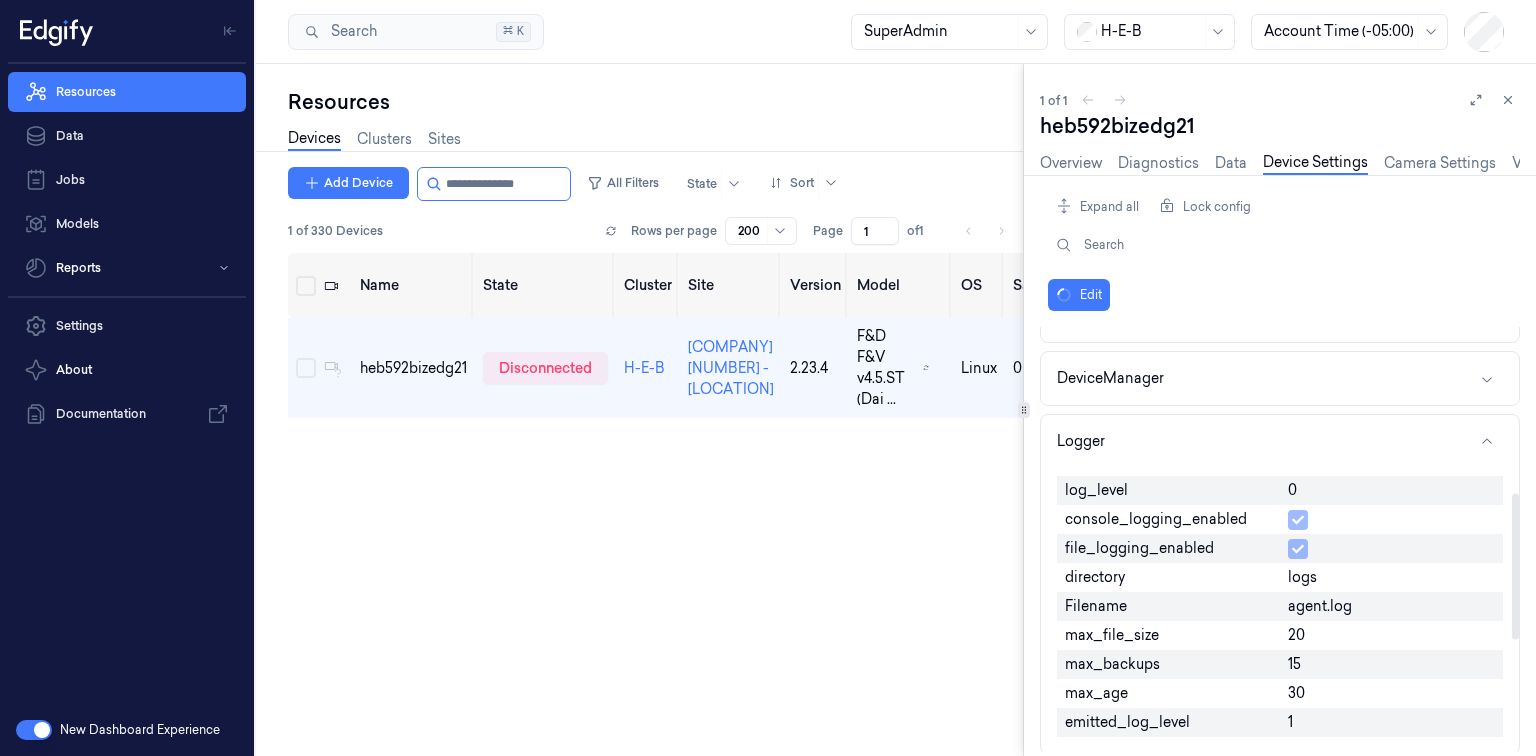 click on "0" at bounding box center (1292, 490) 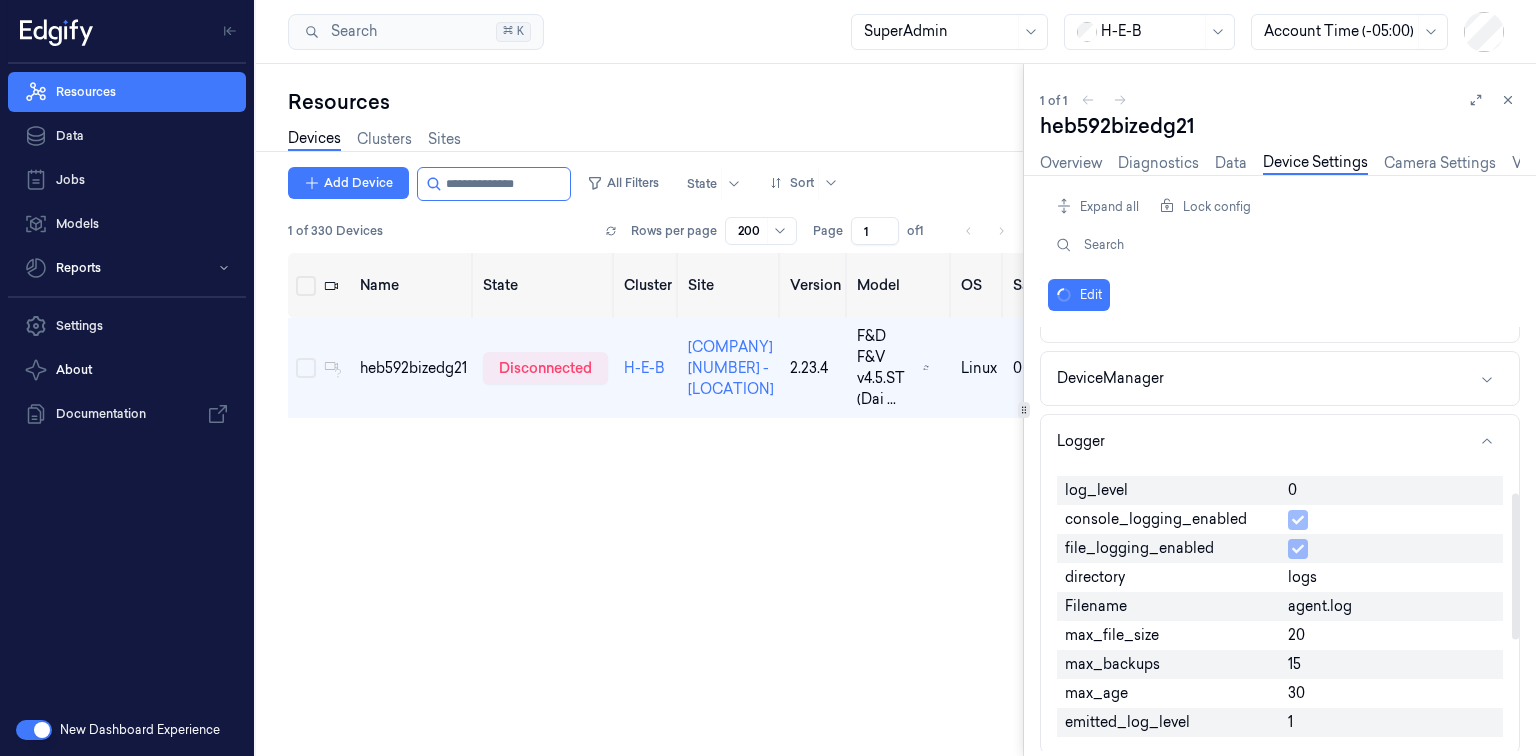 click on "0" at bounding box center [1292, 490] 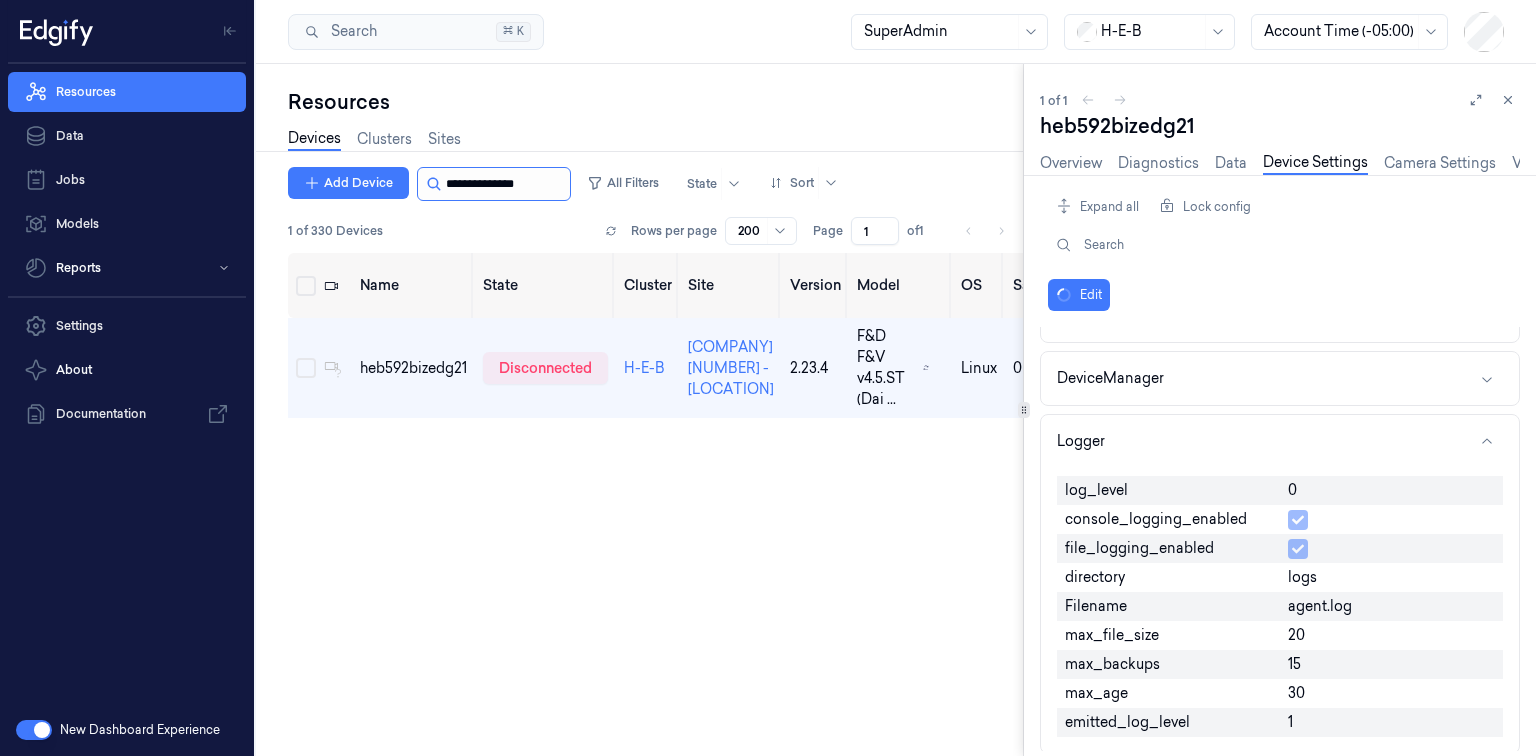 click at bounding box center (506, 184) 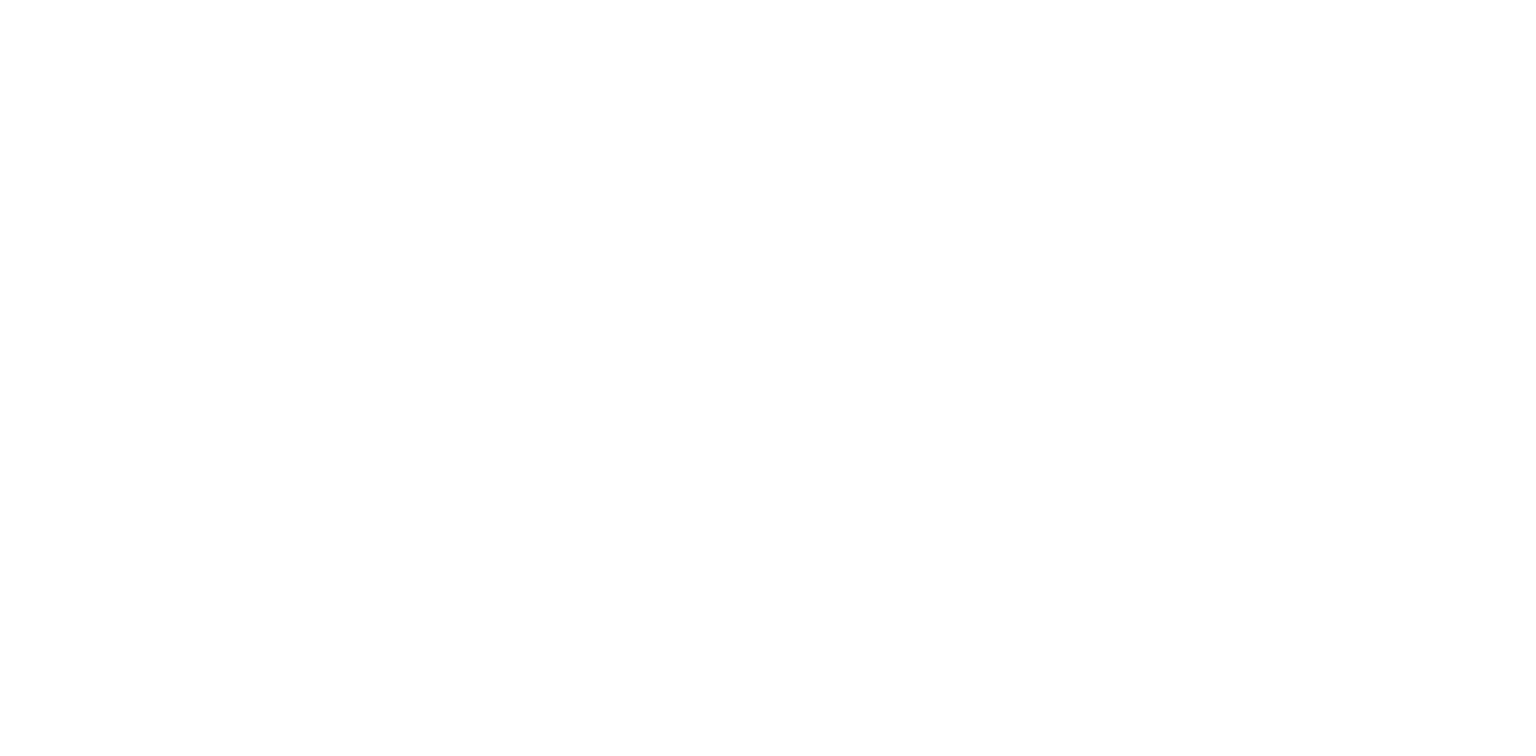 scroll, scrollTop: 0, scrollLeft: 0, axis: both 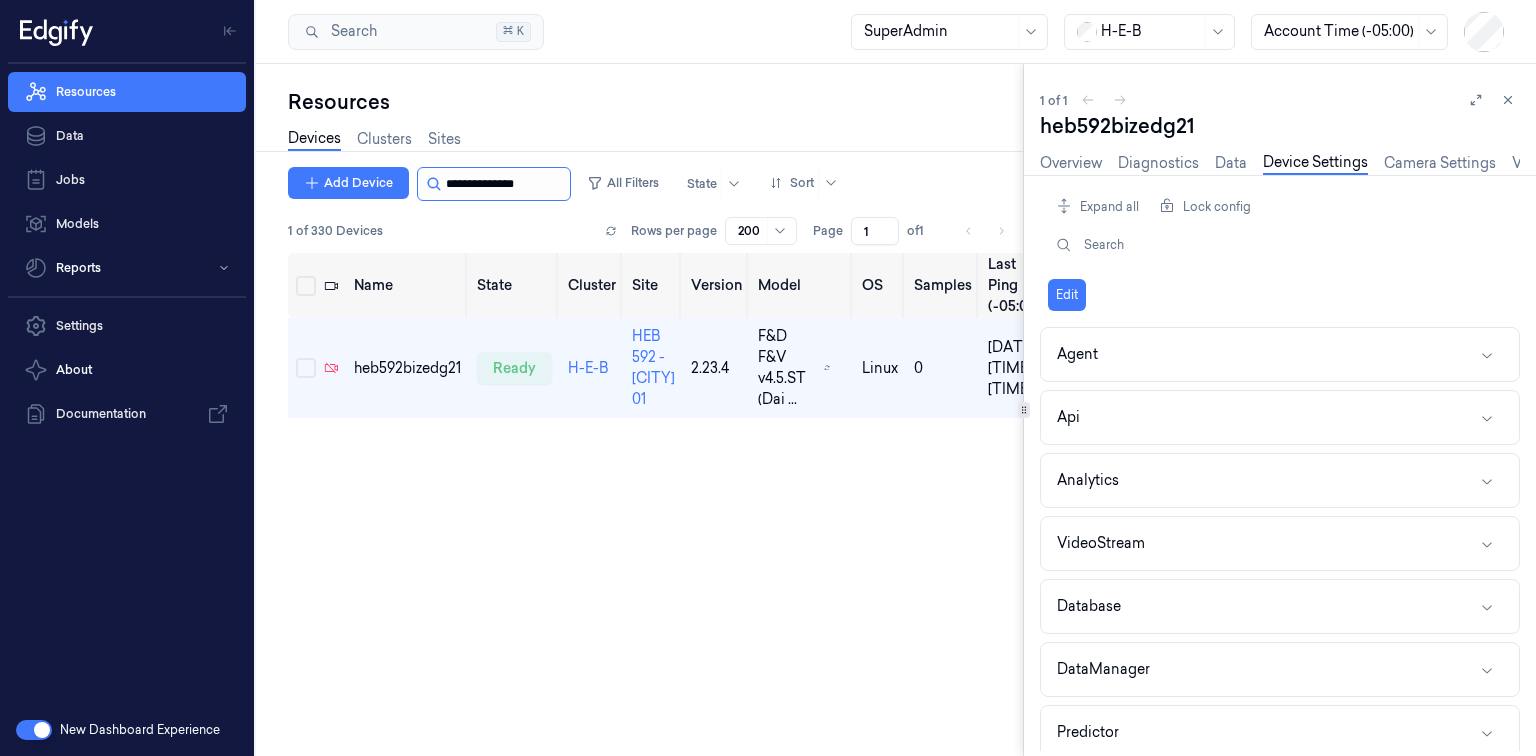 click at bounding box center (506, 184) 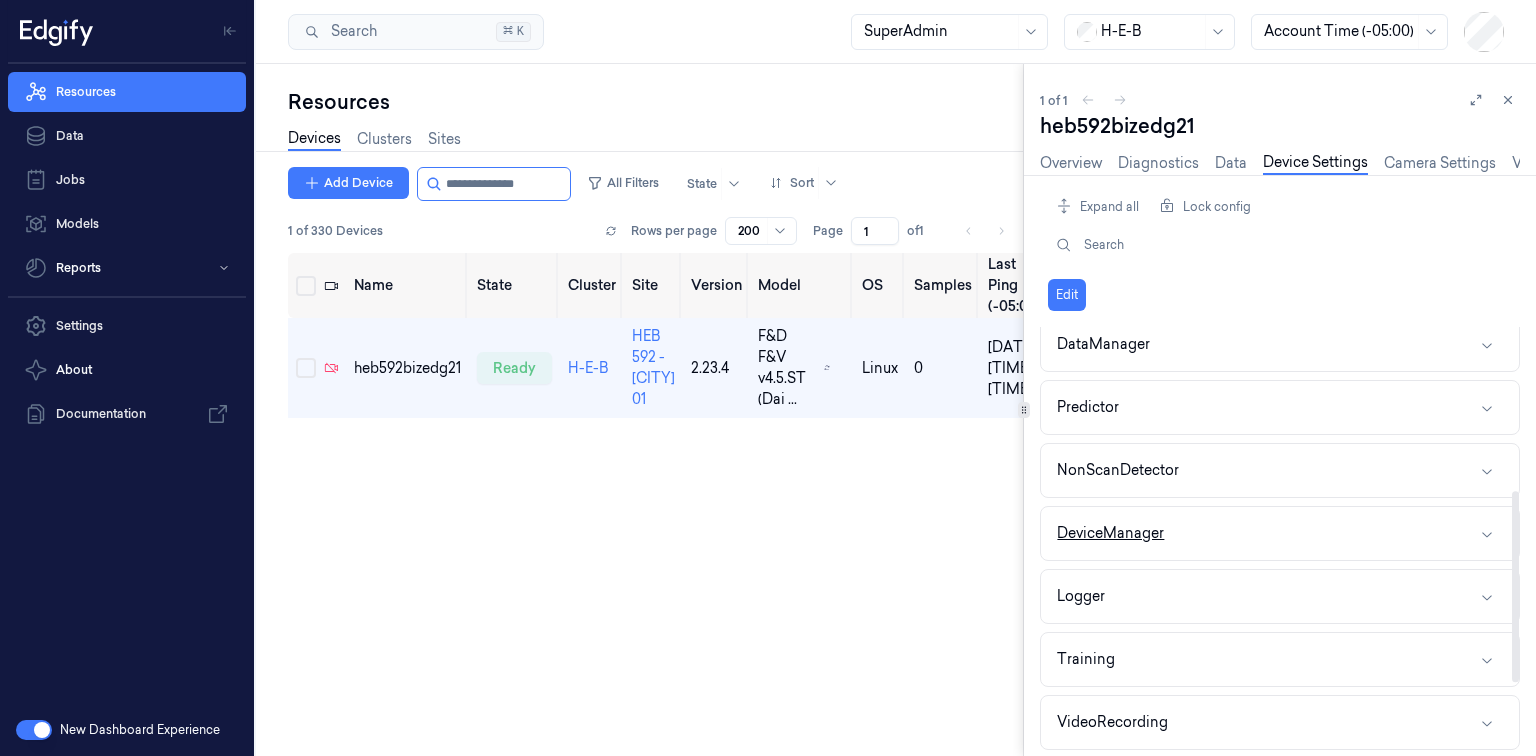 scroll, scrollTop: 480, scrollLeft: 0, axis: vertical 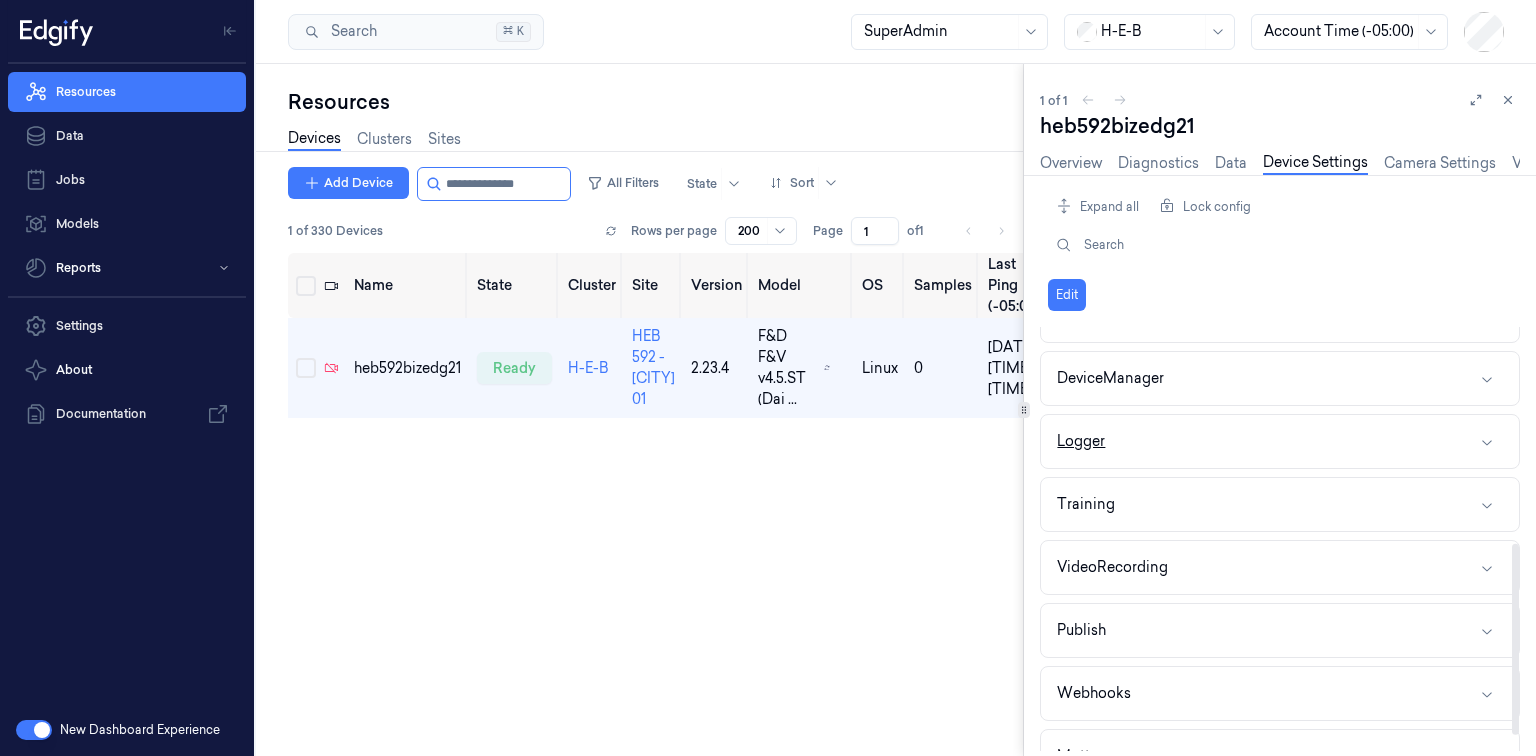 click on "Logger" at bounding box center (1280, 441) 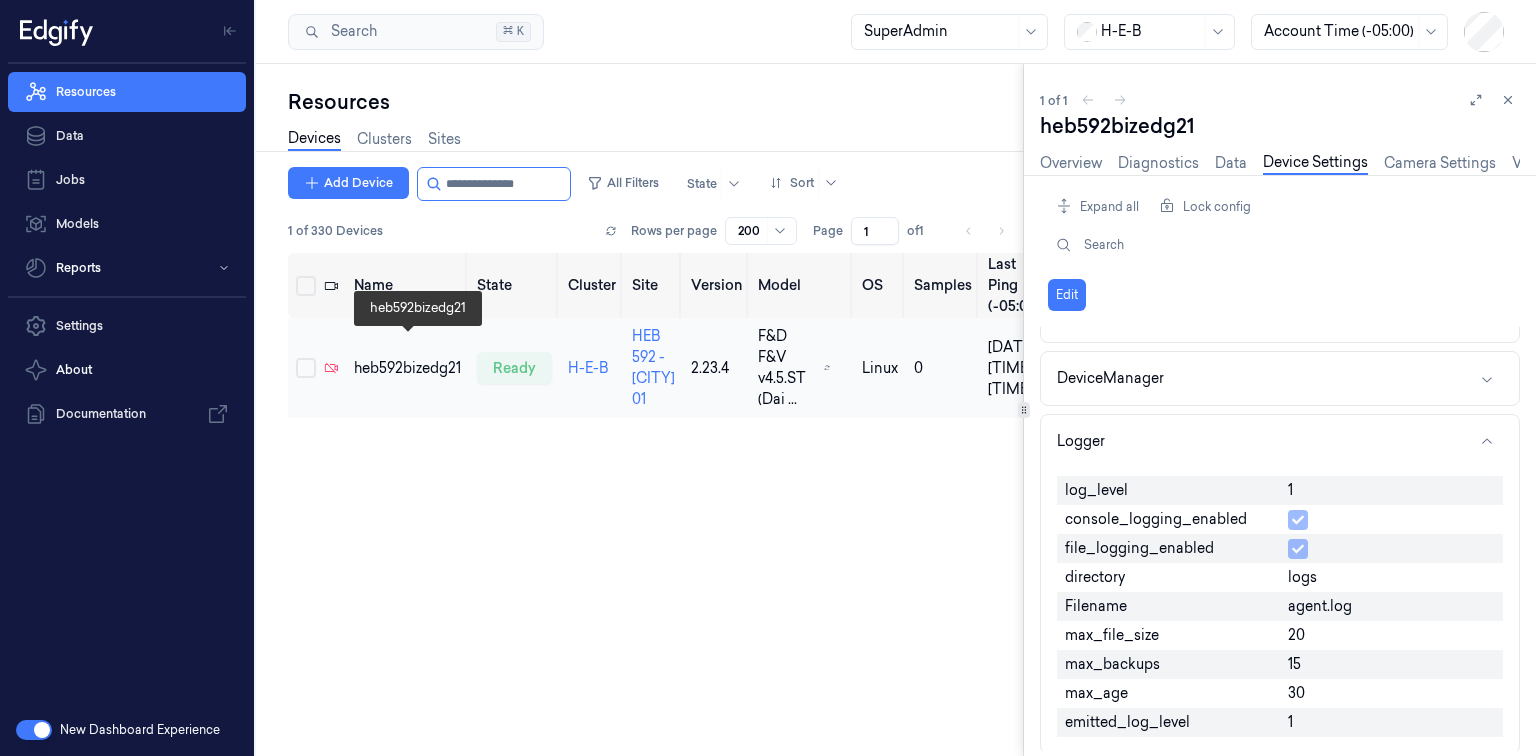 click on "heb592bizedg21" at bounding box center (407, 368) 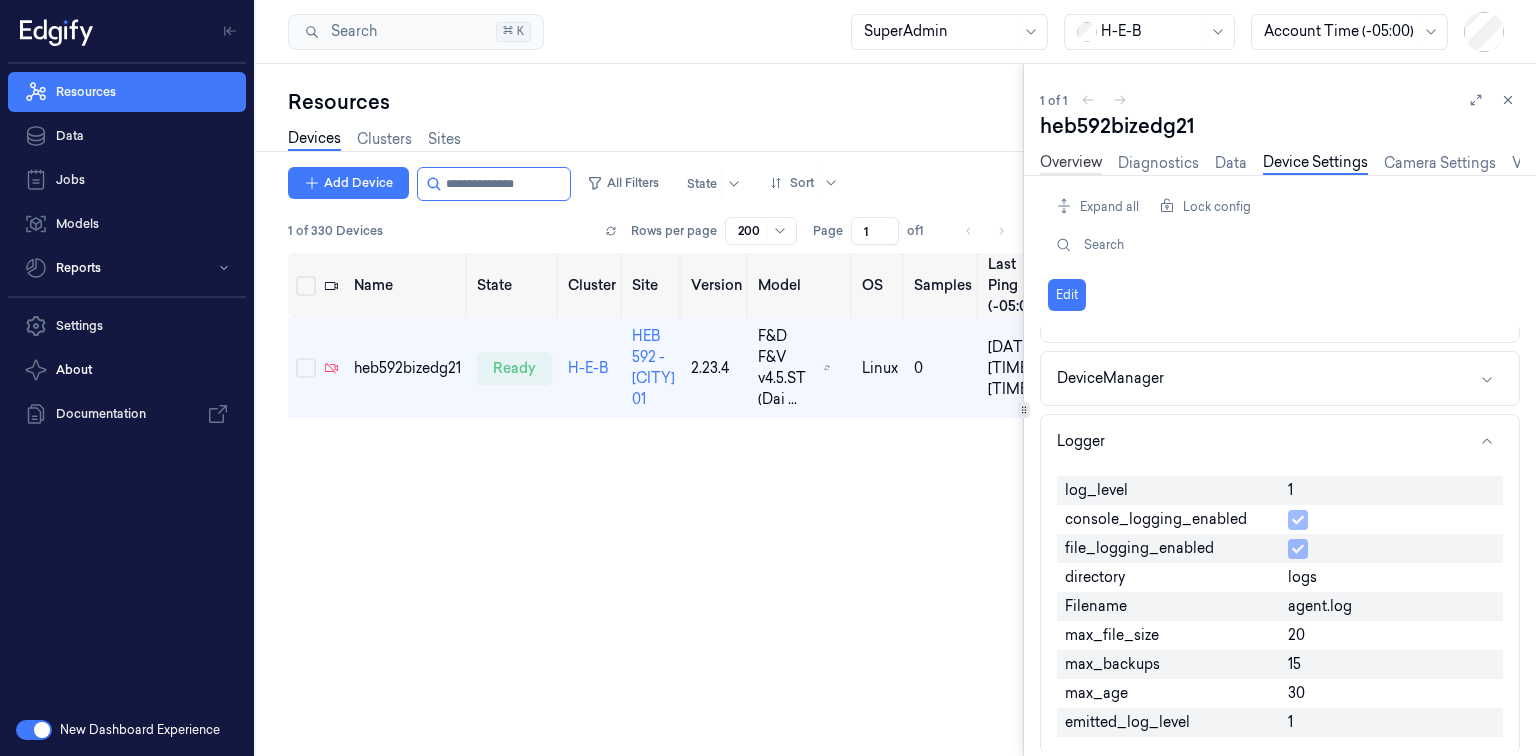 click on "Overview" at bounding box center (1071, 163) 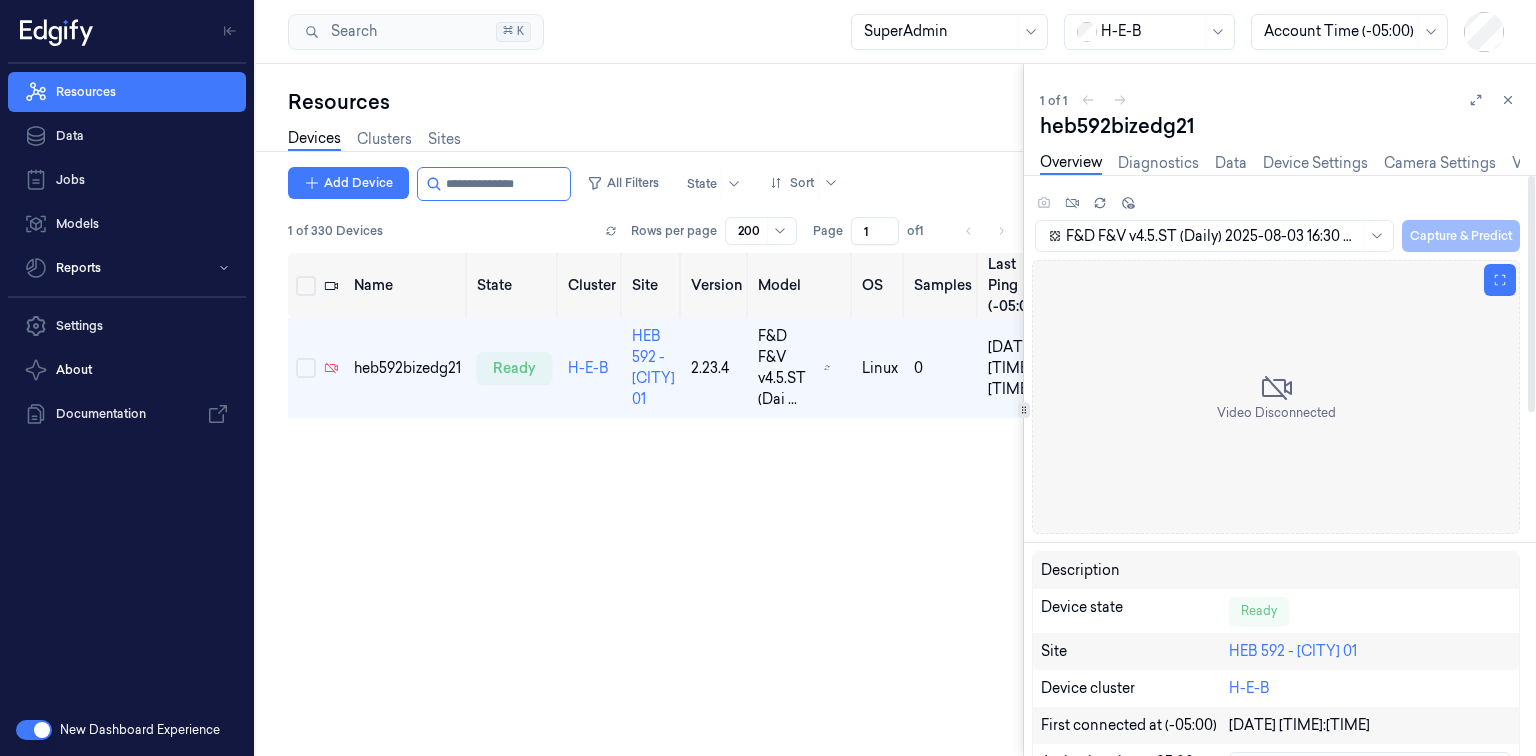 click on "Video Disconnected" at bounding box center [1276, 397] 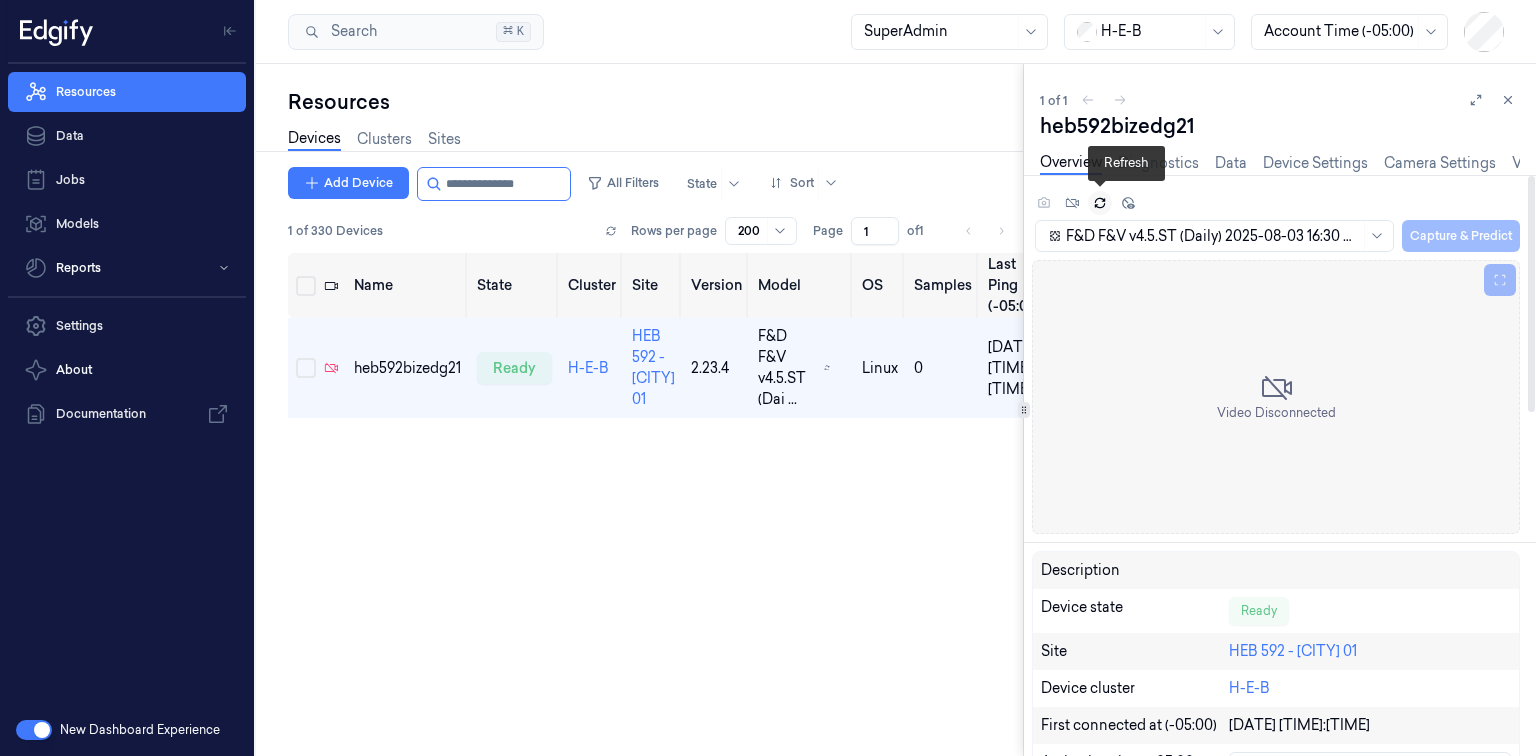 click at bounding box center (1100, 203) 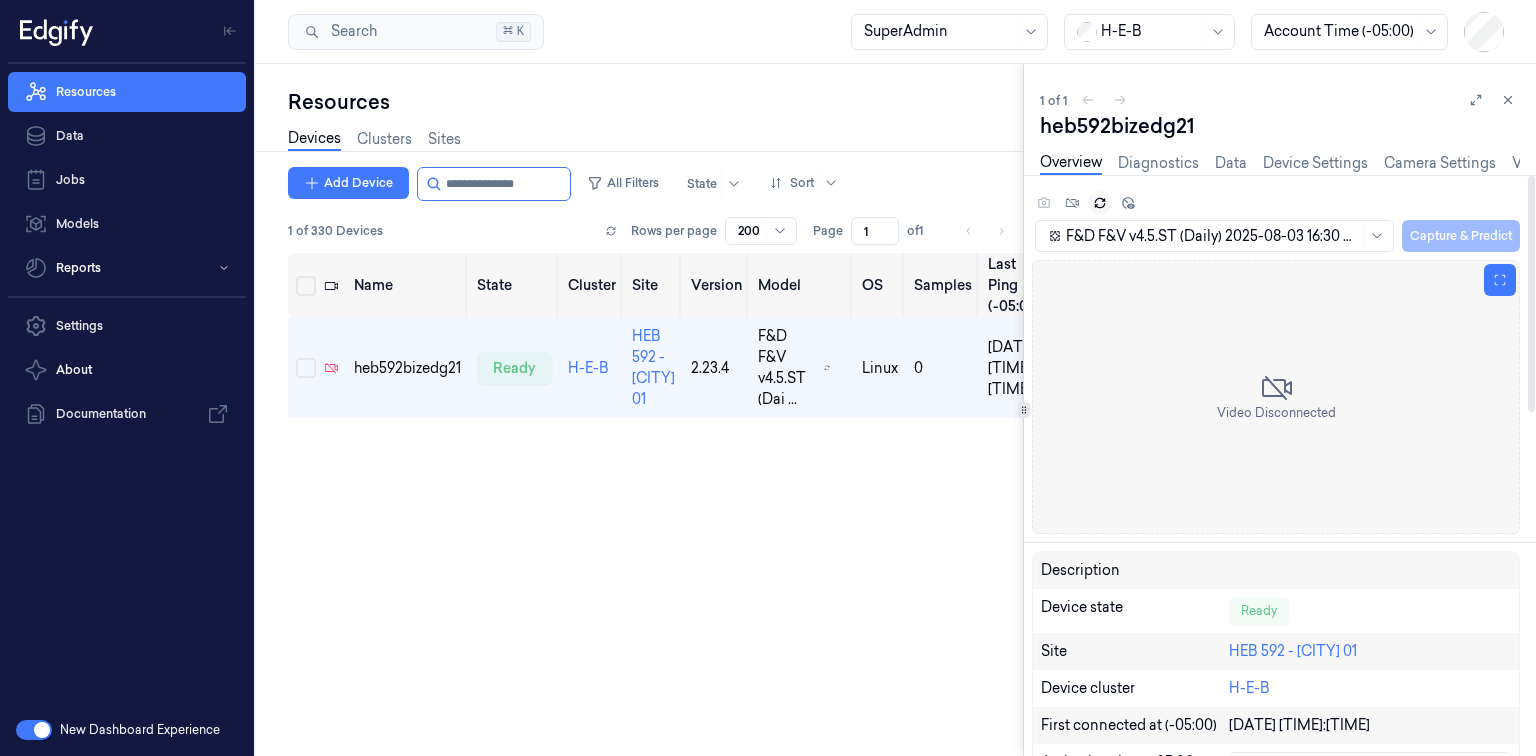 click on "Video Disconnected" at bounding box center (1276, 397) 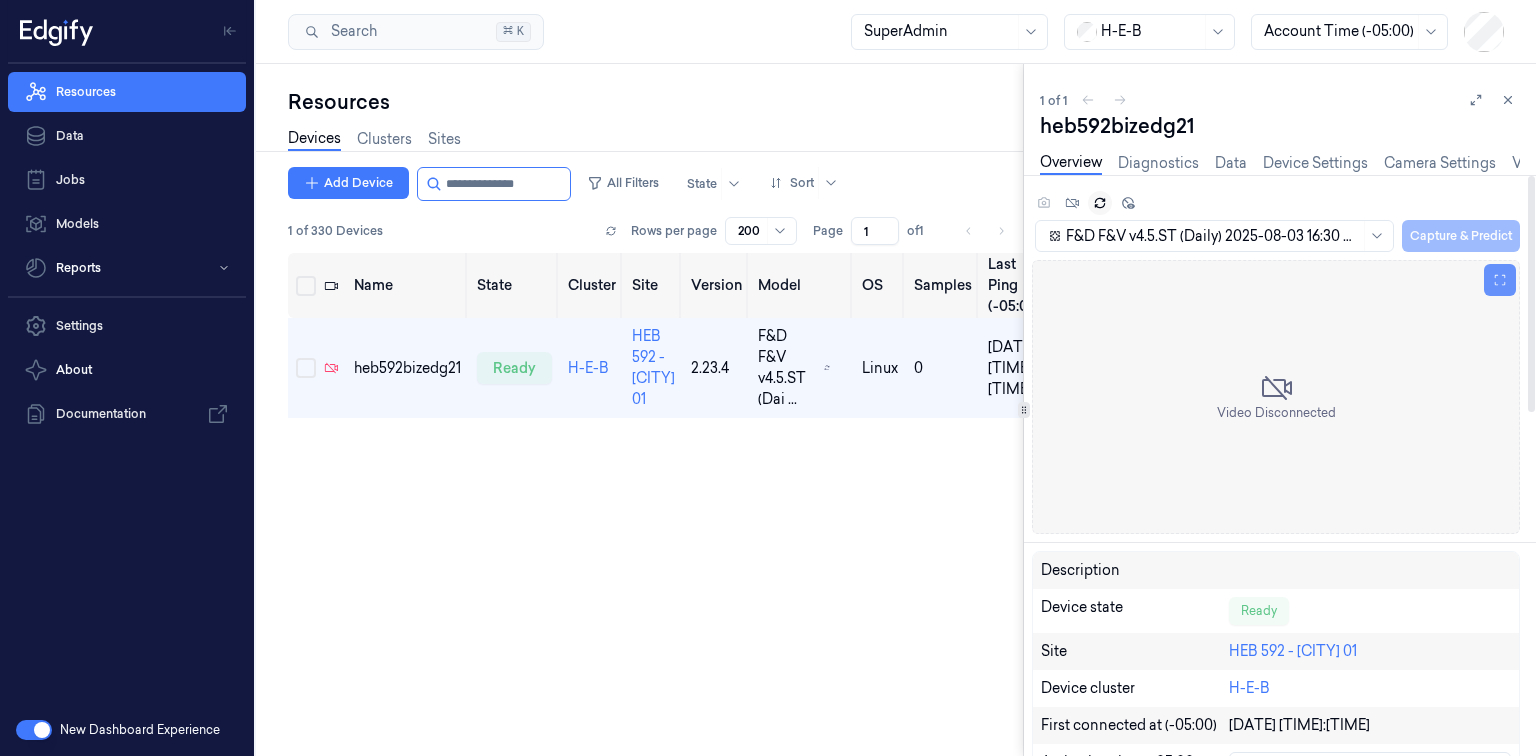 click 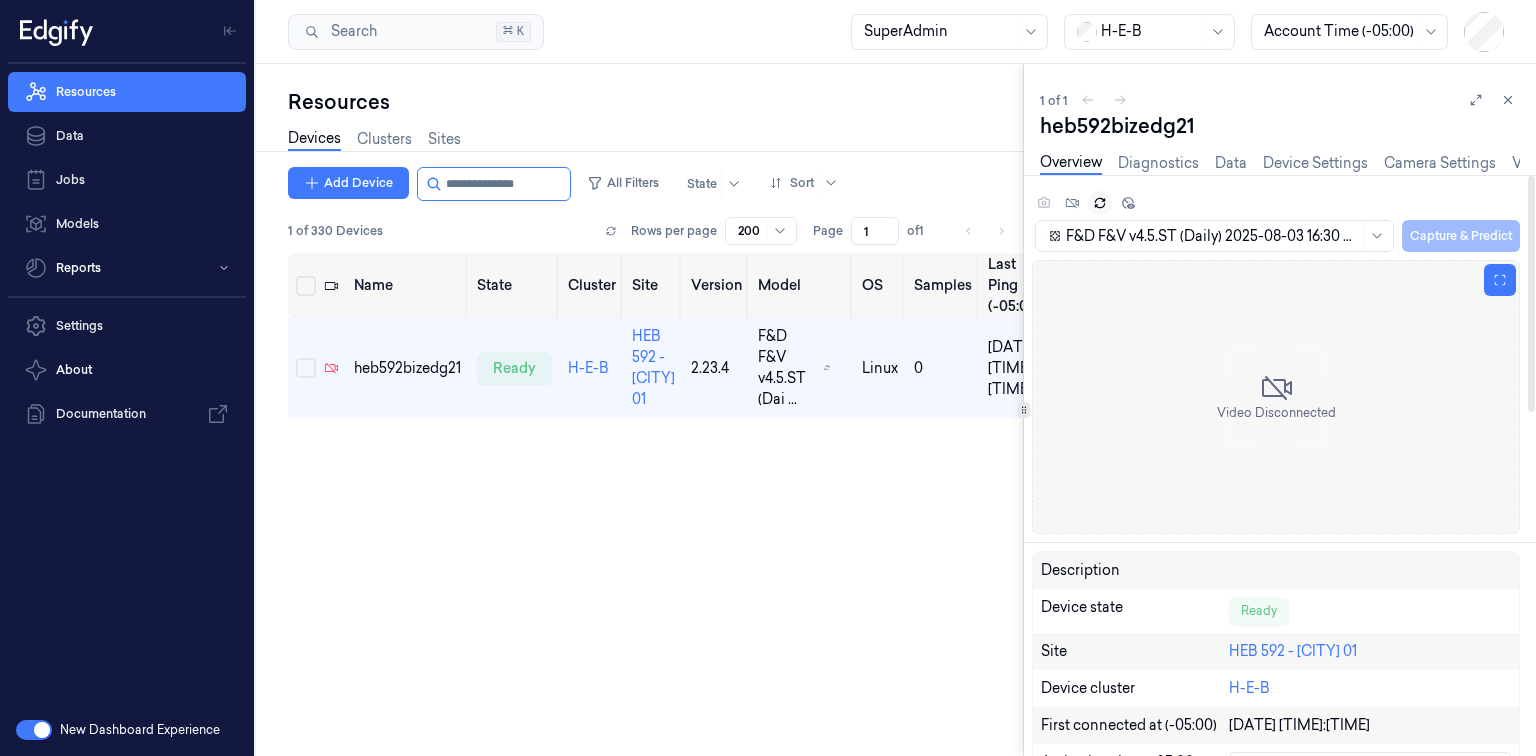 click on "Video Disconnected" at bounding box center [1276, 397] 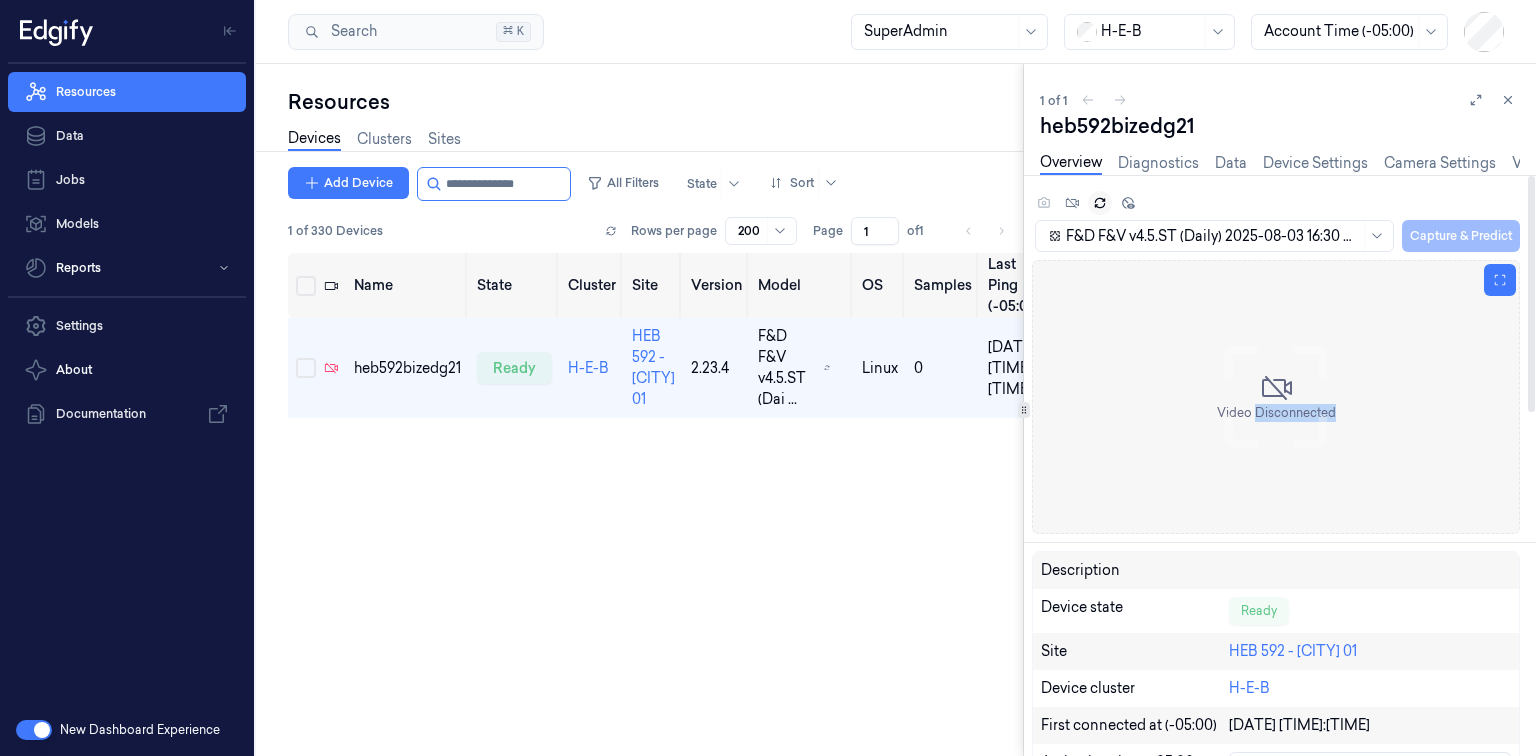 drag, startPoint x: 1312, startPoint y: 388, endPoint x: 1239, endPoint y: 345, distance: 84.723076 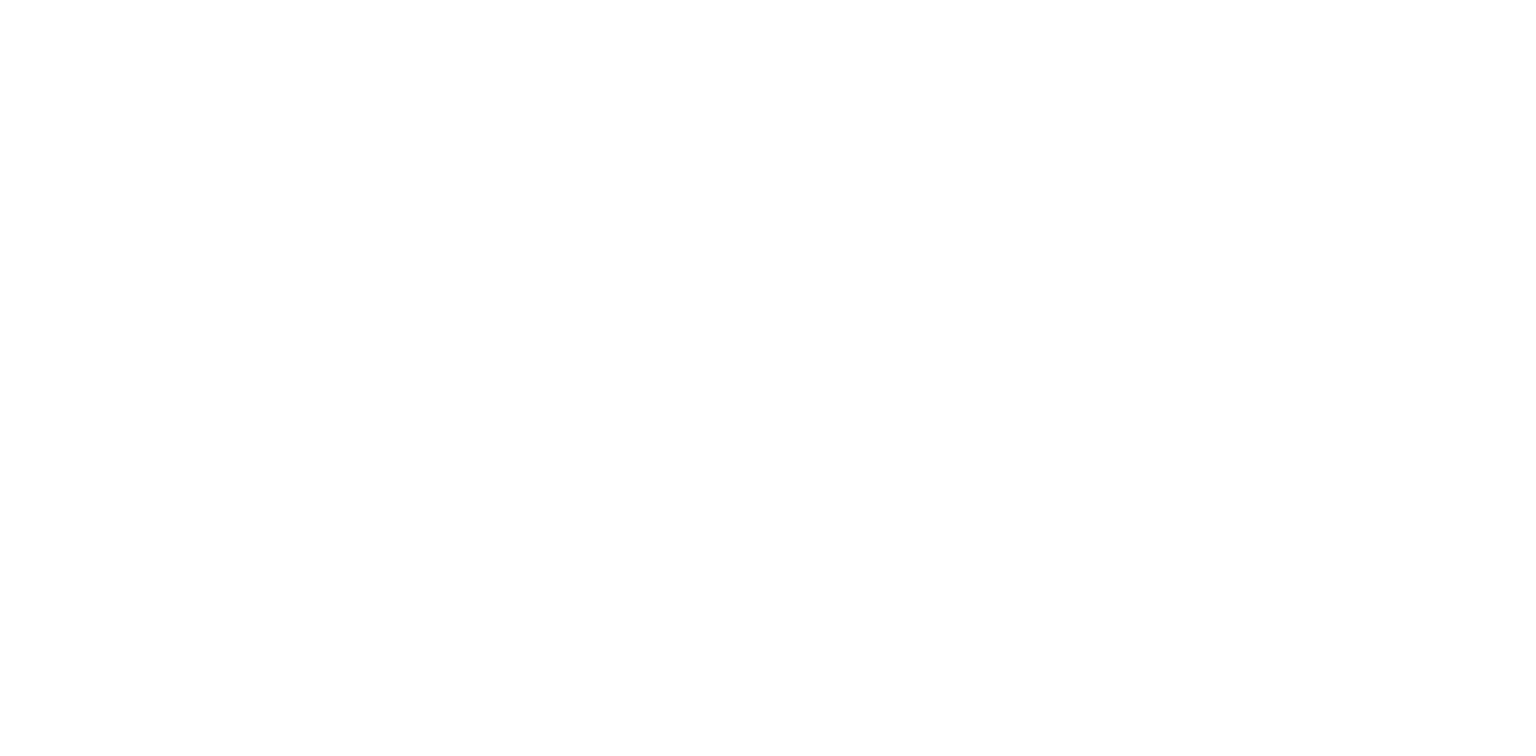 scroll, scrollTop: 0, scrollLeft: 0, axis: both 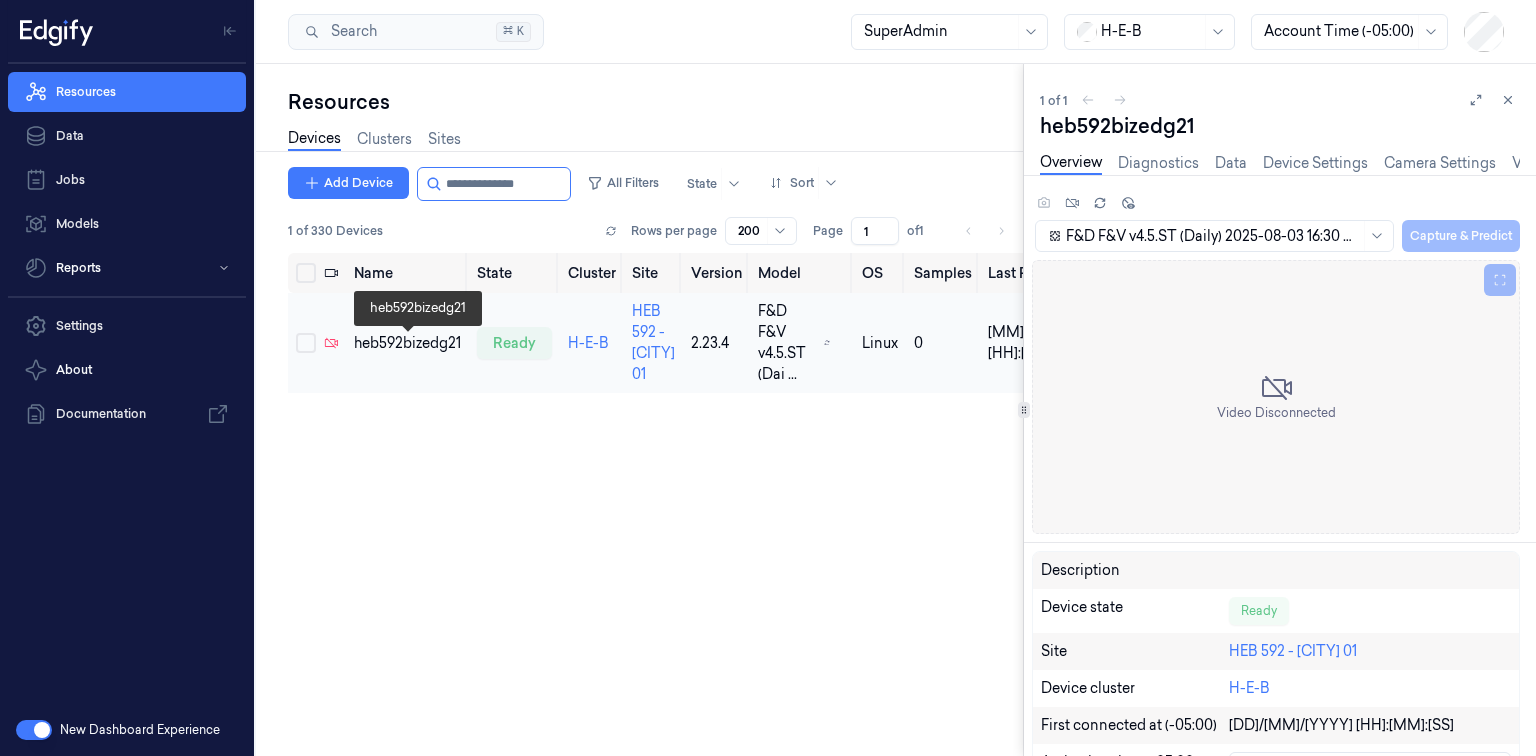 click on "heb592bizedg21" at bounding box center (407, 343) 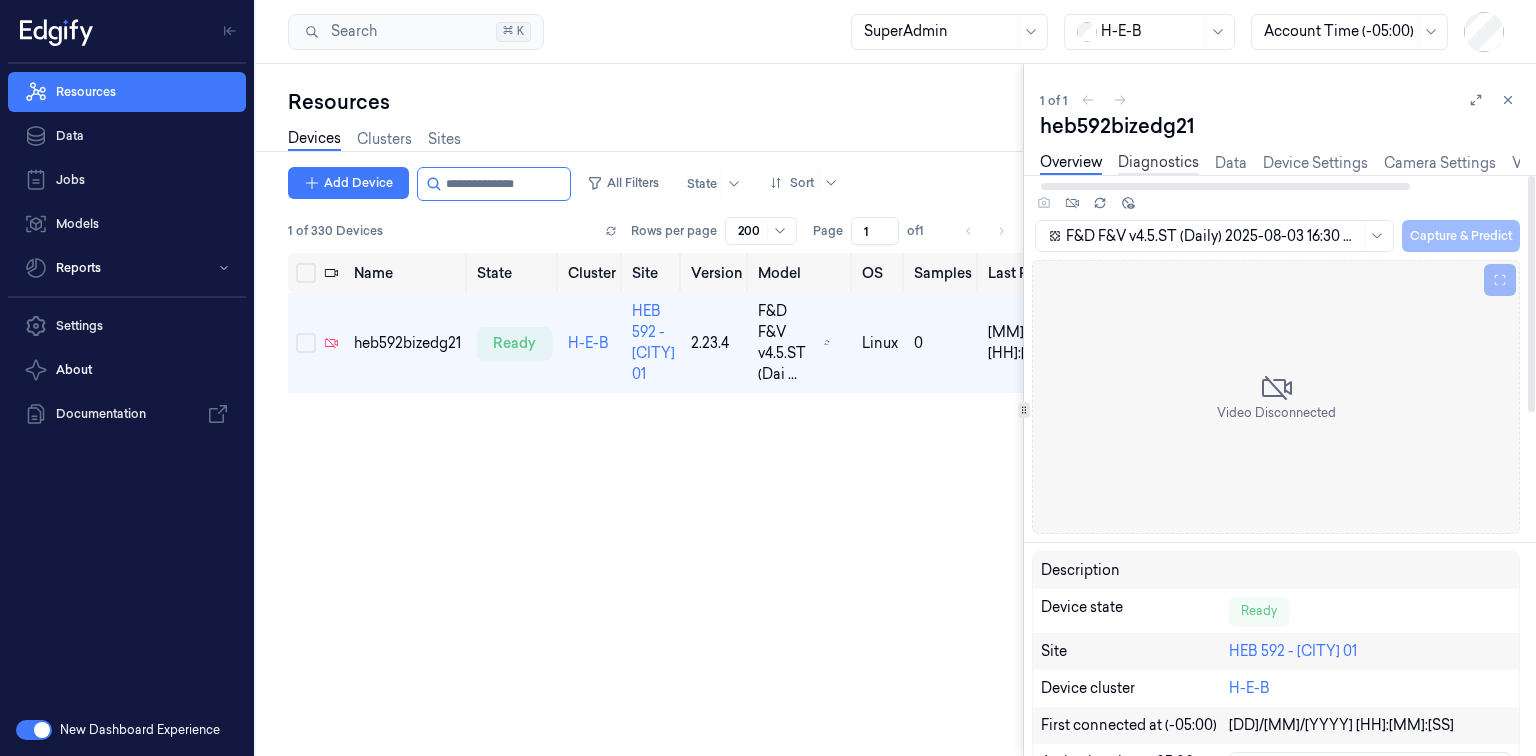 click on "Diagnostics" at bounding box center [1158, 163] 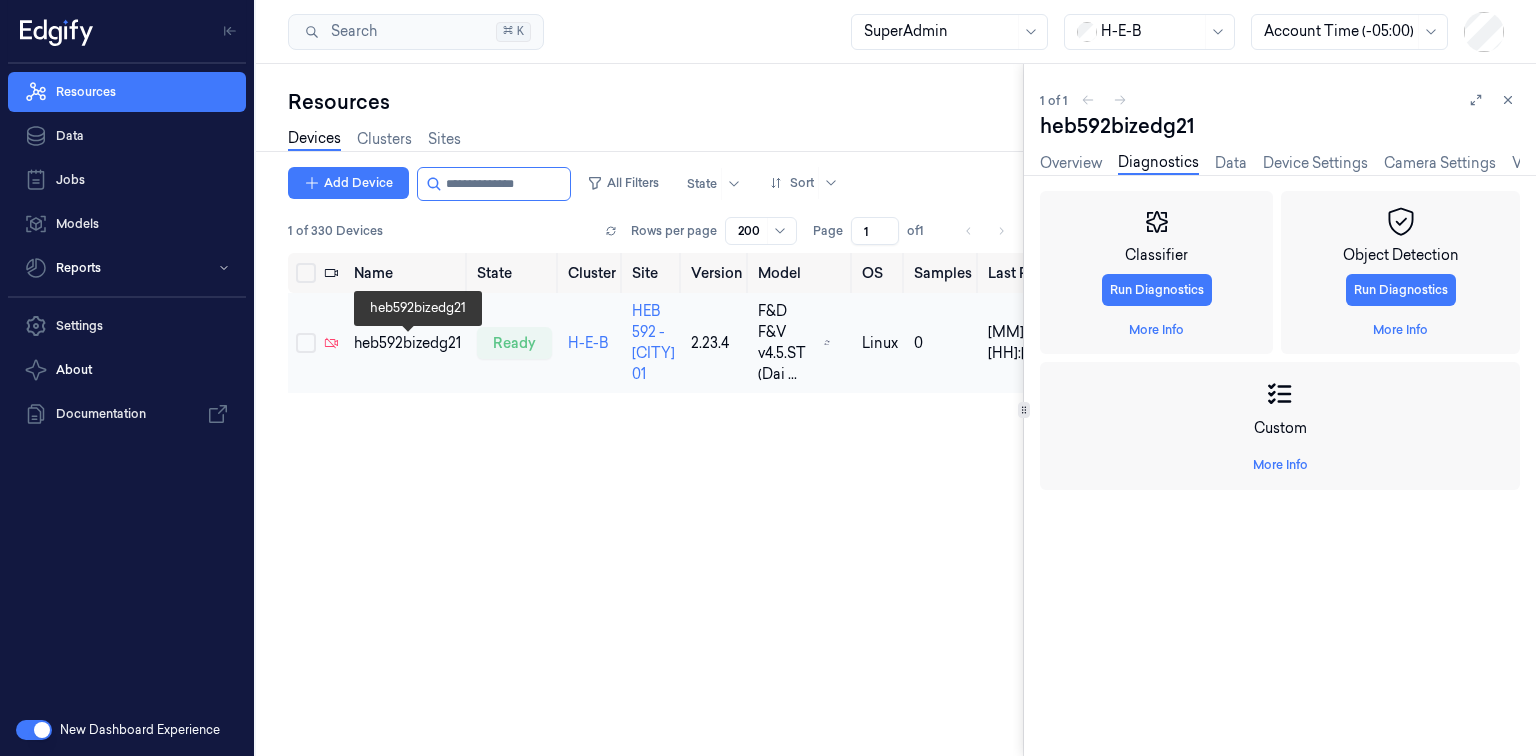 click on "heb592bizedg21" at bounding box center [407, 343] 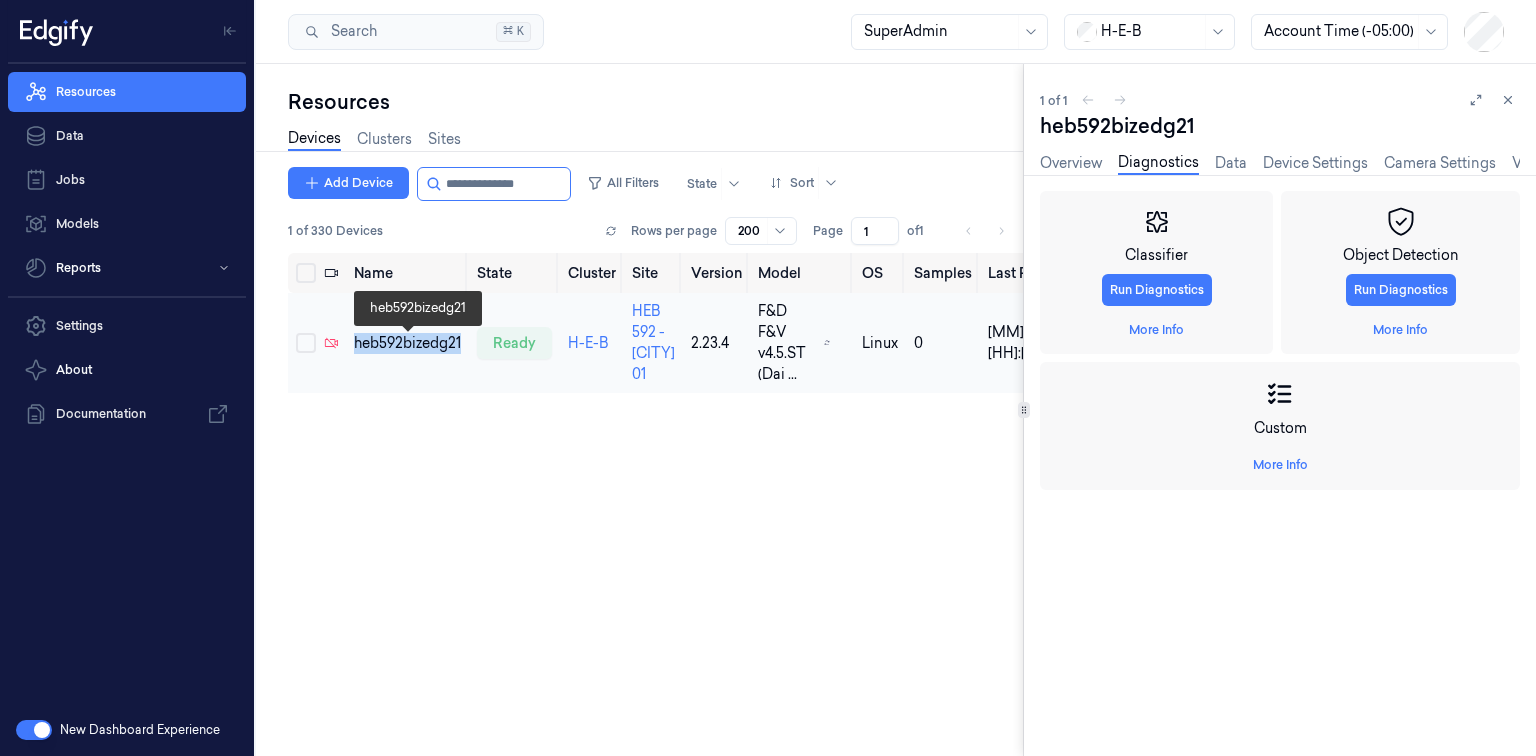 click on "heb592bizedg21" at bounding box center [407, 343] 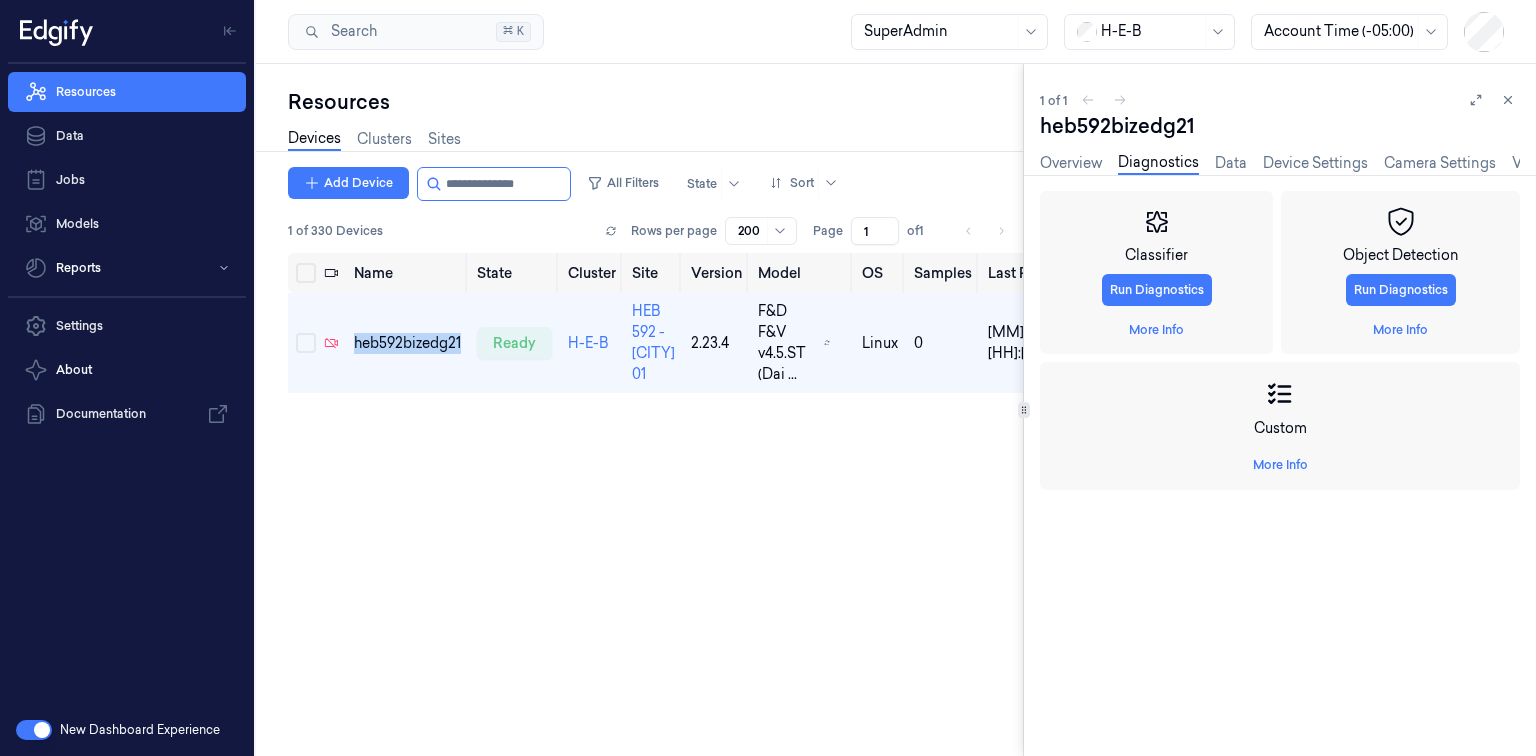 copy on "heb592bizedg21" 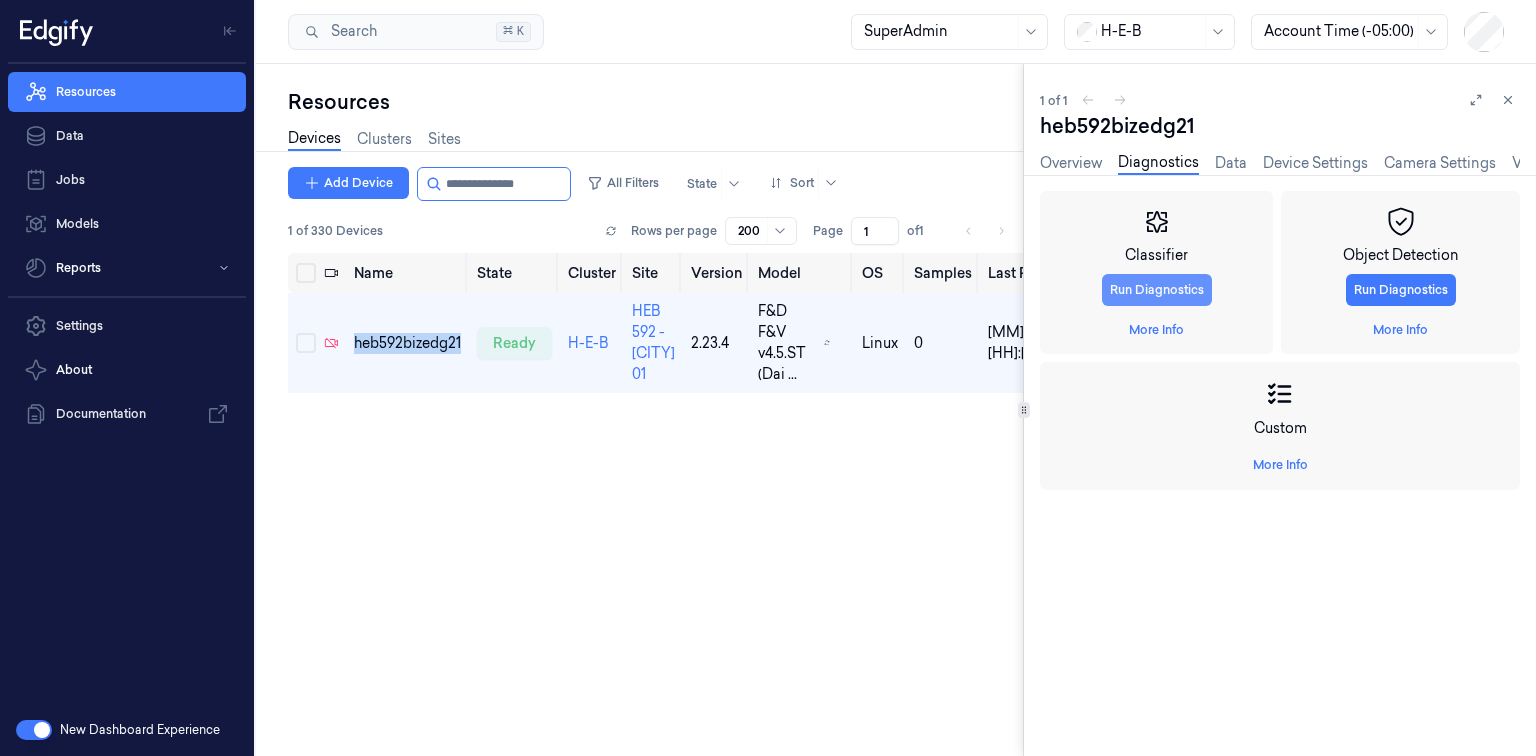 click on "Run Diagnostics" at bounding box center [1157, 290] 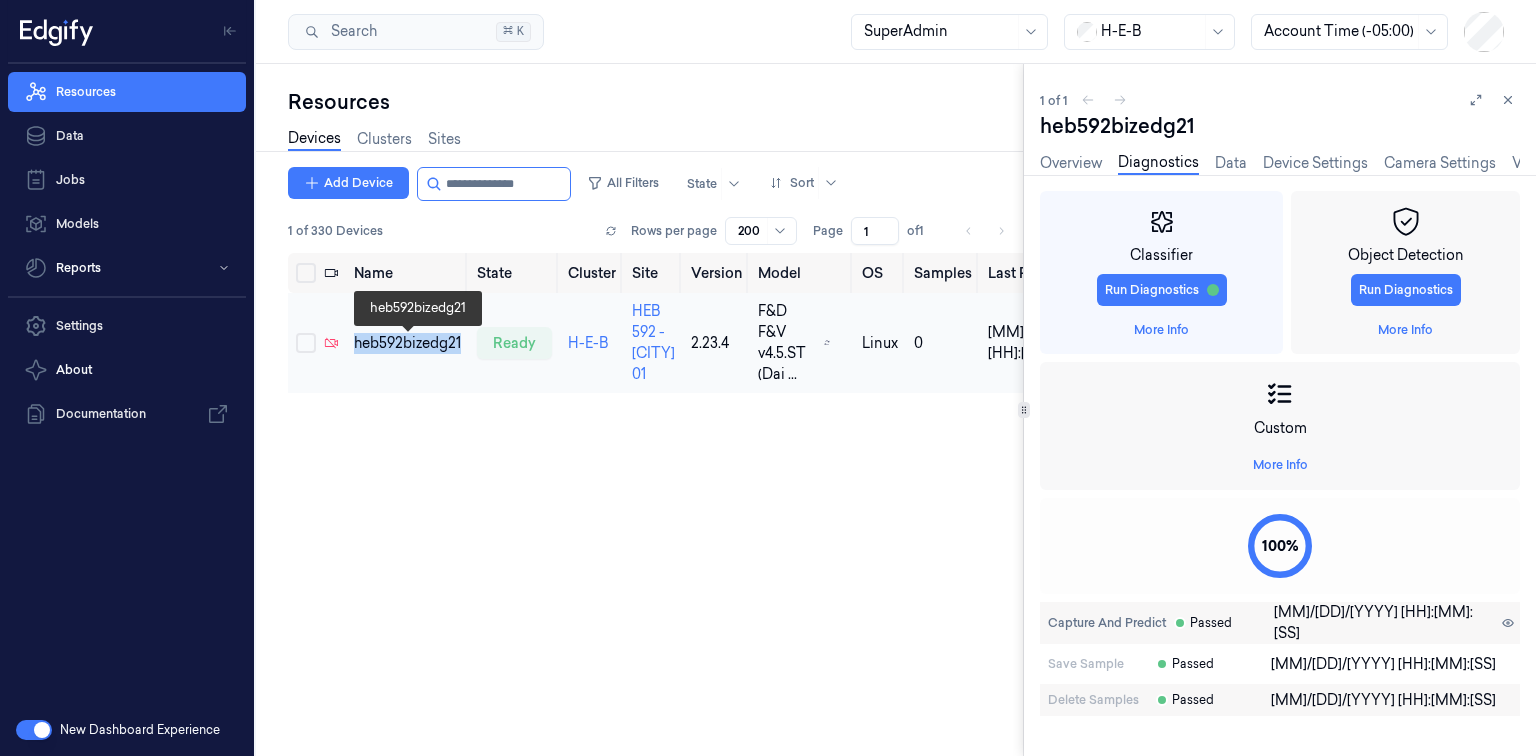click on "heb592bizedg21" at bounding box center (407, 343) 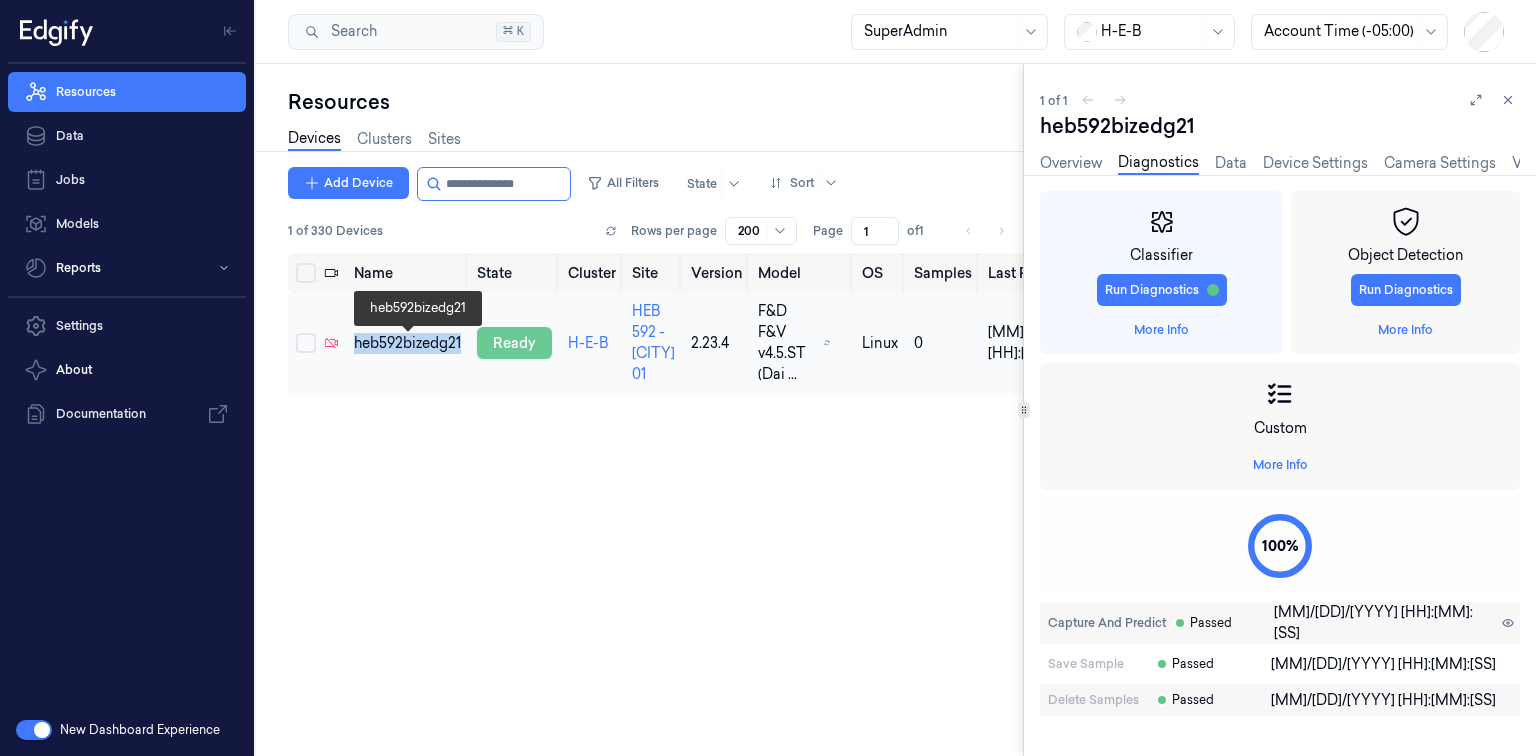 drag, startPoint x: 397, startPoint y: 345, endPoint x: 544, endPoint y: 347, distance: 147.01361 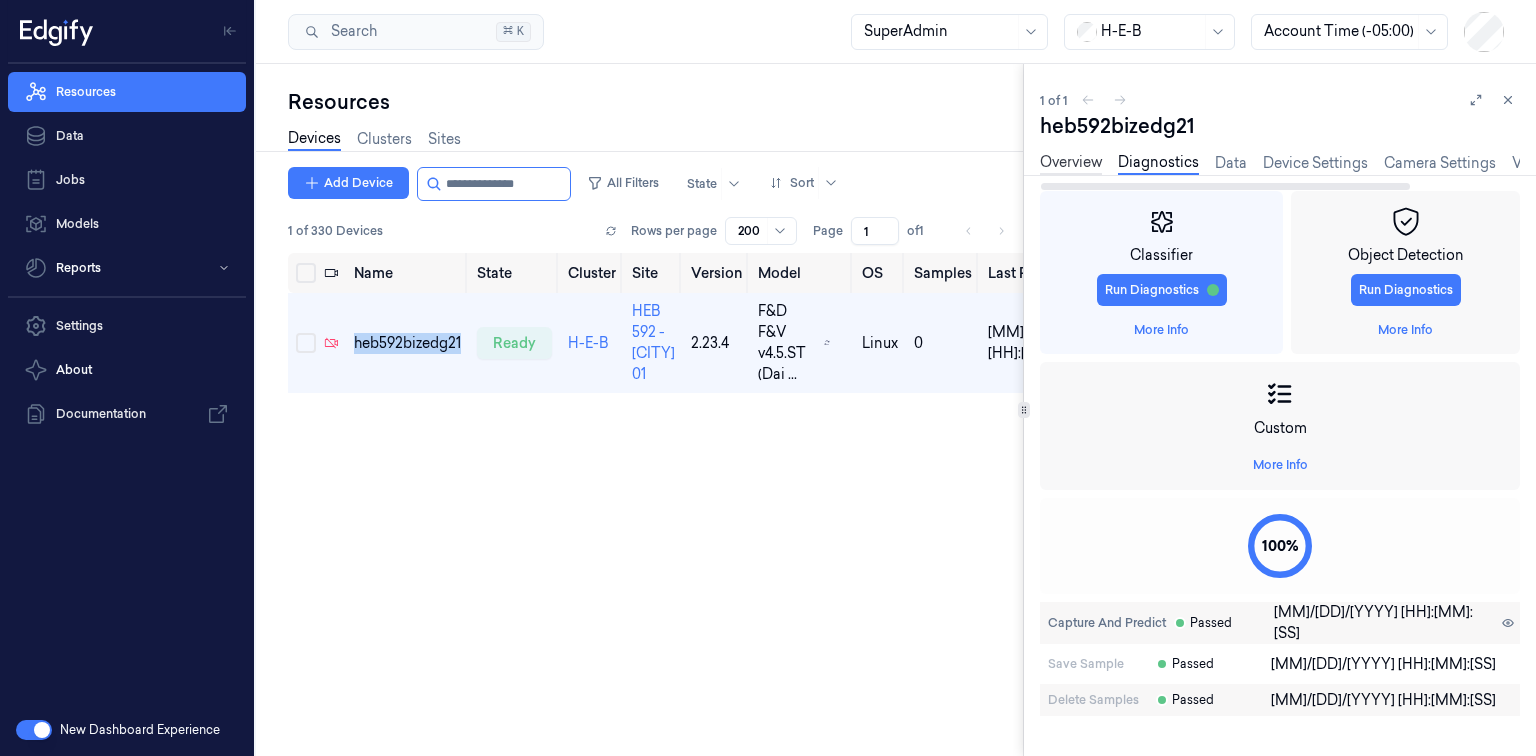 click on "Overview" at bounding box center (1071, 163) 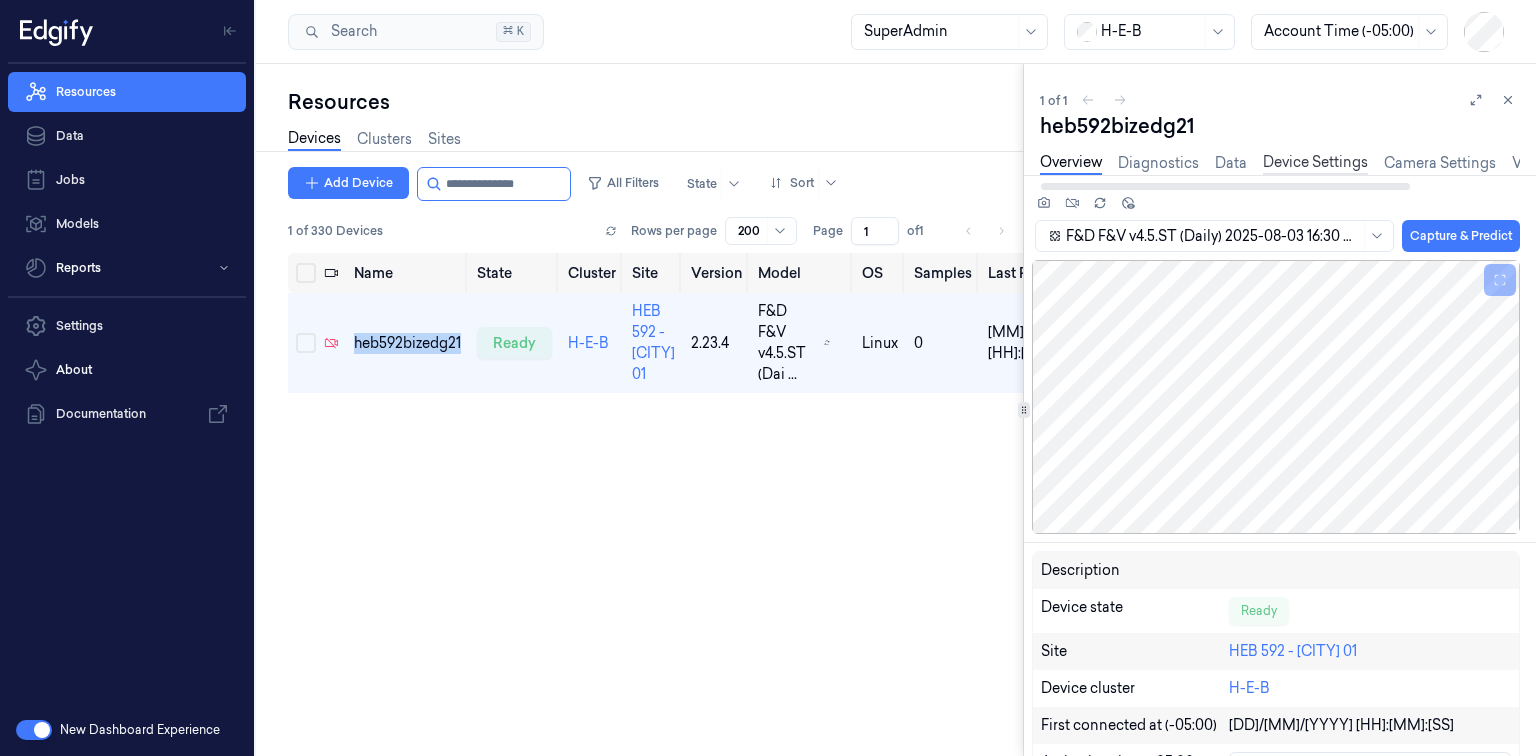 click on "Device Settings" at bounding box center [1315, 163] 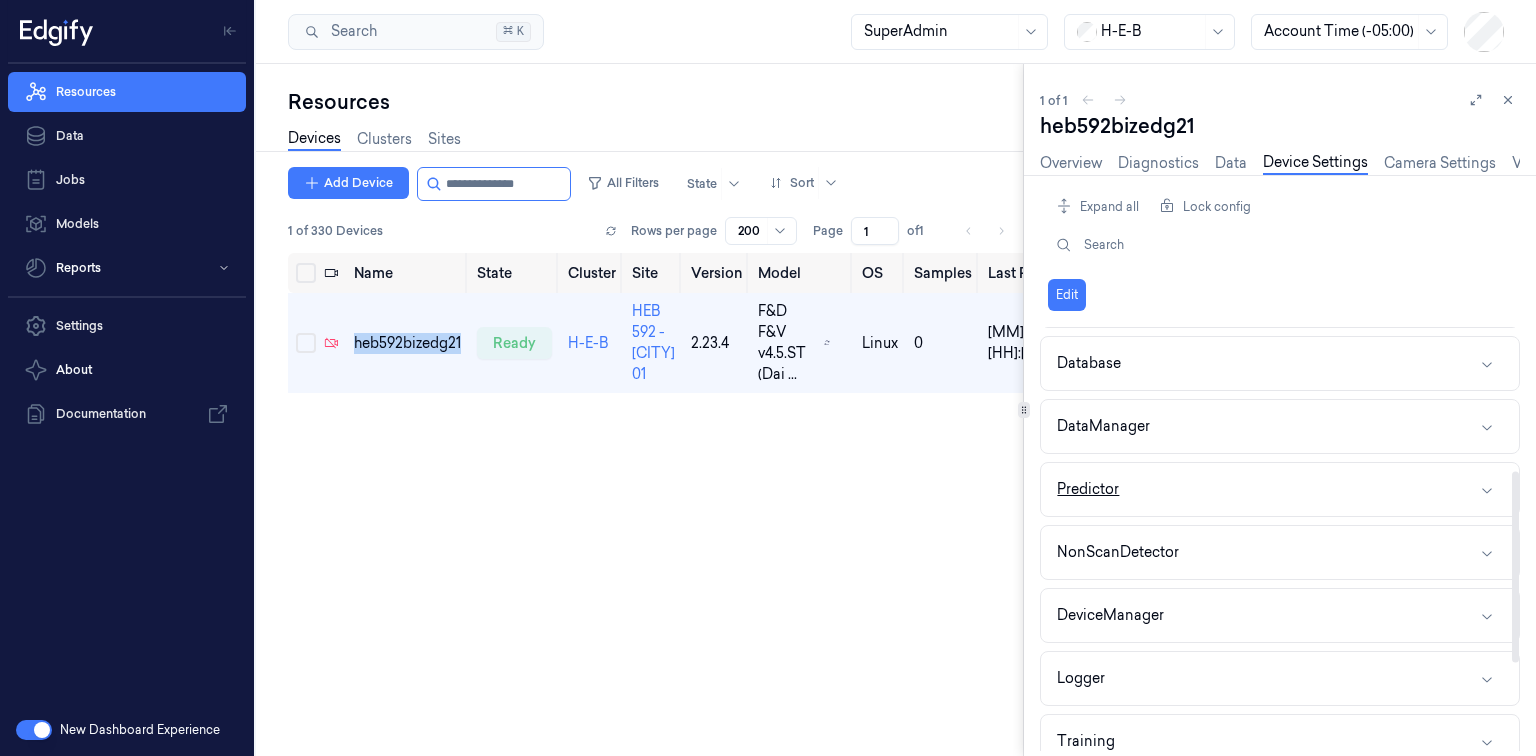 scroll, scrollTop: 320, scrollLeft: 0, axis: vertical 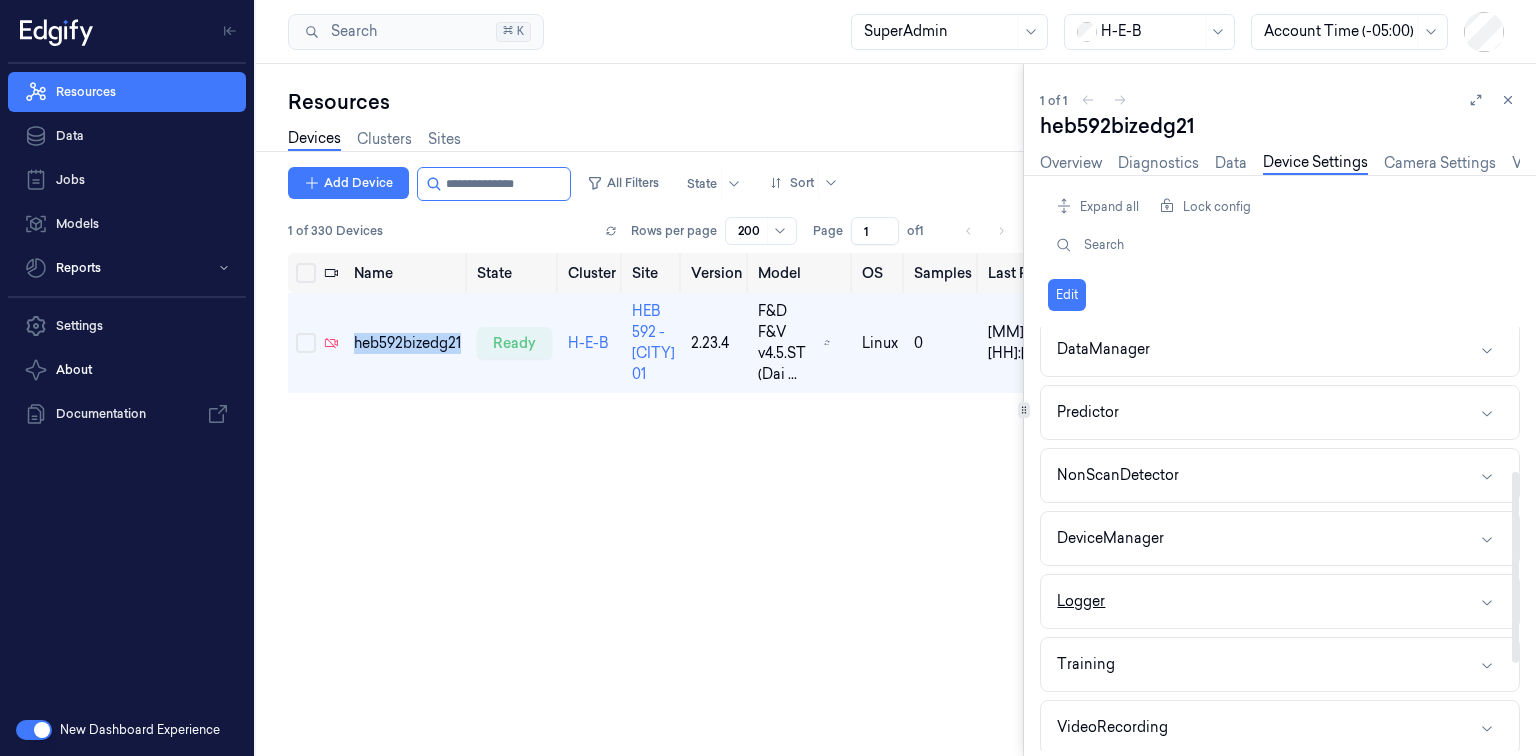 click on "Logger" at bounding box center (1081, 601) 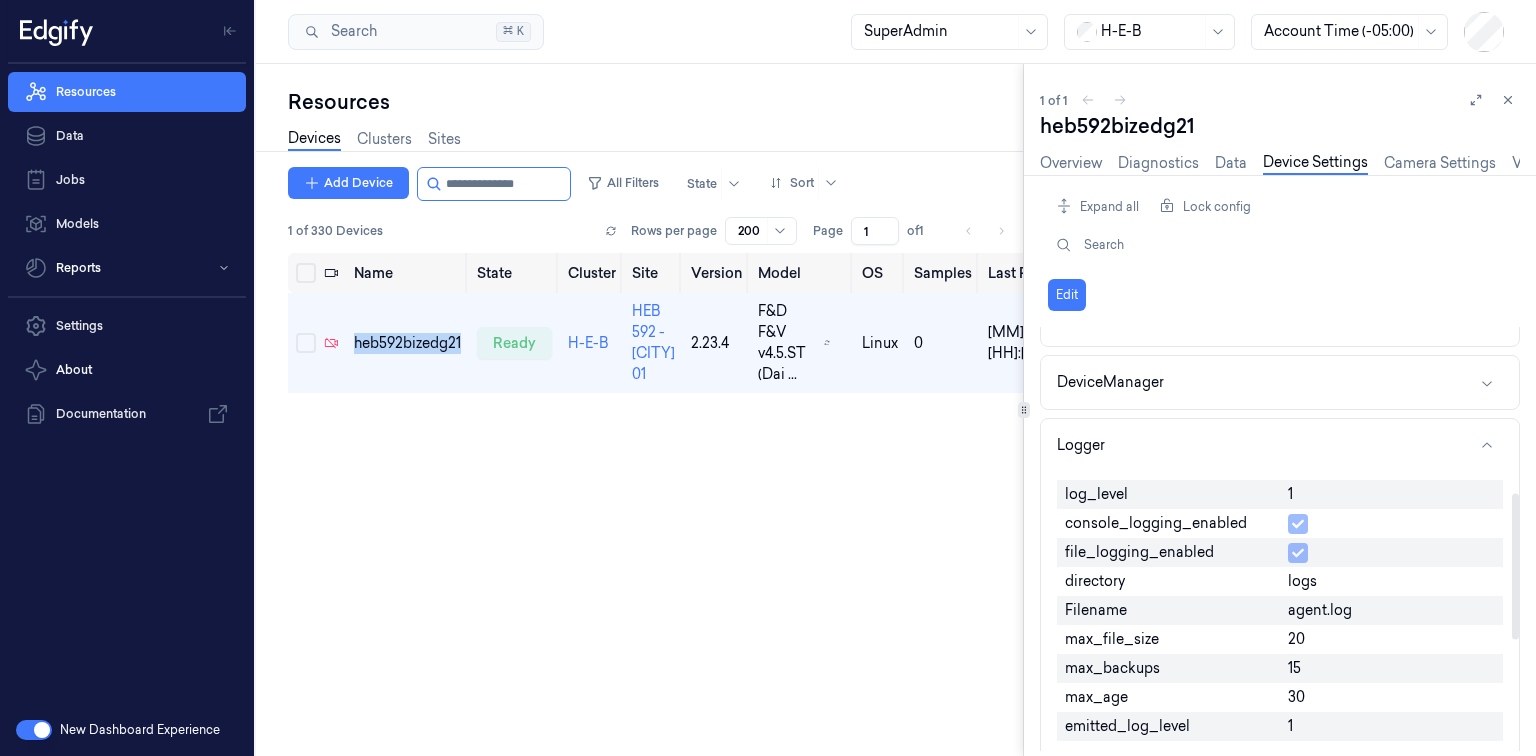 scroll, scrollTop: 480, scrollLeft: 0, axis: vertical 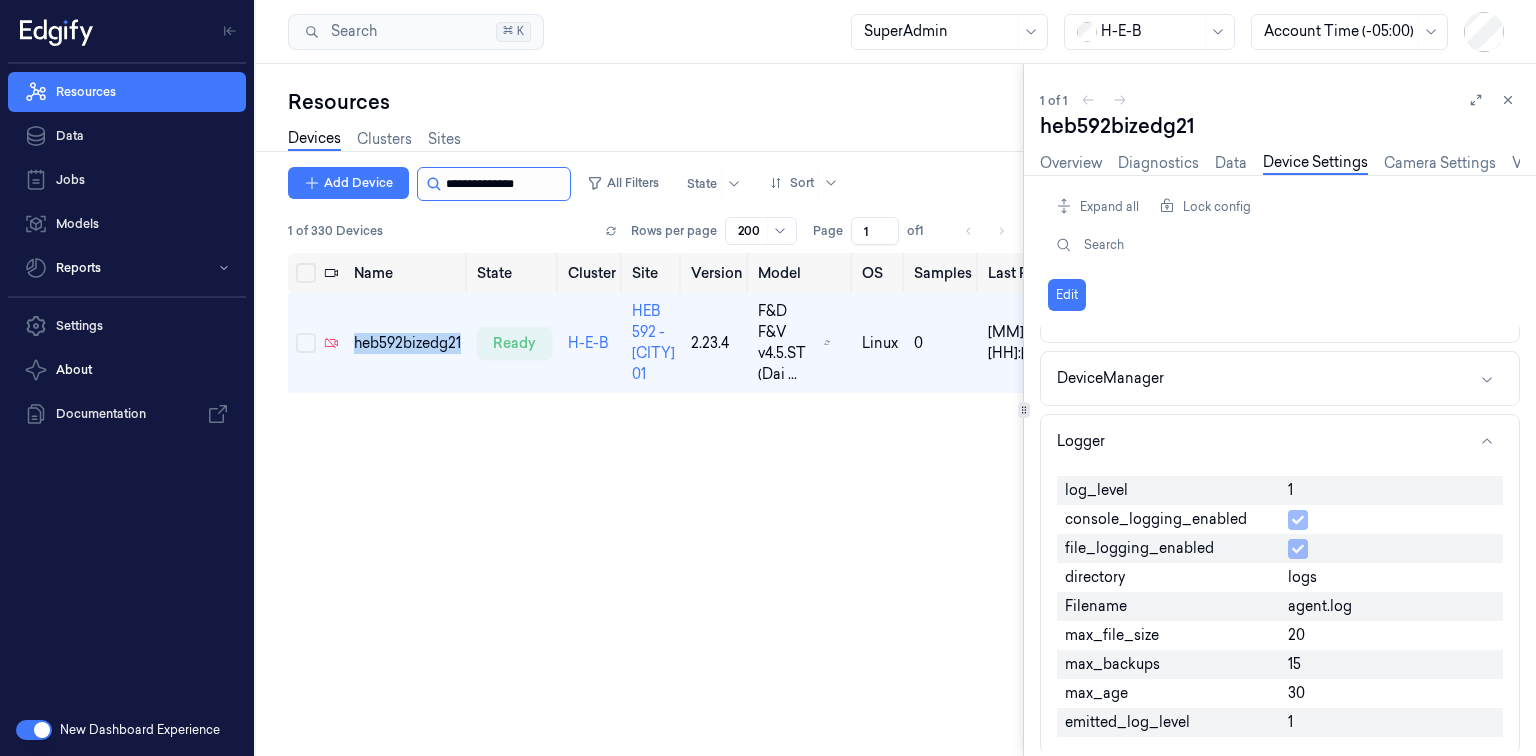 click at bounding box center [506, 184] 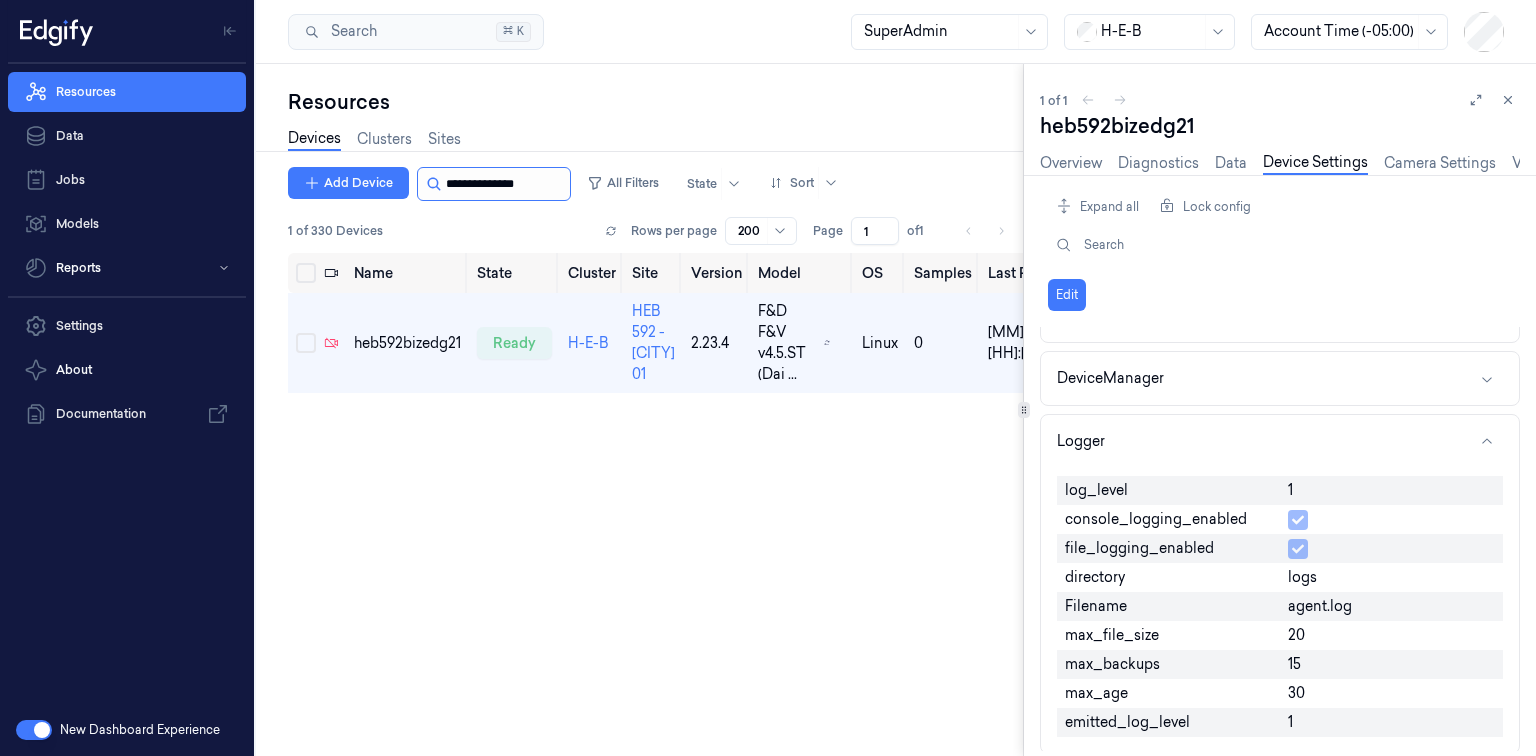 click at bounding box center (506, 184) 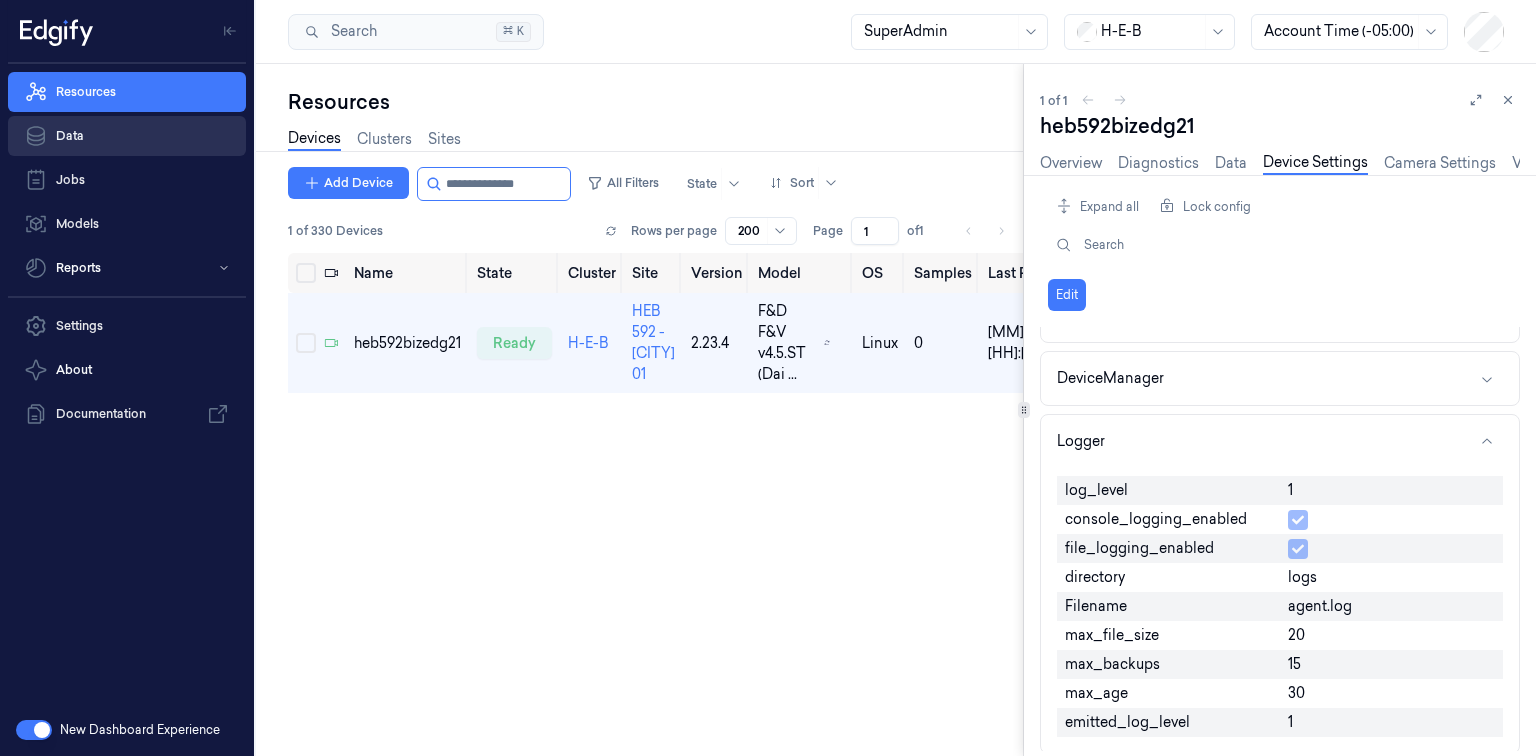 click on "Data" at bounding box center (127, 136) 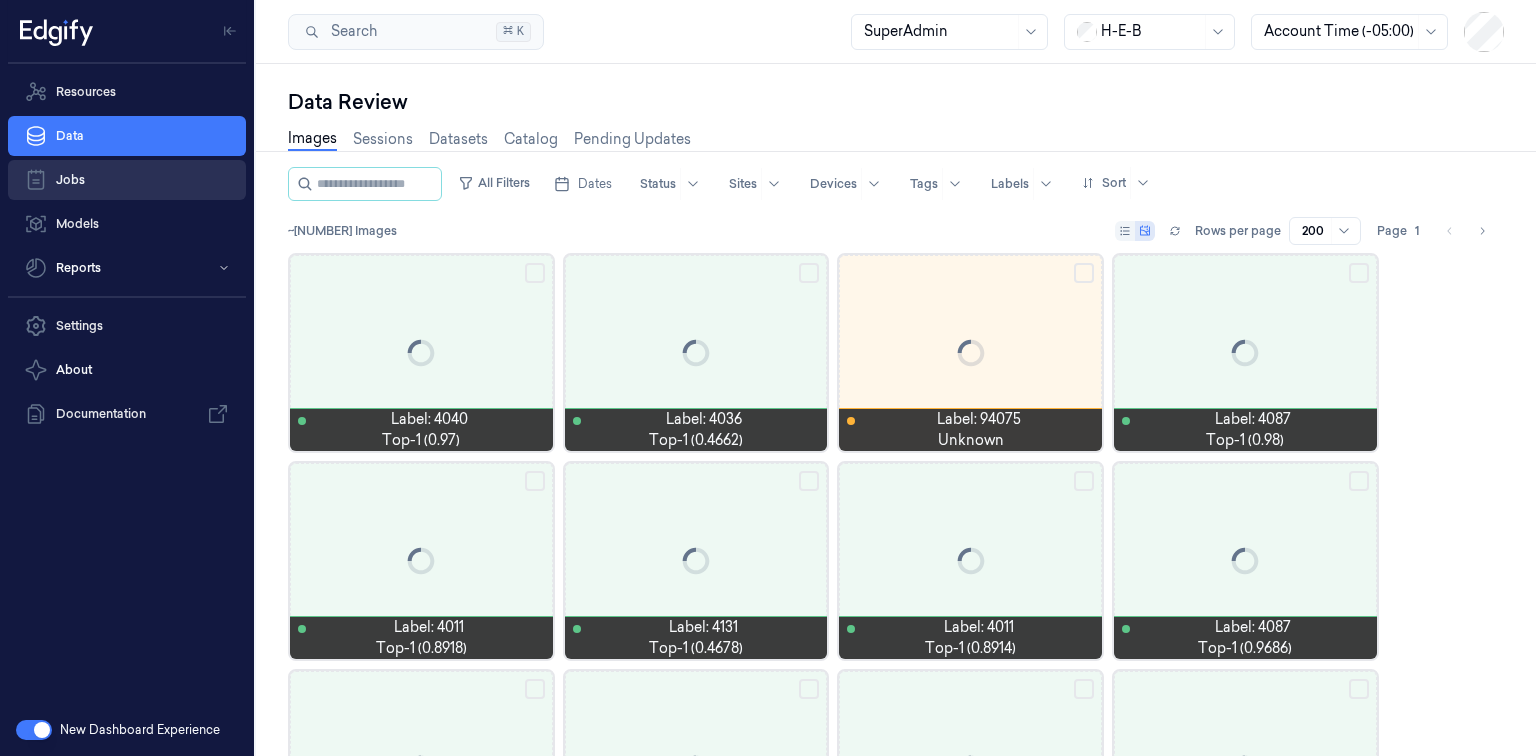 click on "Jobs" at bounding box center [127, 180] 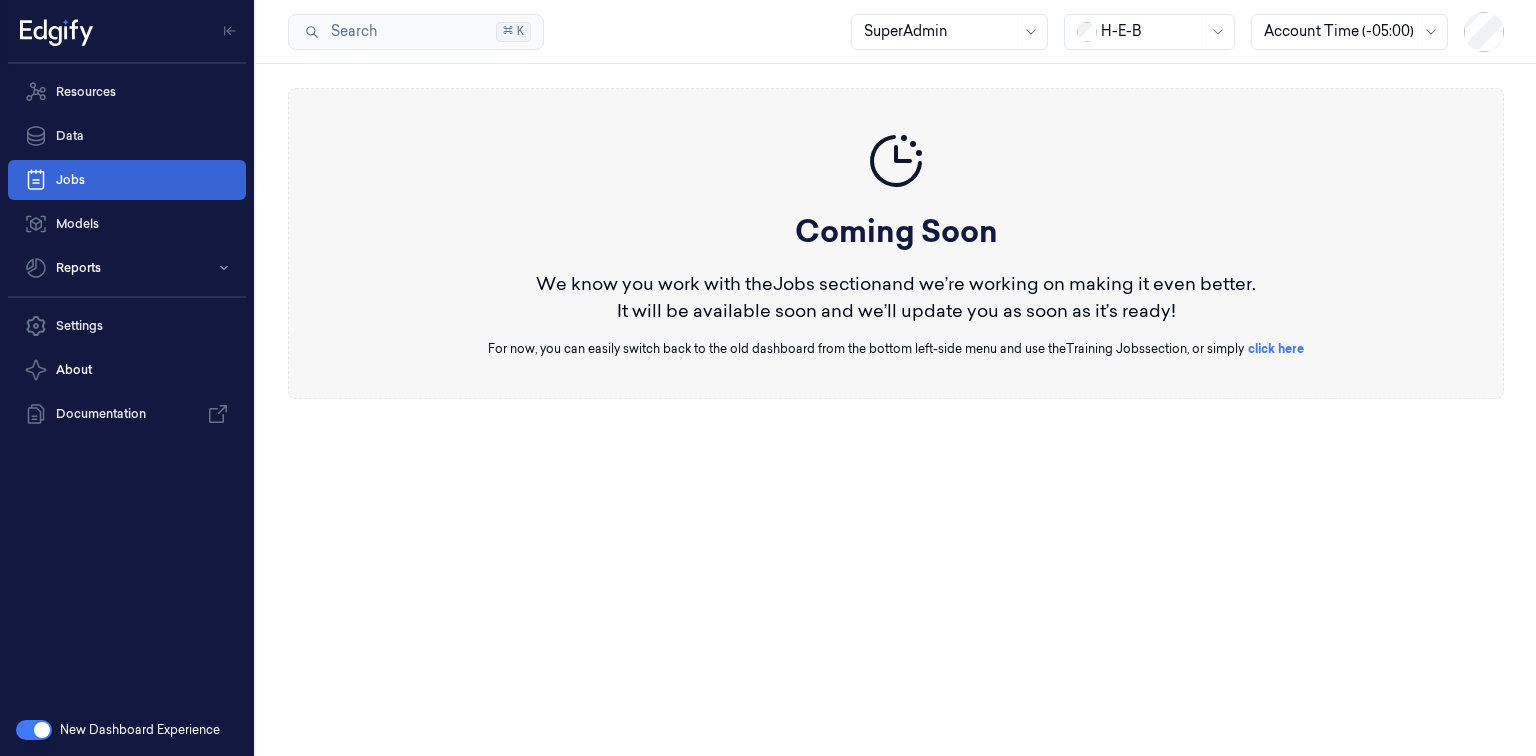 click on "Jobs" at bounding box center (127, 180) 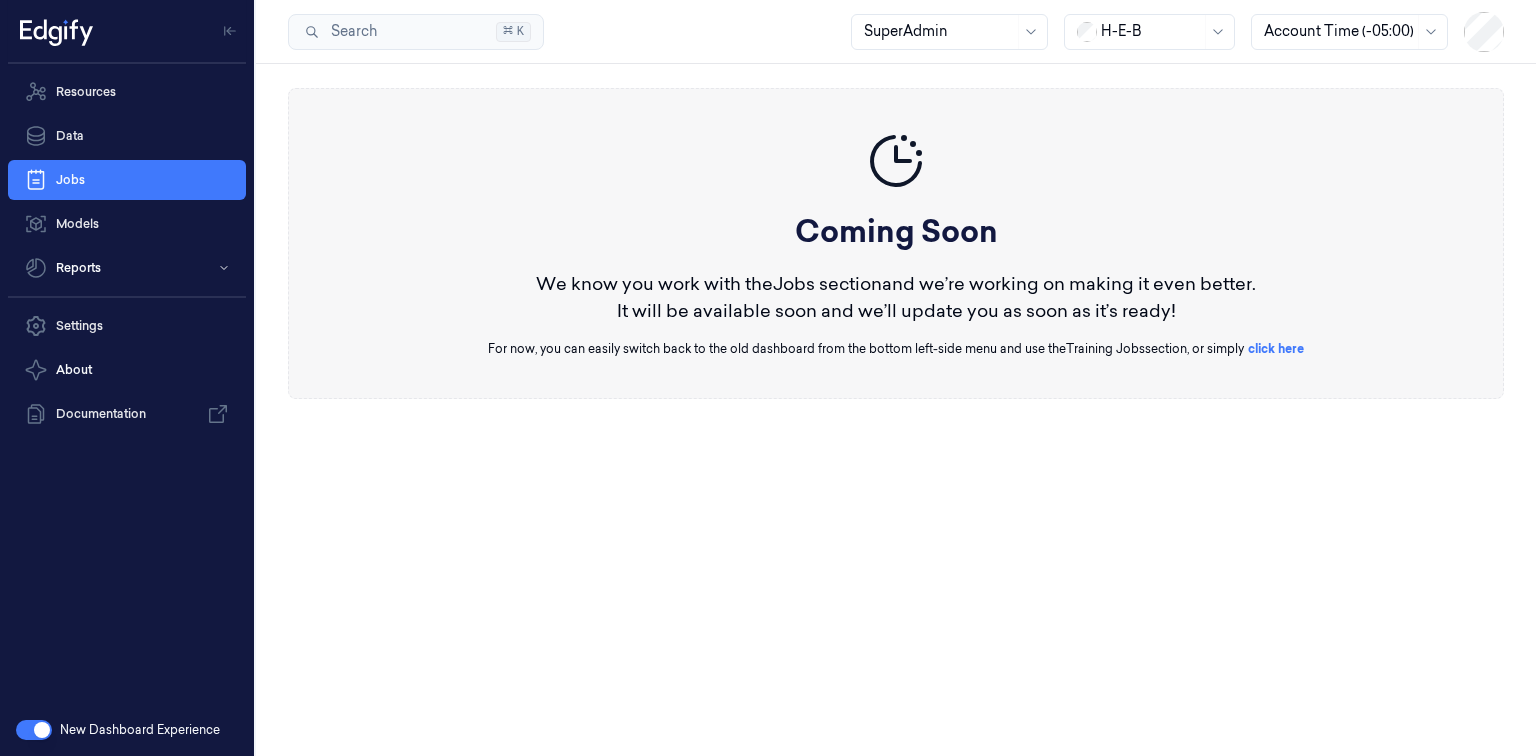 click at bounding box center [1151, 31] 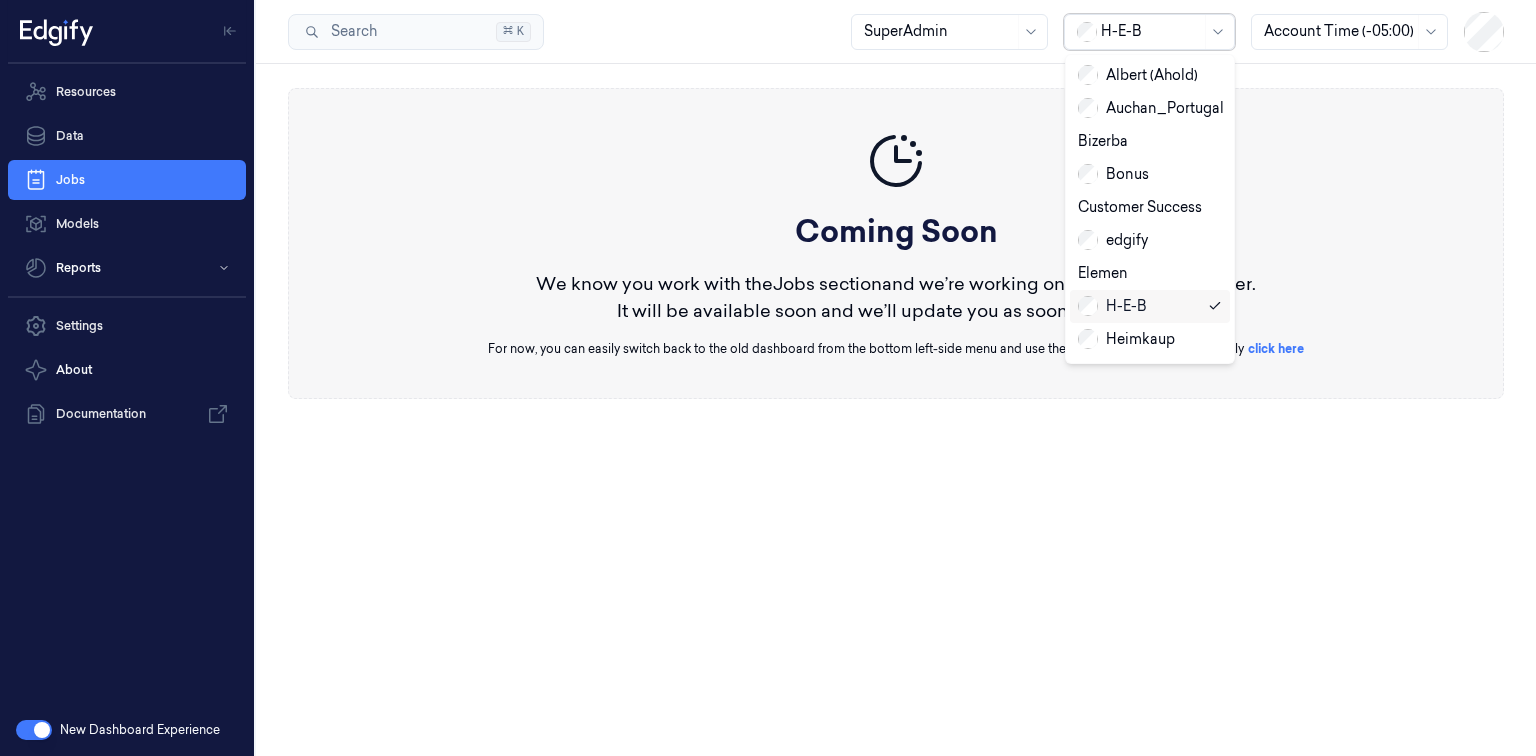 type on "s" 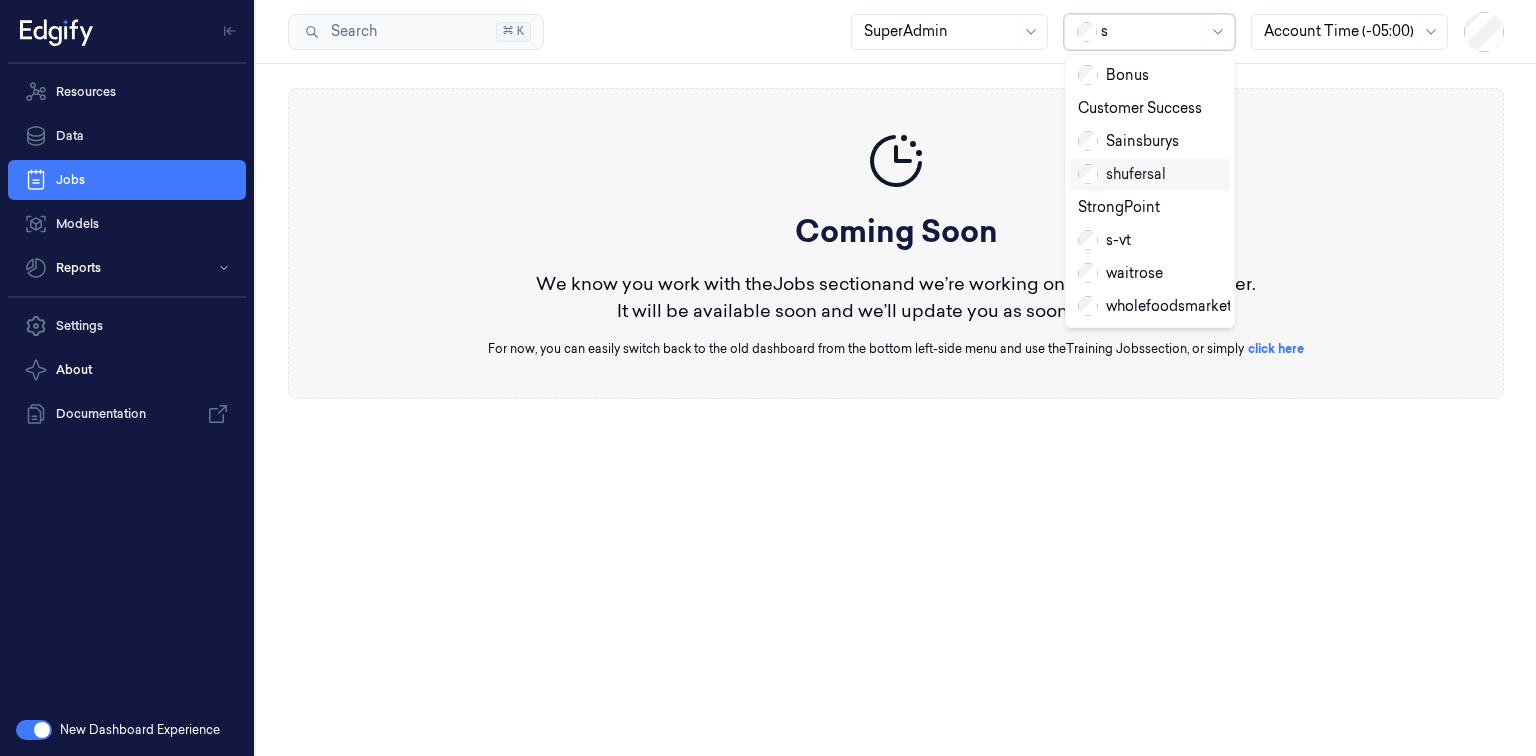 click on "shufersal" at bounding box center (1122, 174) 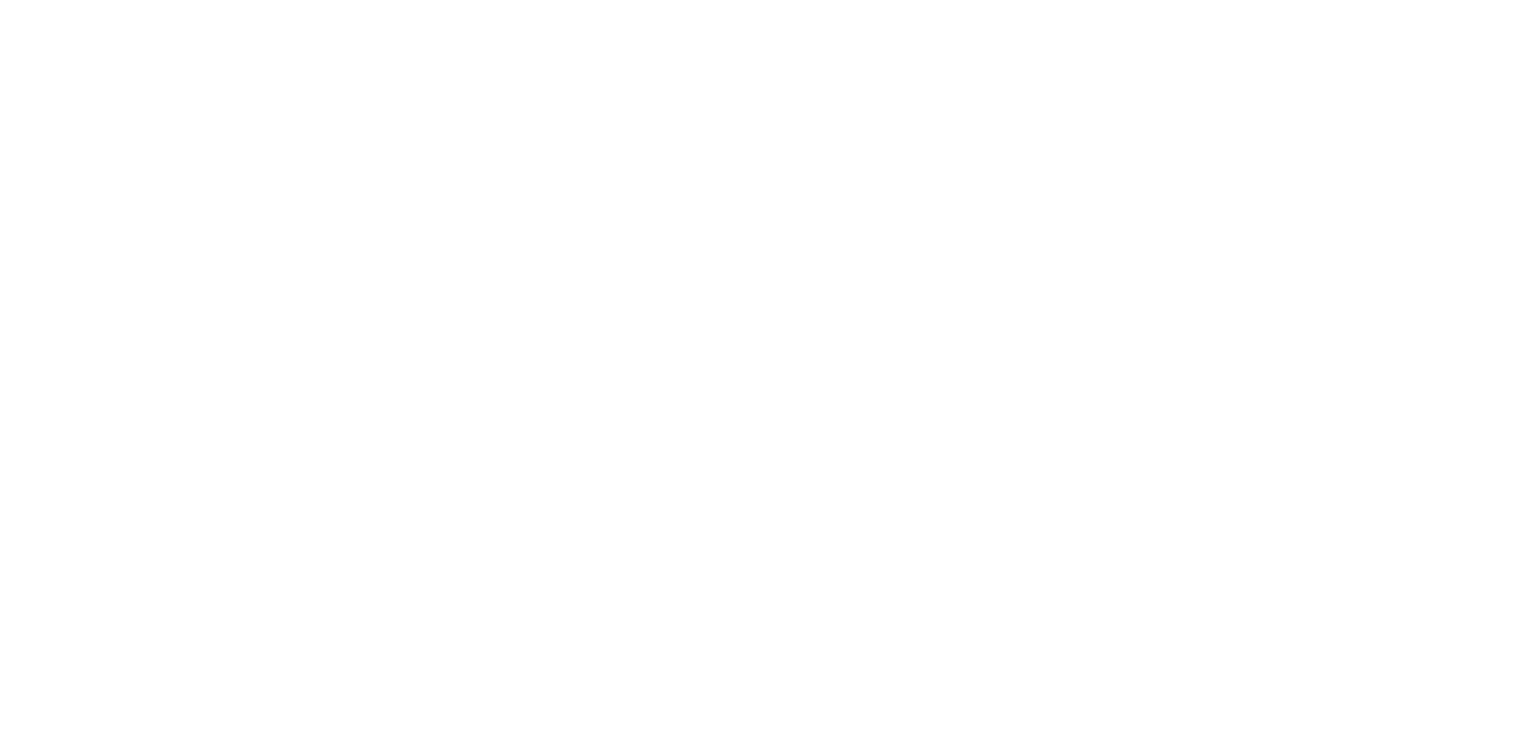 scroll, scrollTop: 0, scrollLeft: 0, axis: both 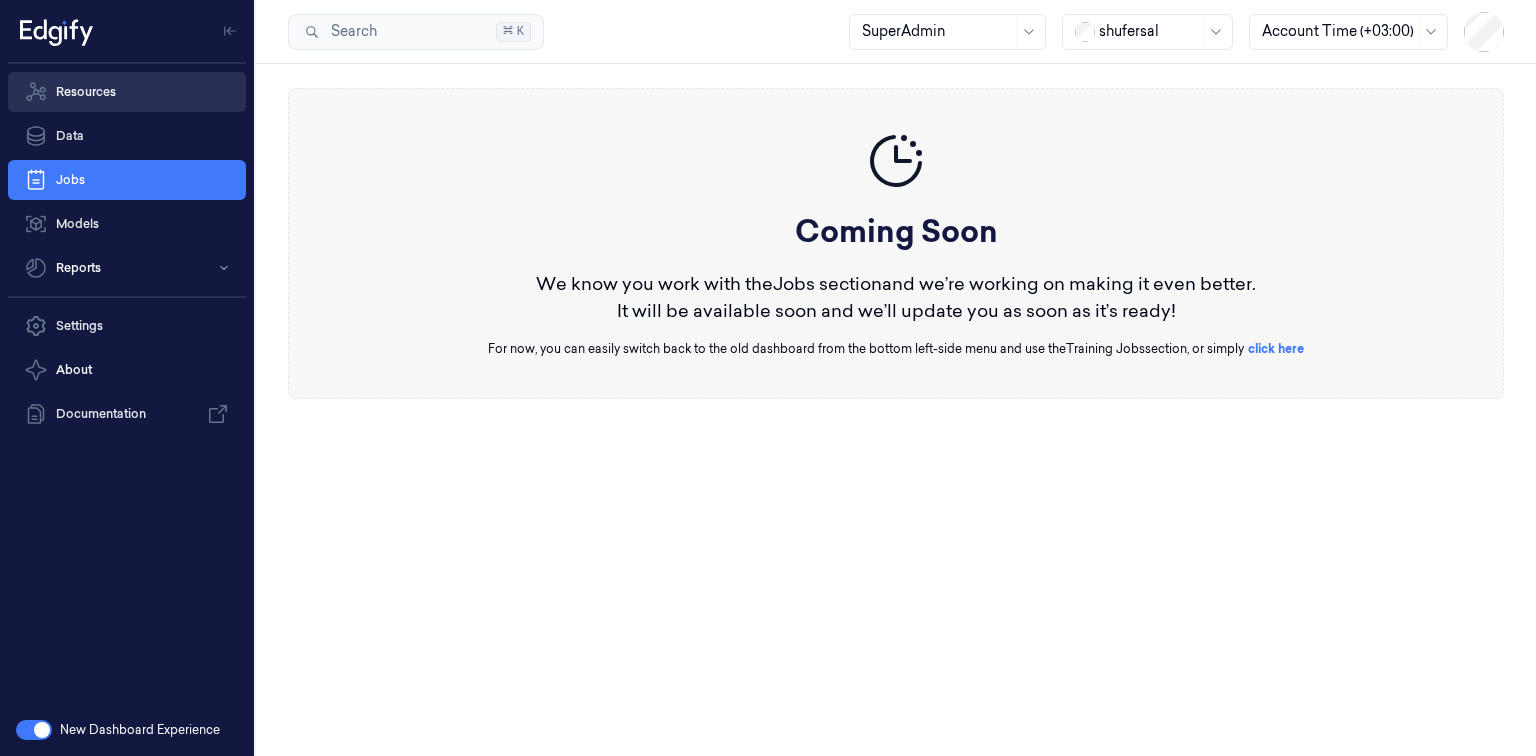 click on "Resources" at bounding box center [127, 92] 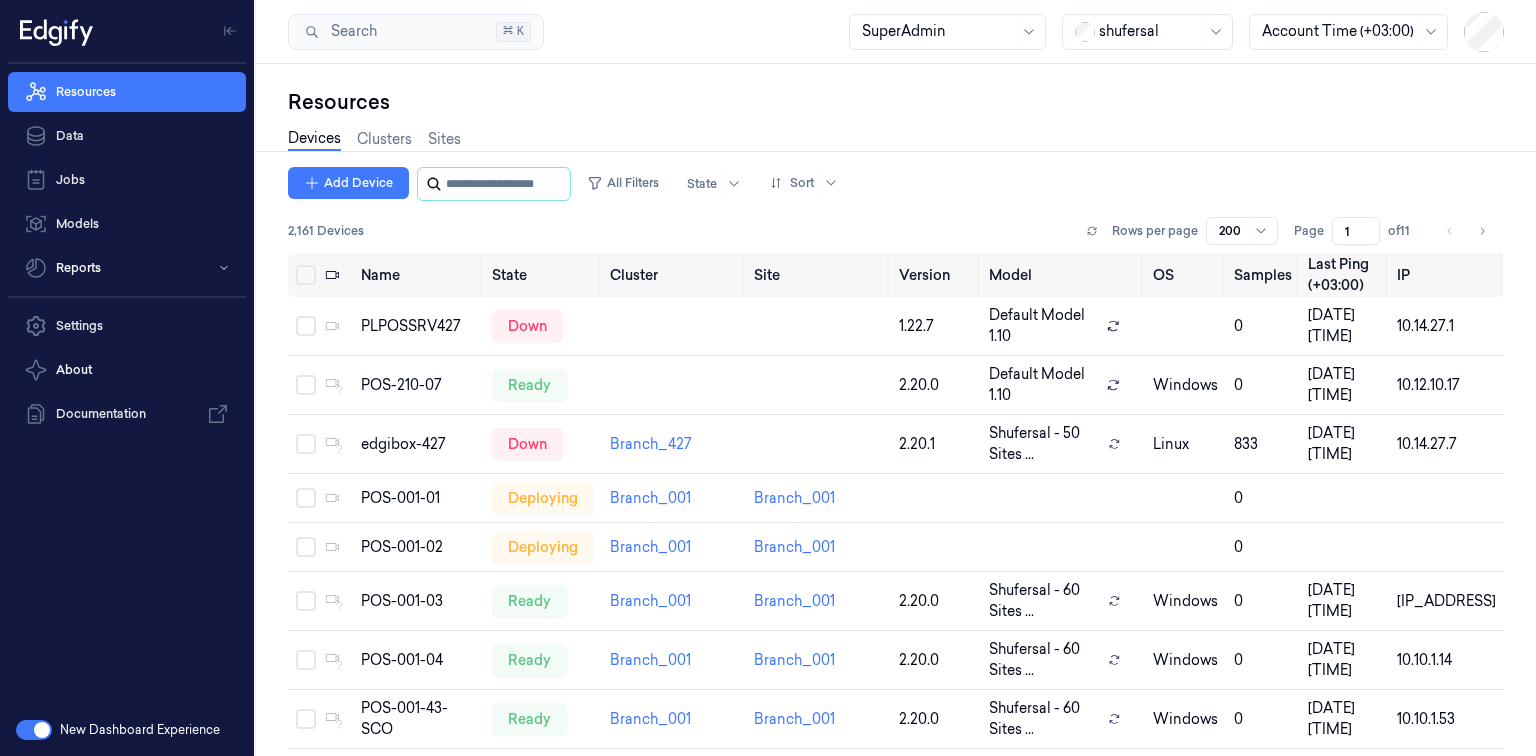 click at bounding box center [506, 184] 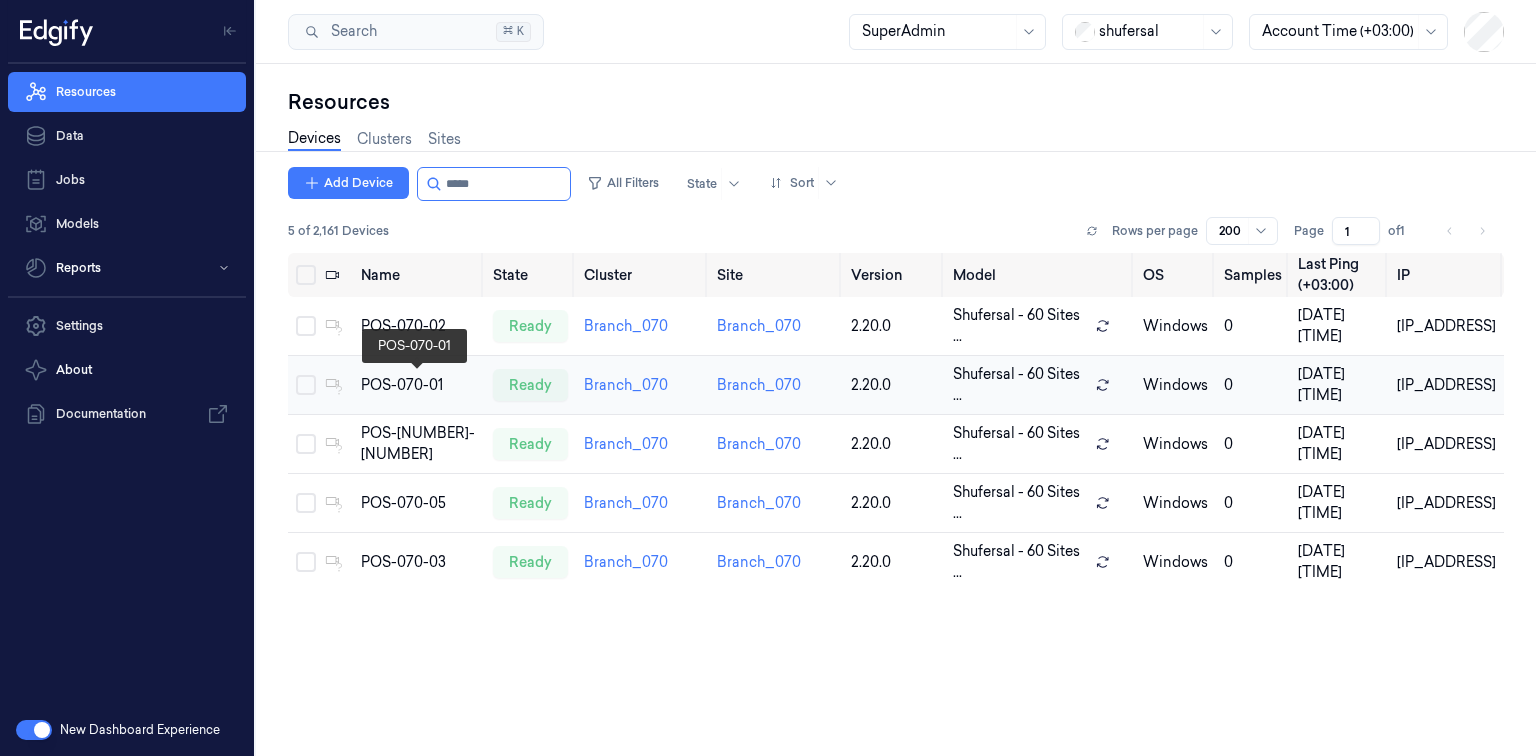 type on "*****" 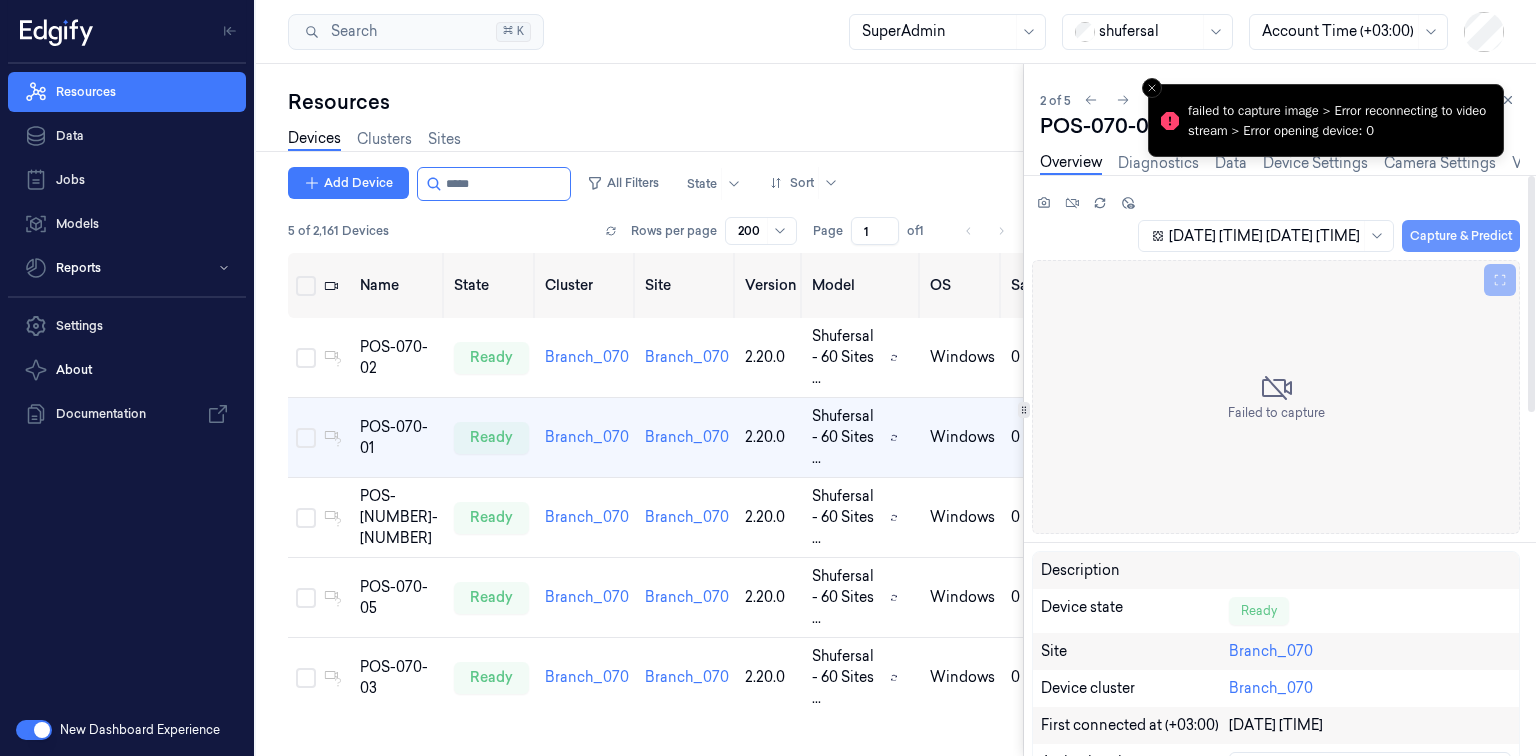 click on "Capture & Predict" at bounding box center [1461, 236] 